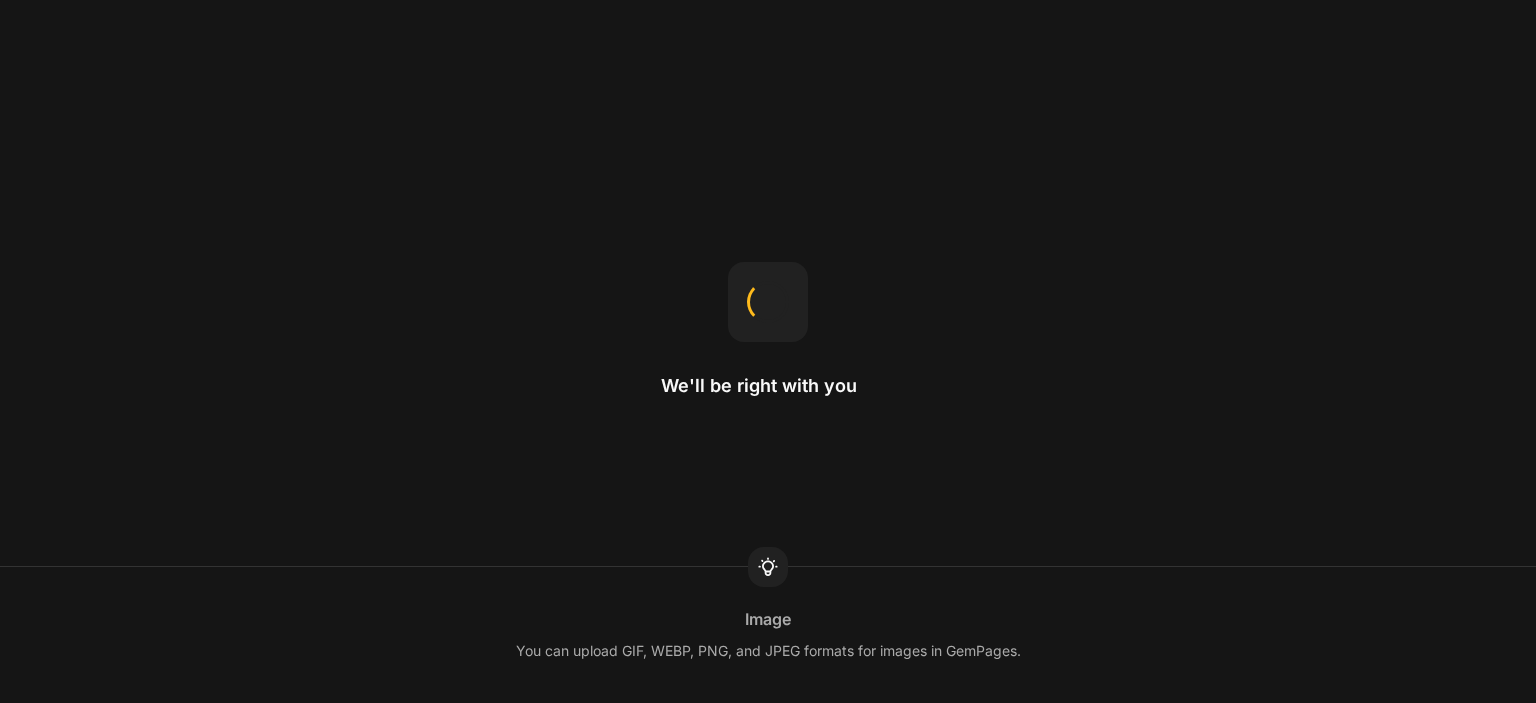 scroll, scrollTop: 0, scrollLeft: 0, axis: both 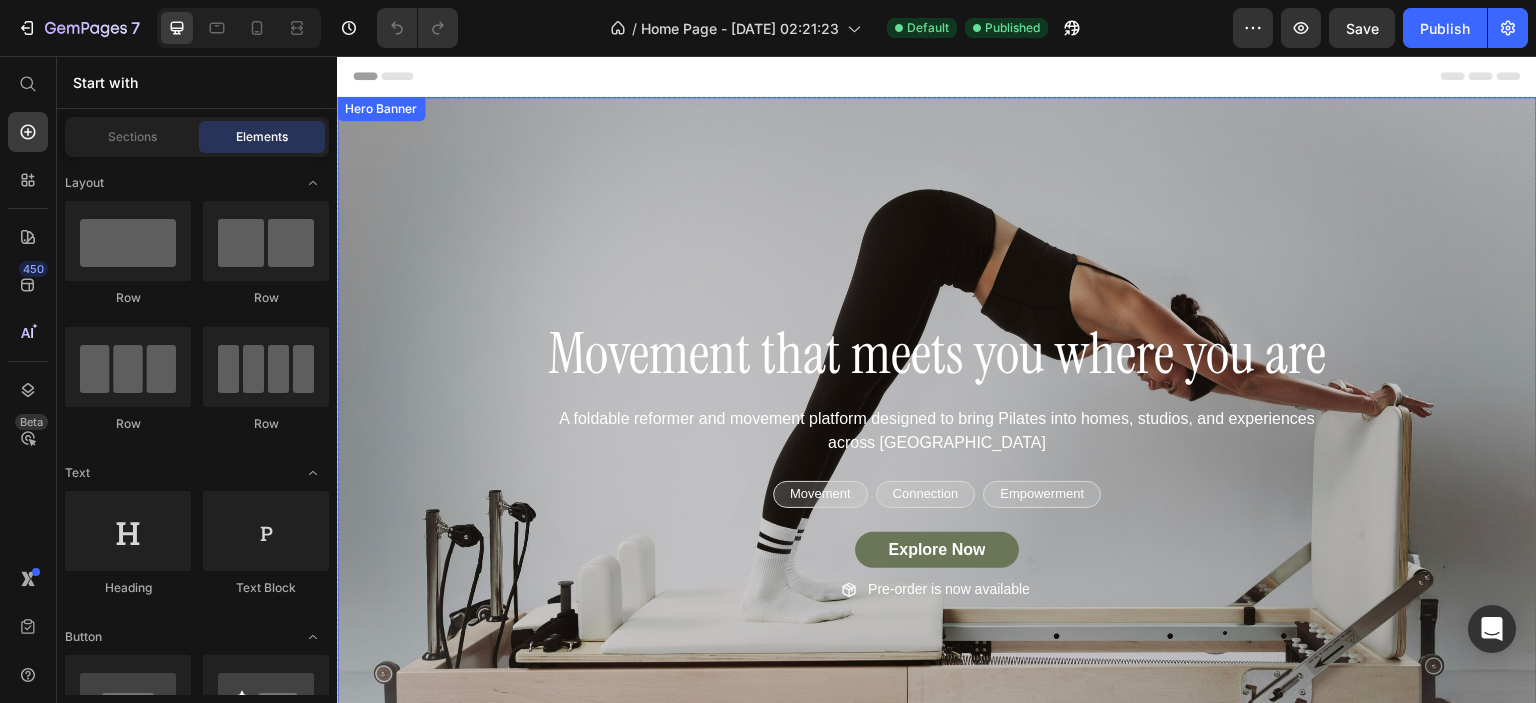 click at bounding box center [937, 447] 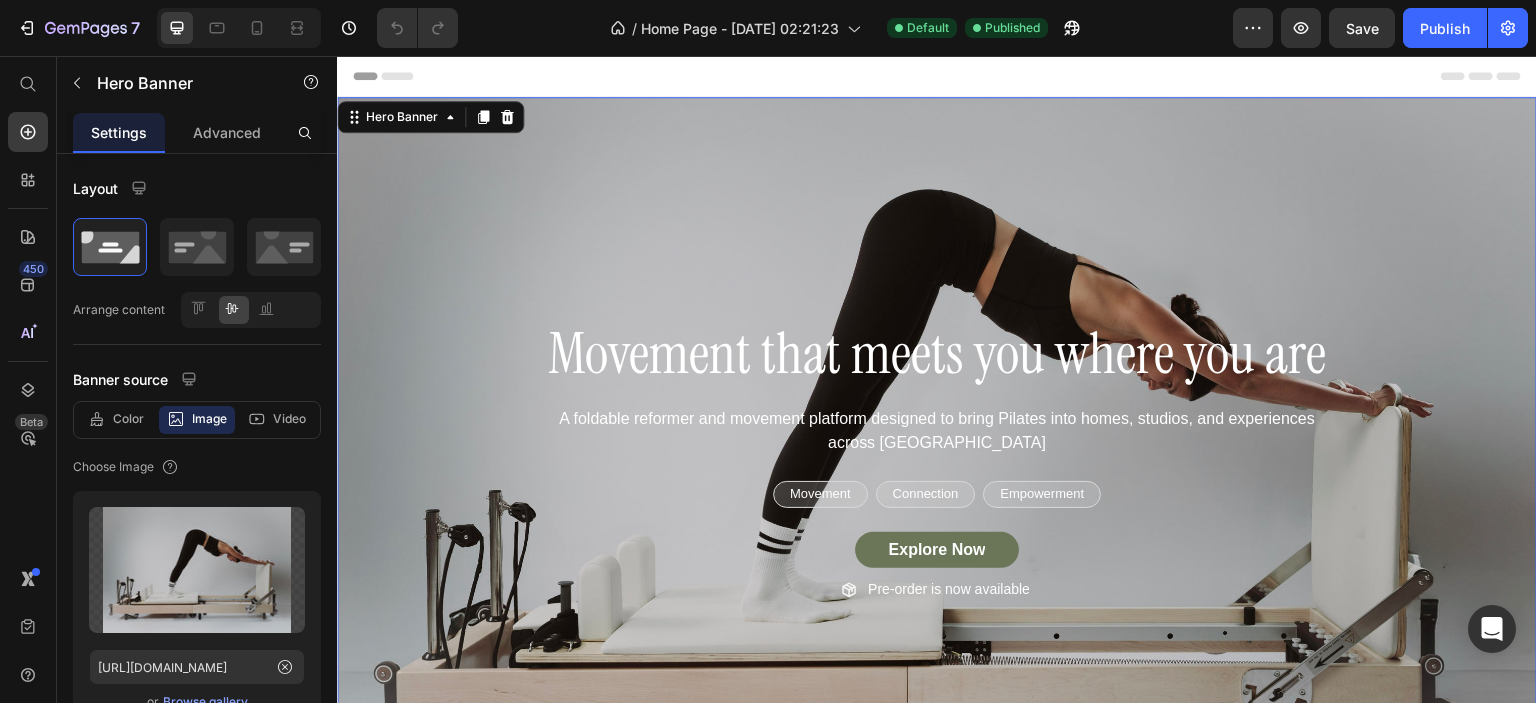scroll, scrollTop: 0, scrollLeft: 0, axis: both 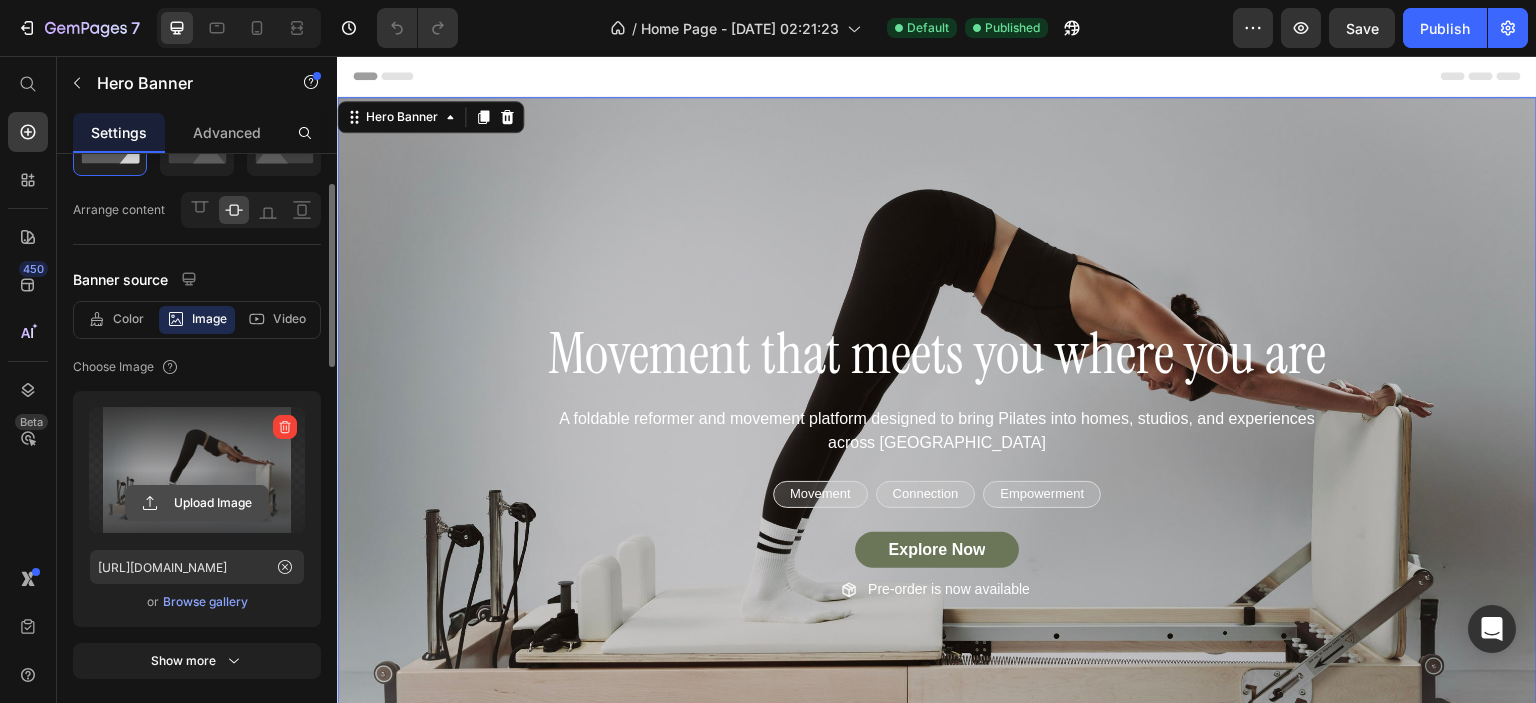 click 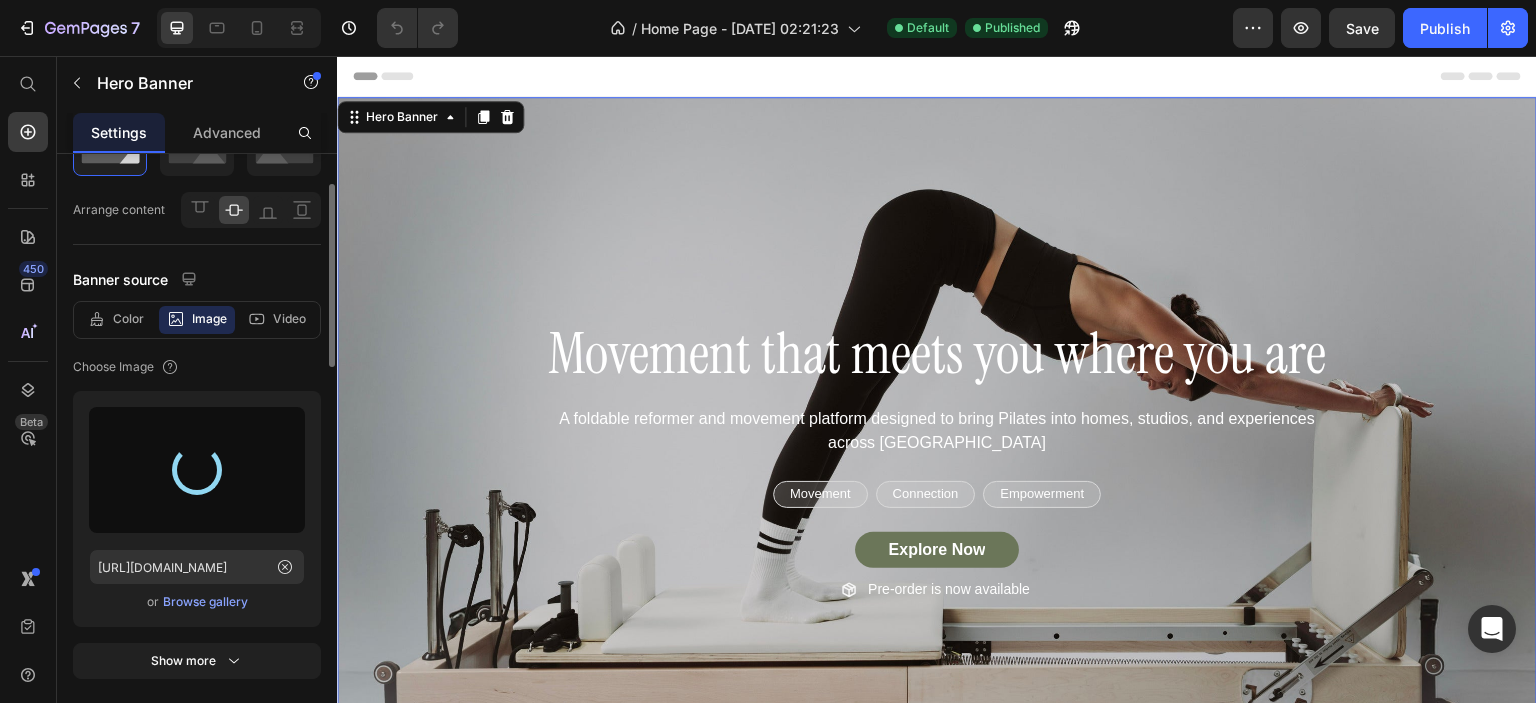 type on "[URL][DOMAIN_NAME]" 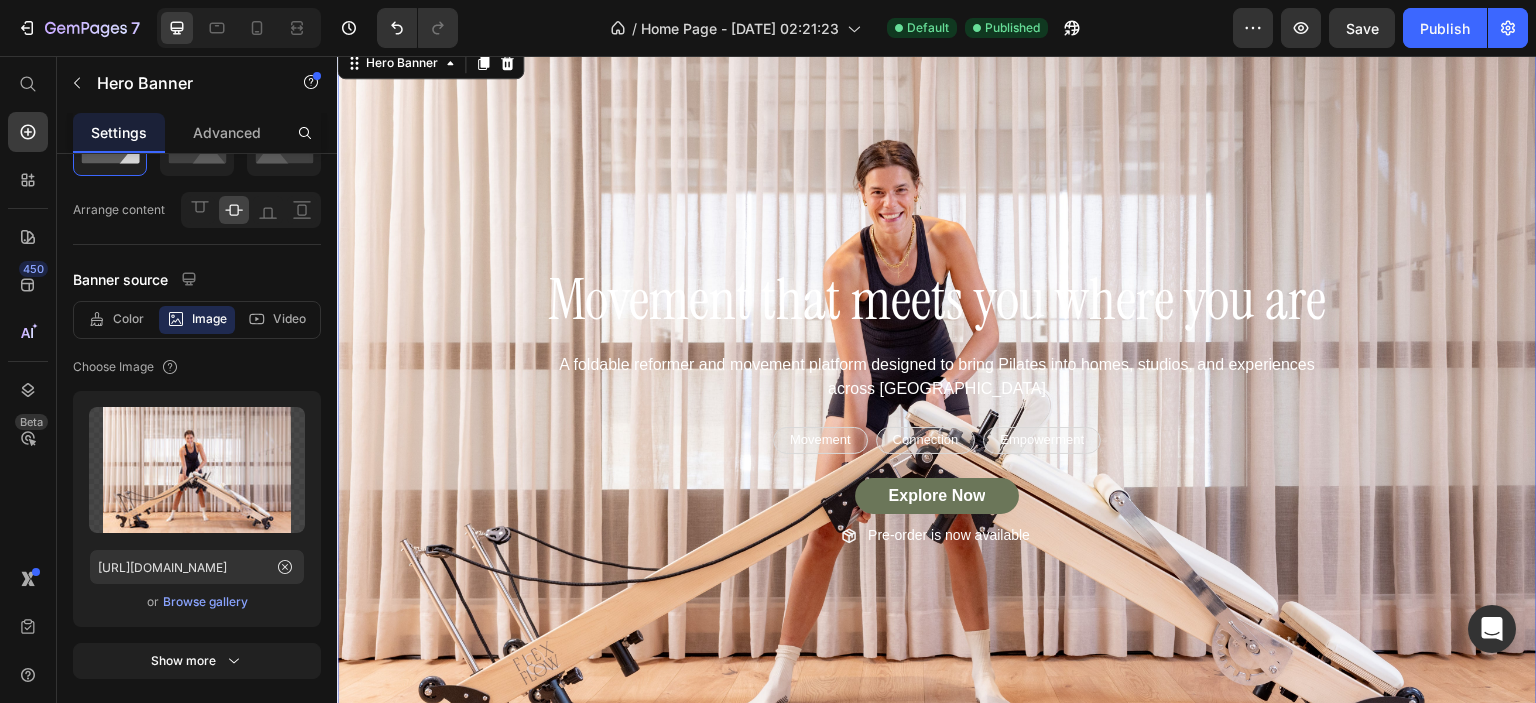 scroll, scrollTop: 100, scrollLeft: 0, axis: vertical 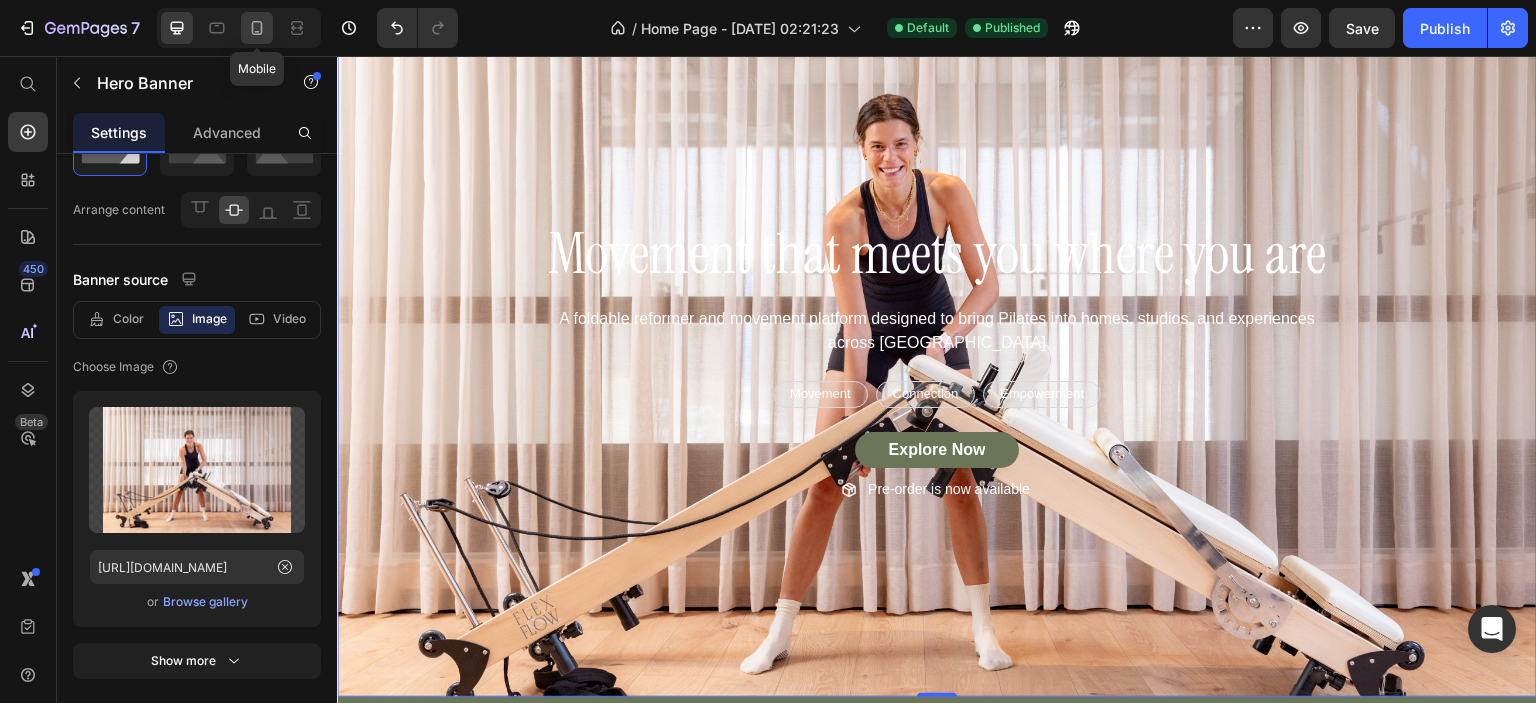 click 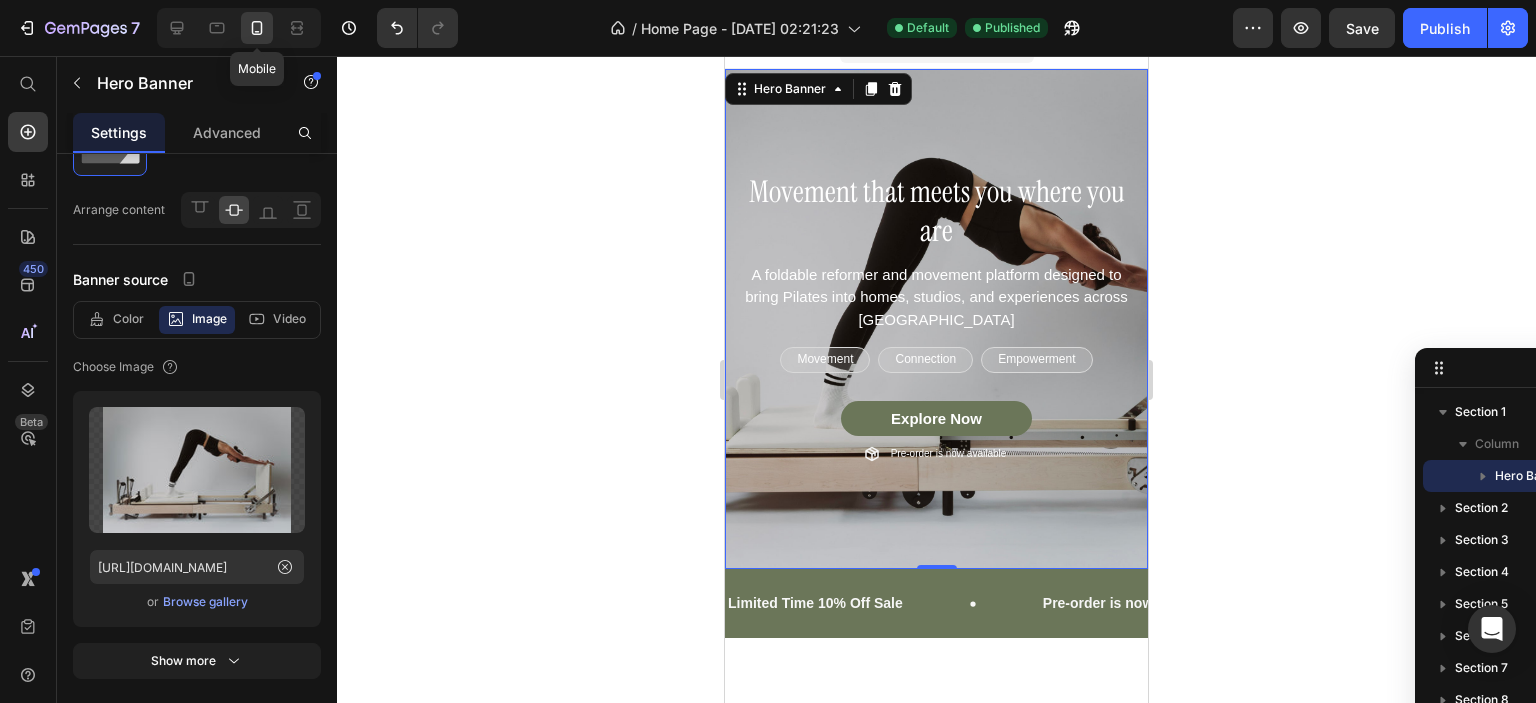 scroll, scrollTop: 0, scrollLeft: 0, axis: both 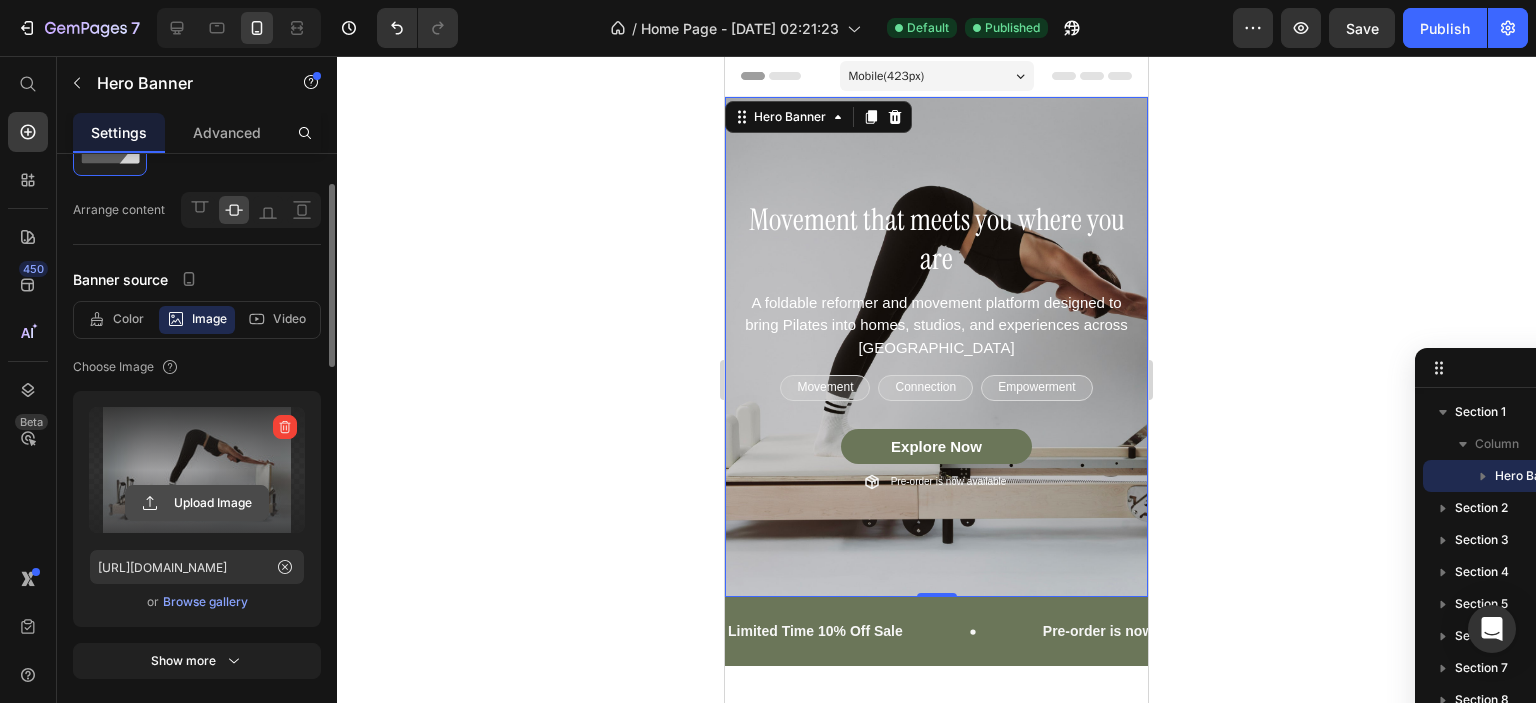 click 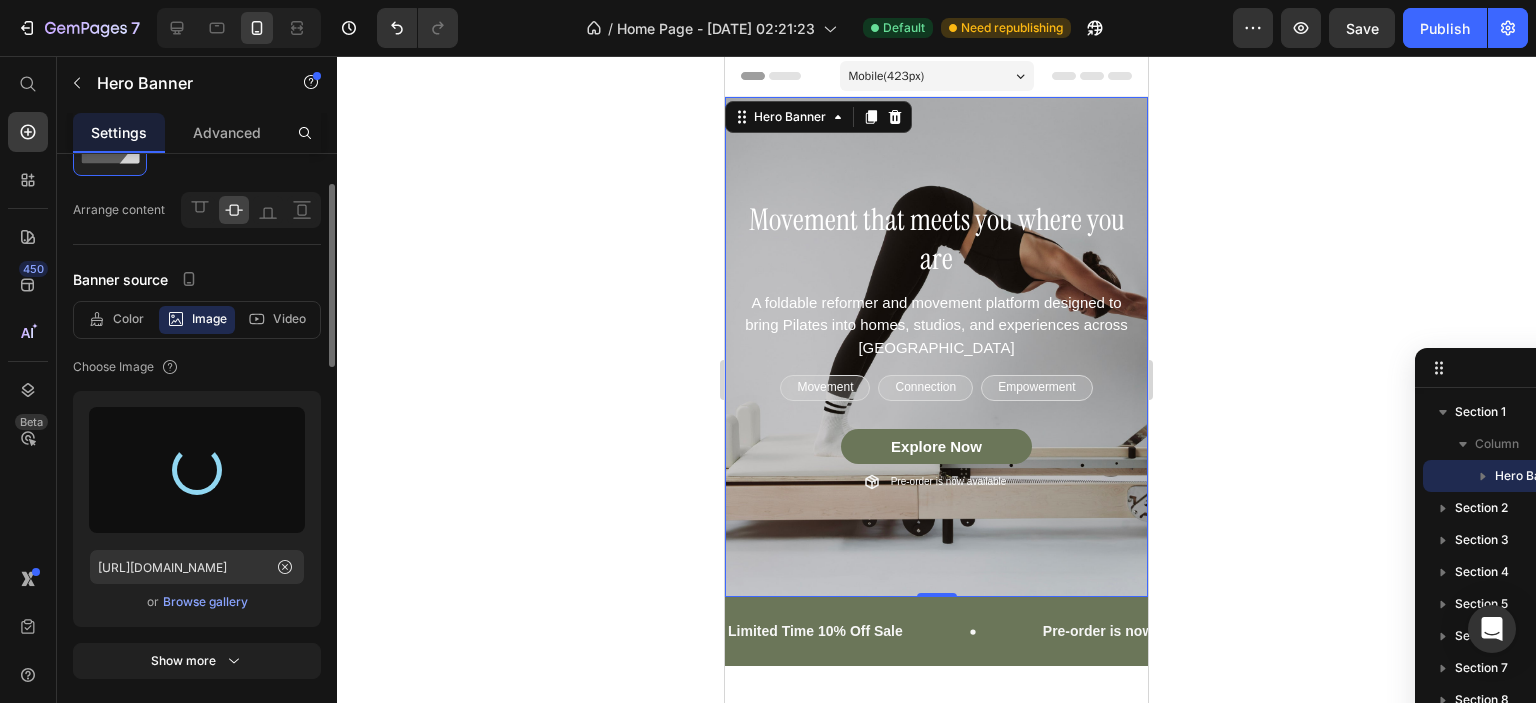 type on "[URL][DOMAIN_NAME]" 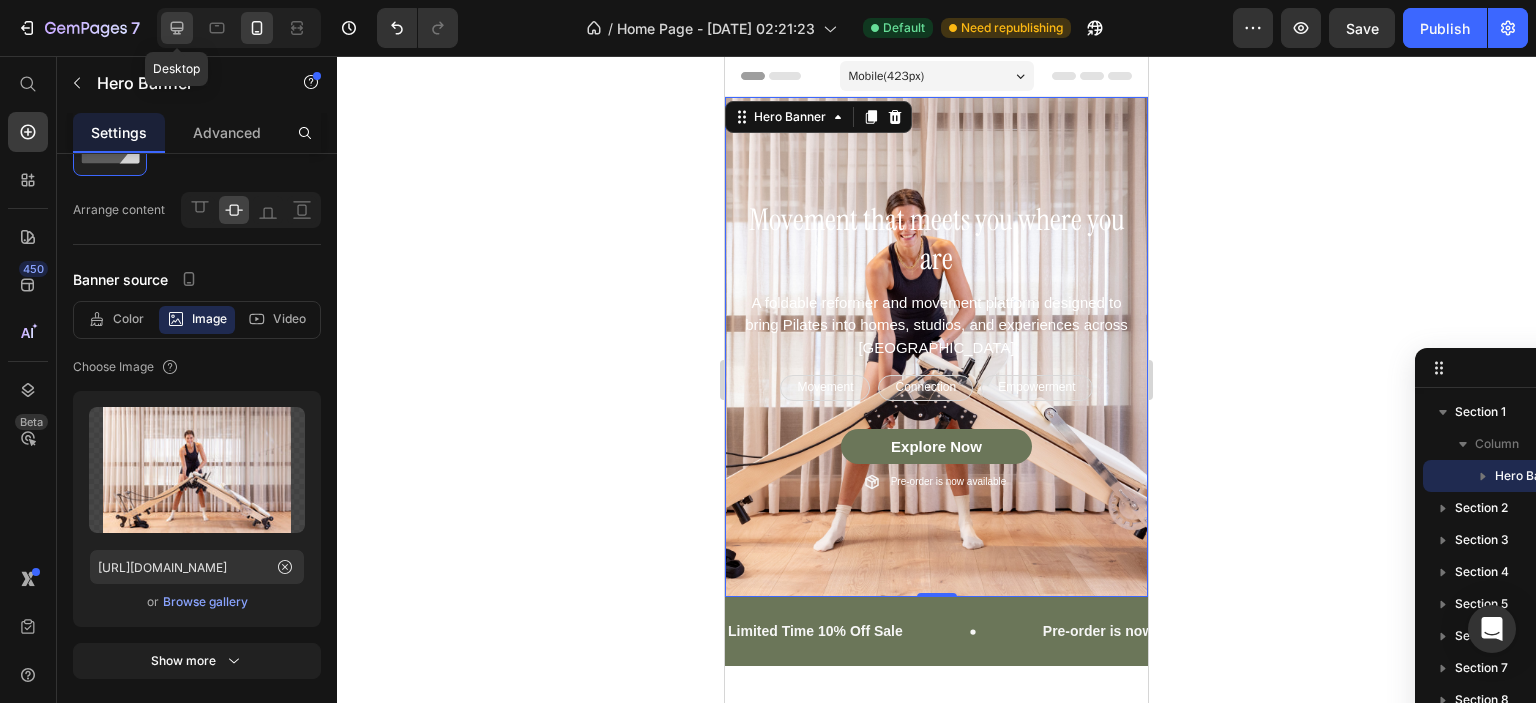 click 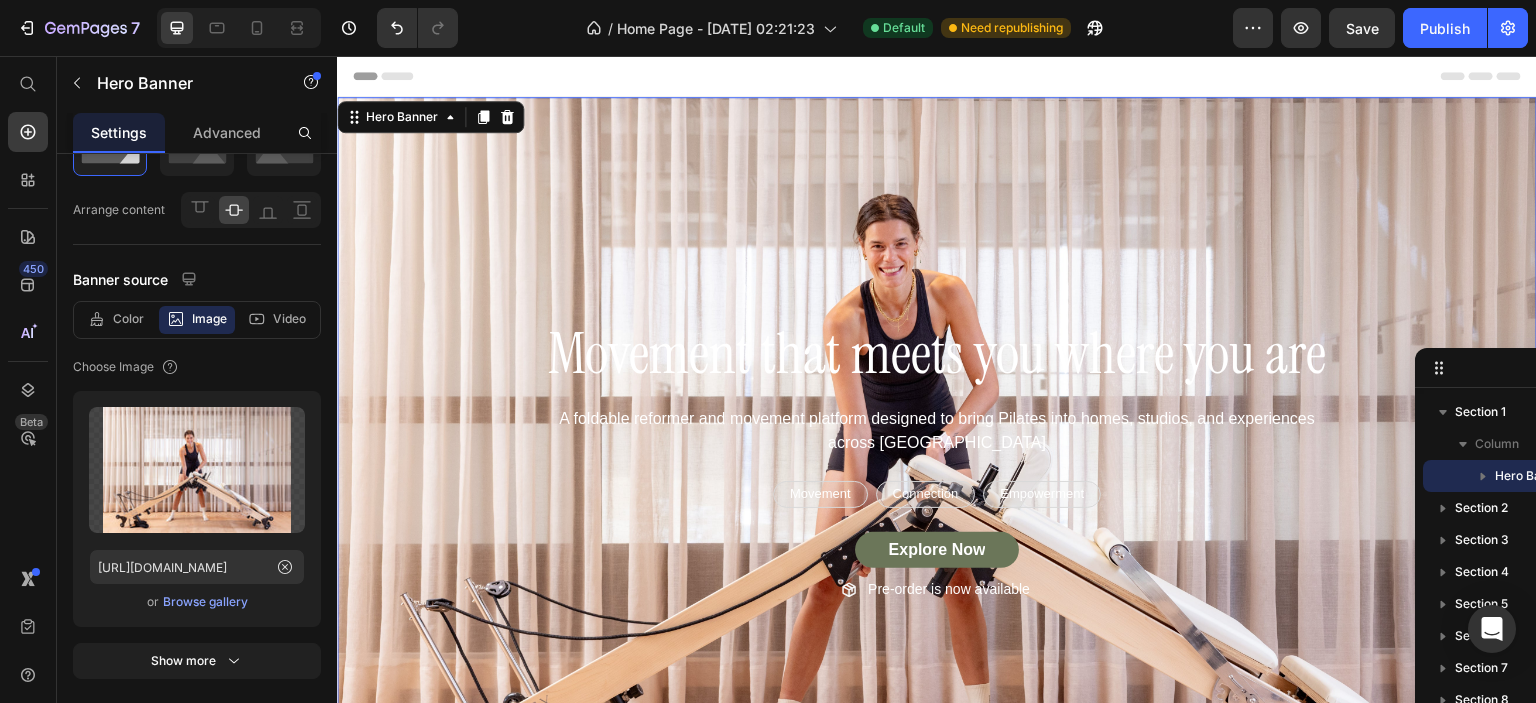 click at bounding box center [937, 447] 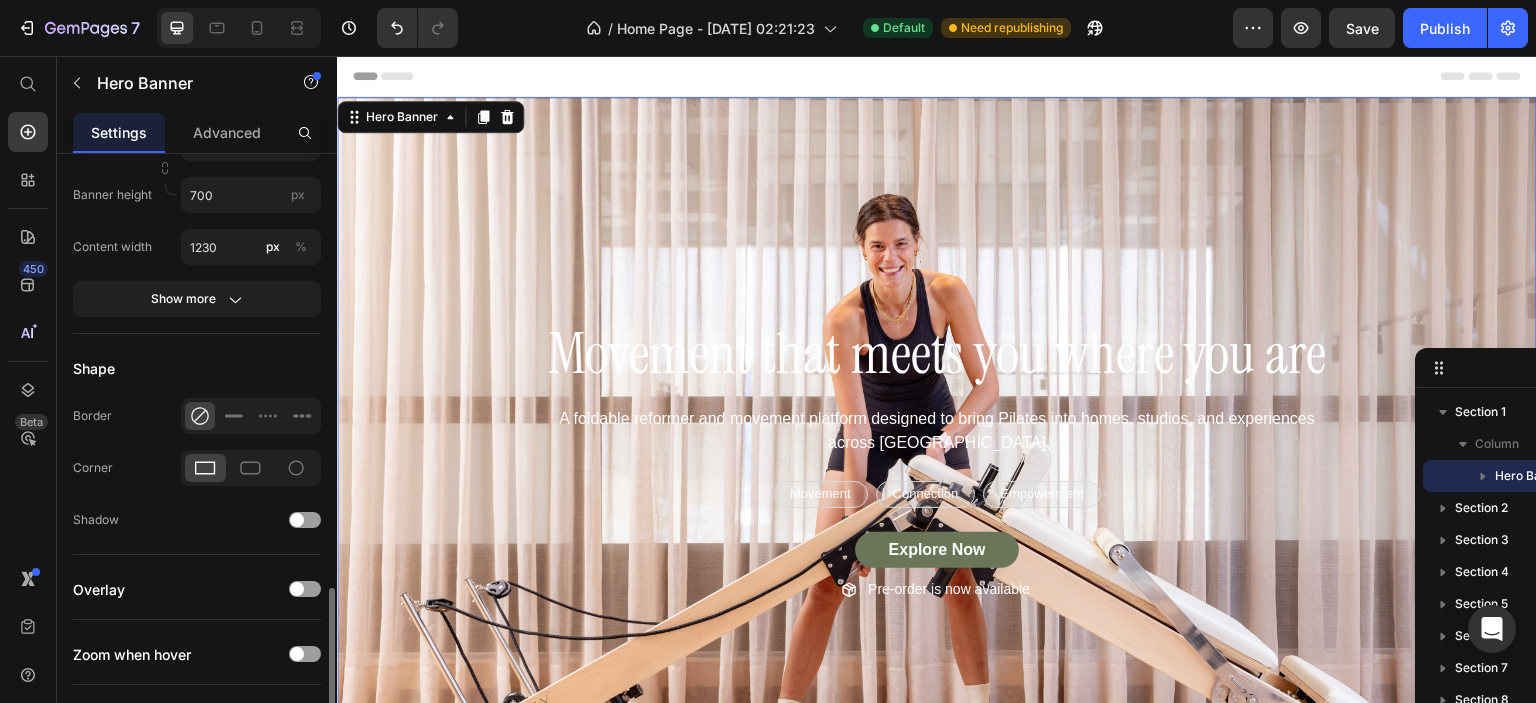 scroll, scrollTop: 1200, scrollLeft: 0, axis: vertical 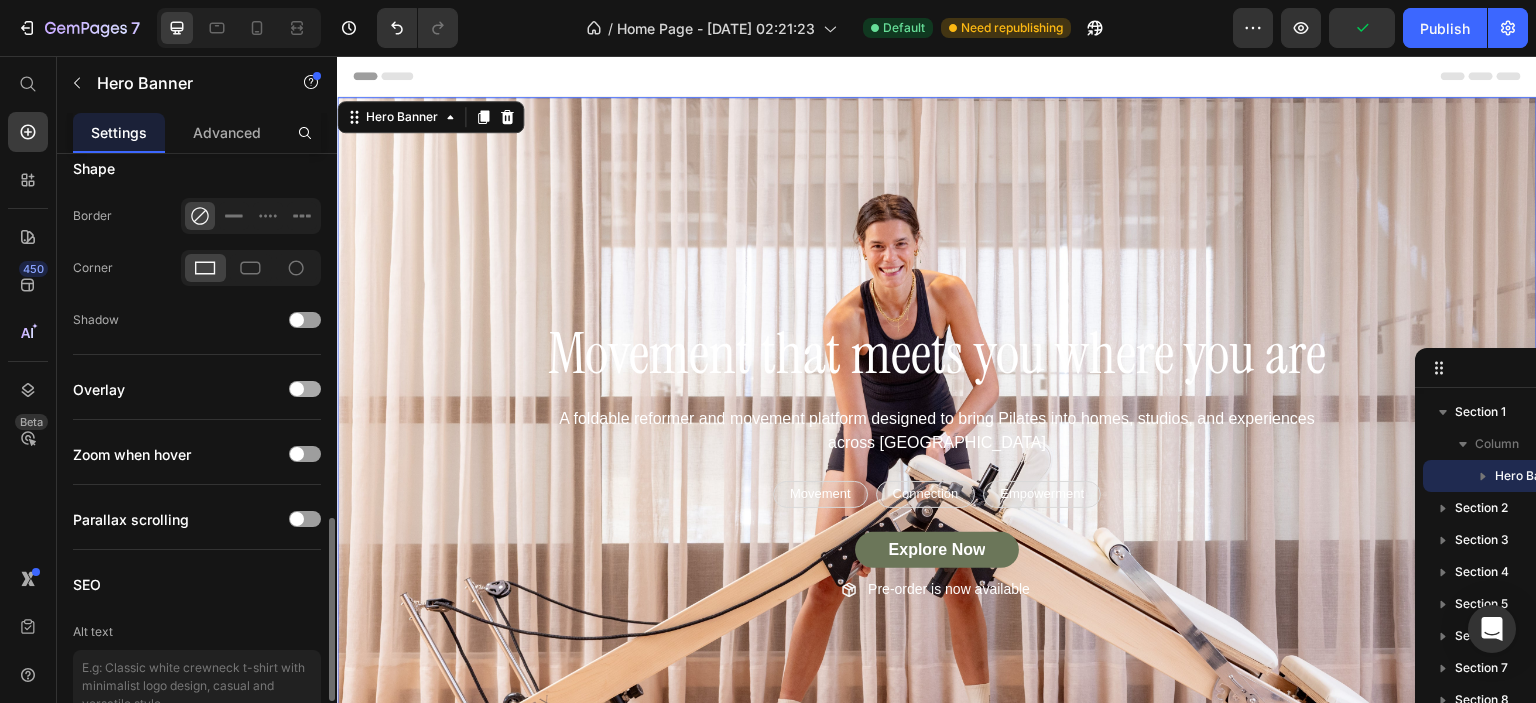 click at bounding box center [297, 389] 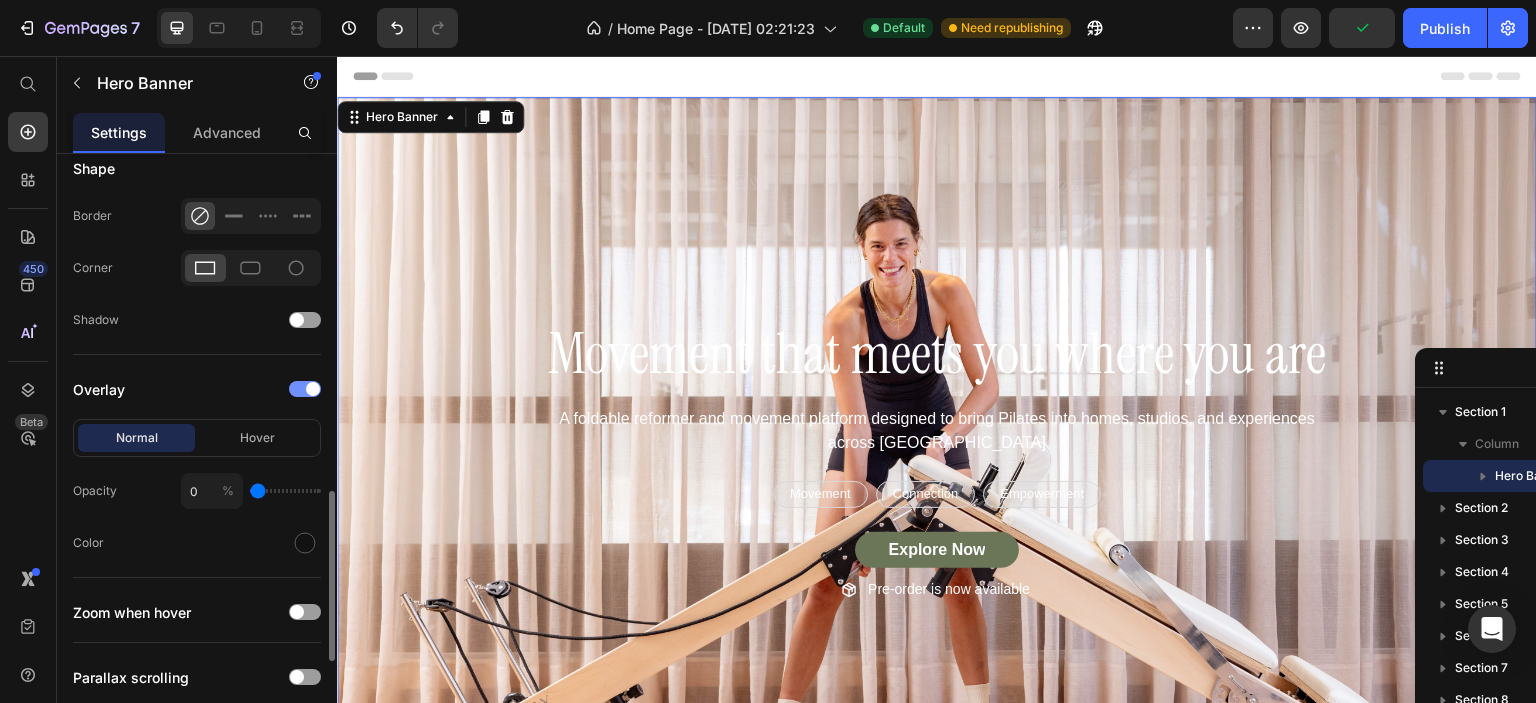 scroll, scrollTop: 1400, scrollLeft: 0, axis: vertical 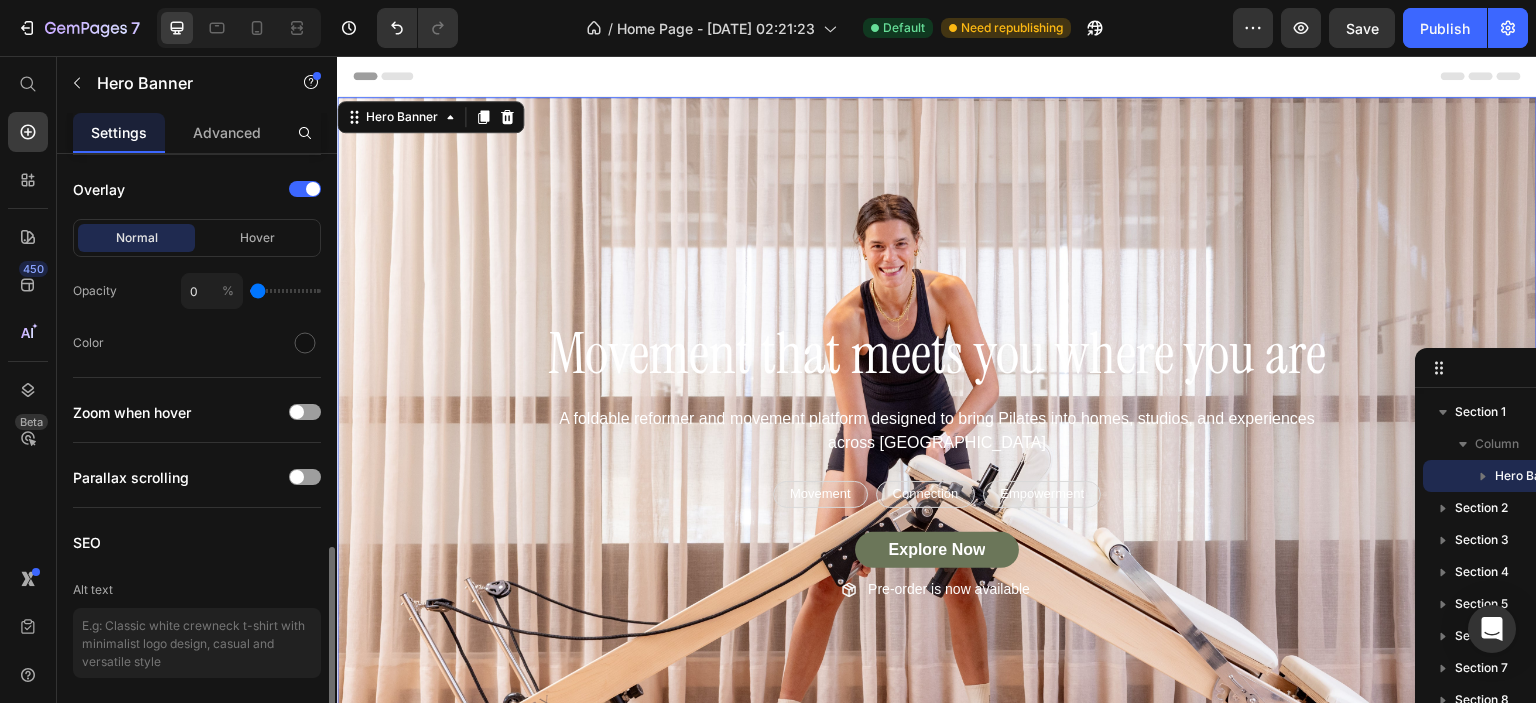 type on "1" 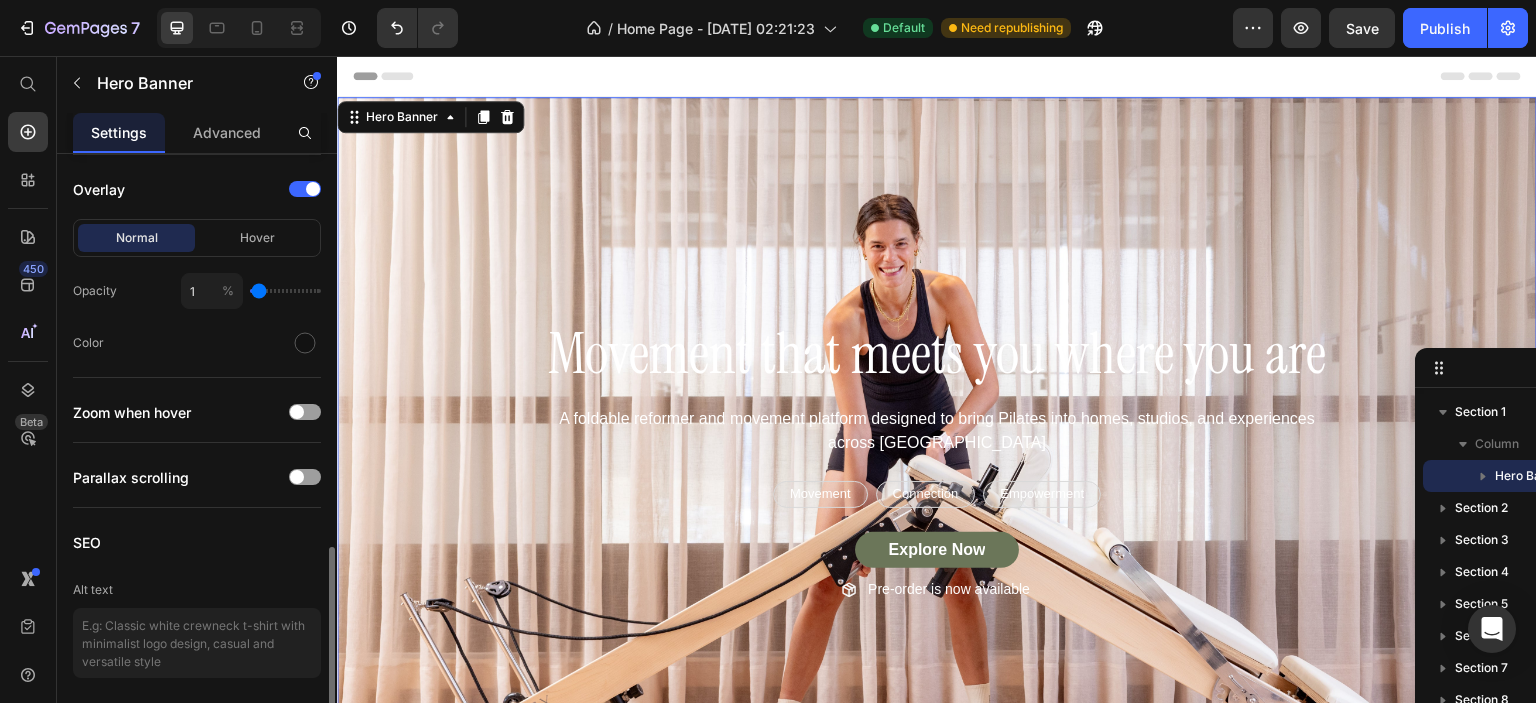 type on "4" 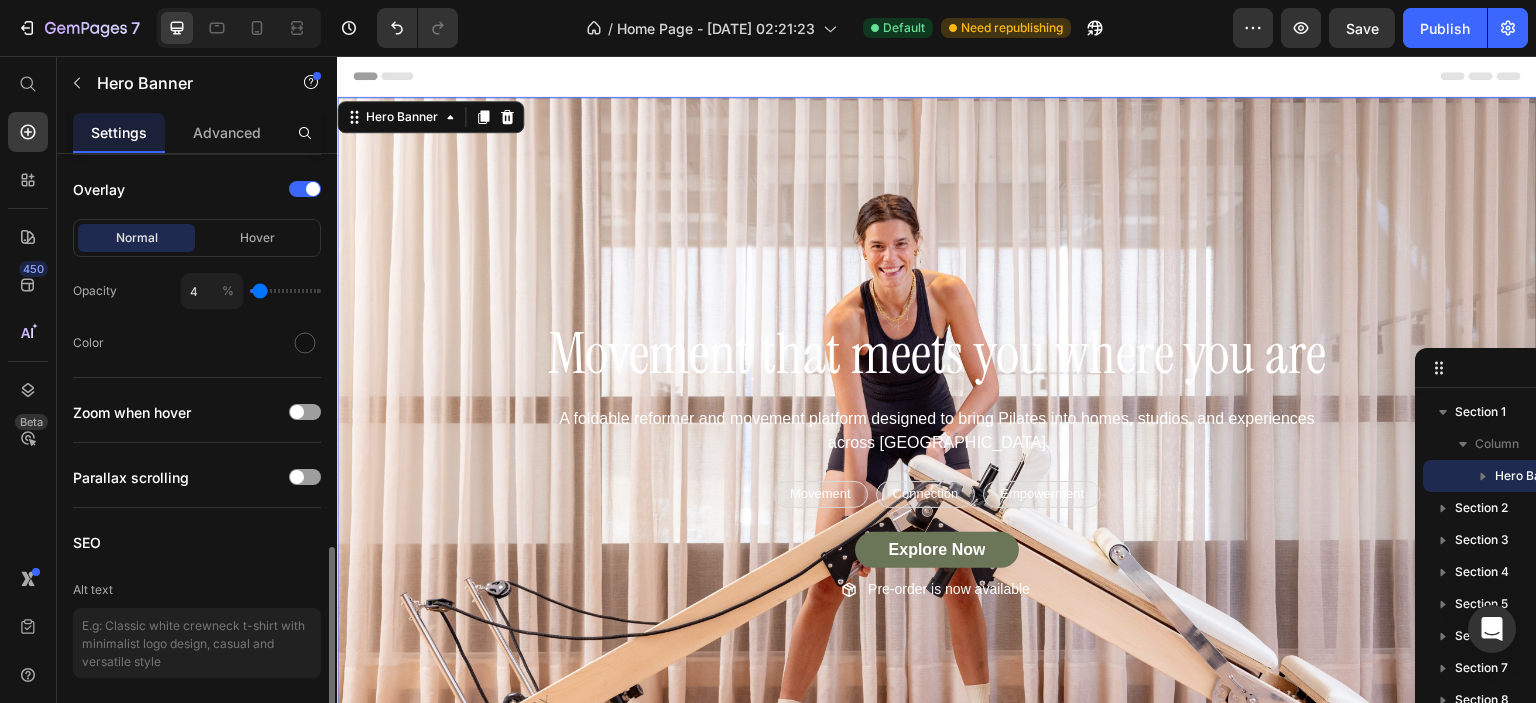 type on "7" 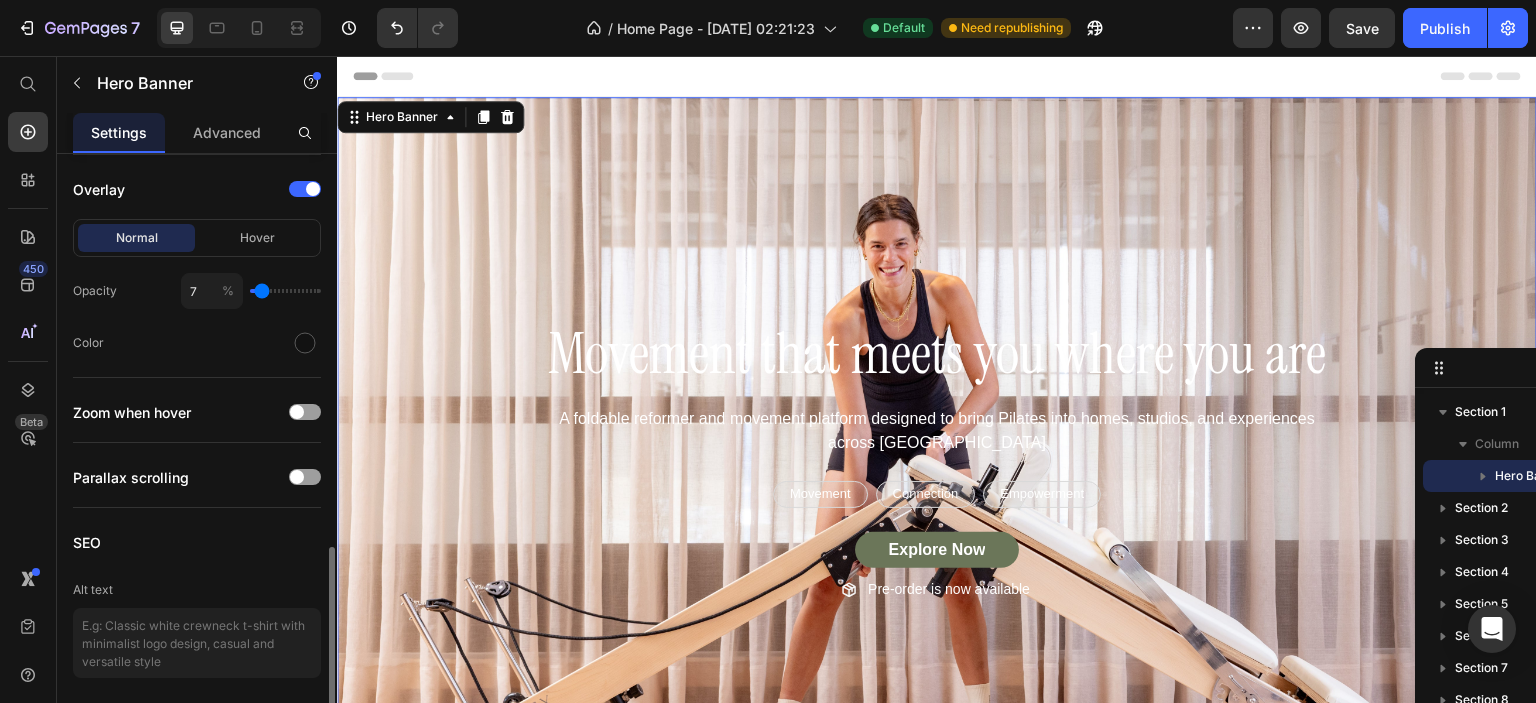 type on "8" 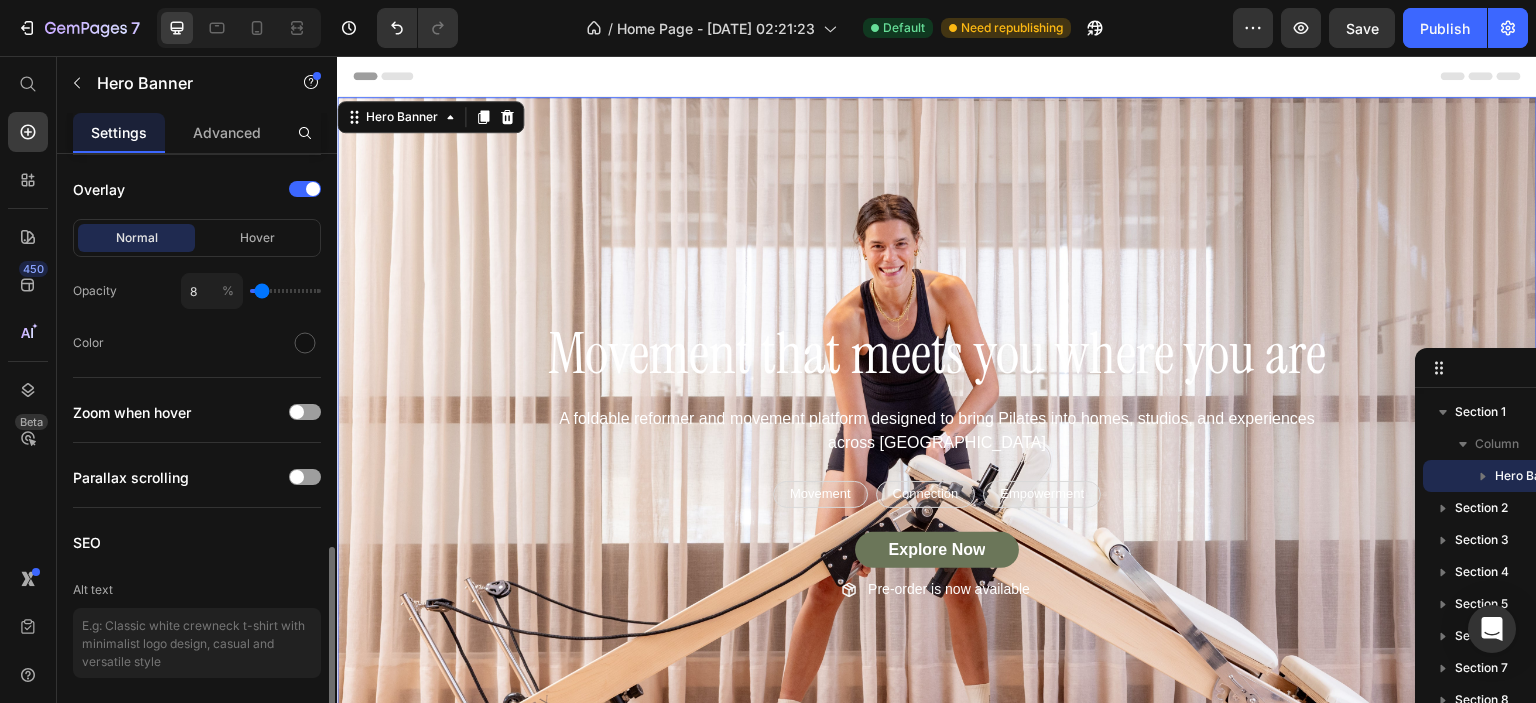 type on "11" 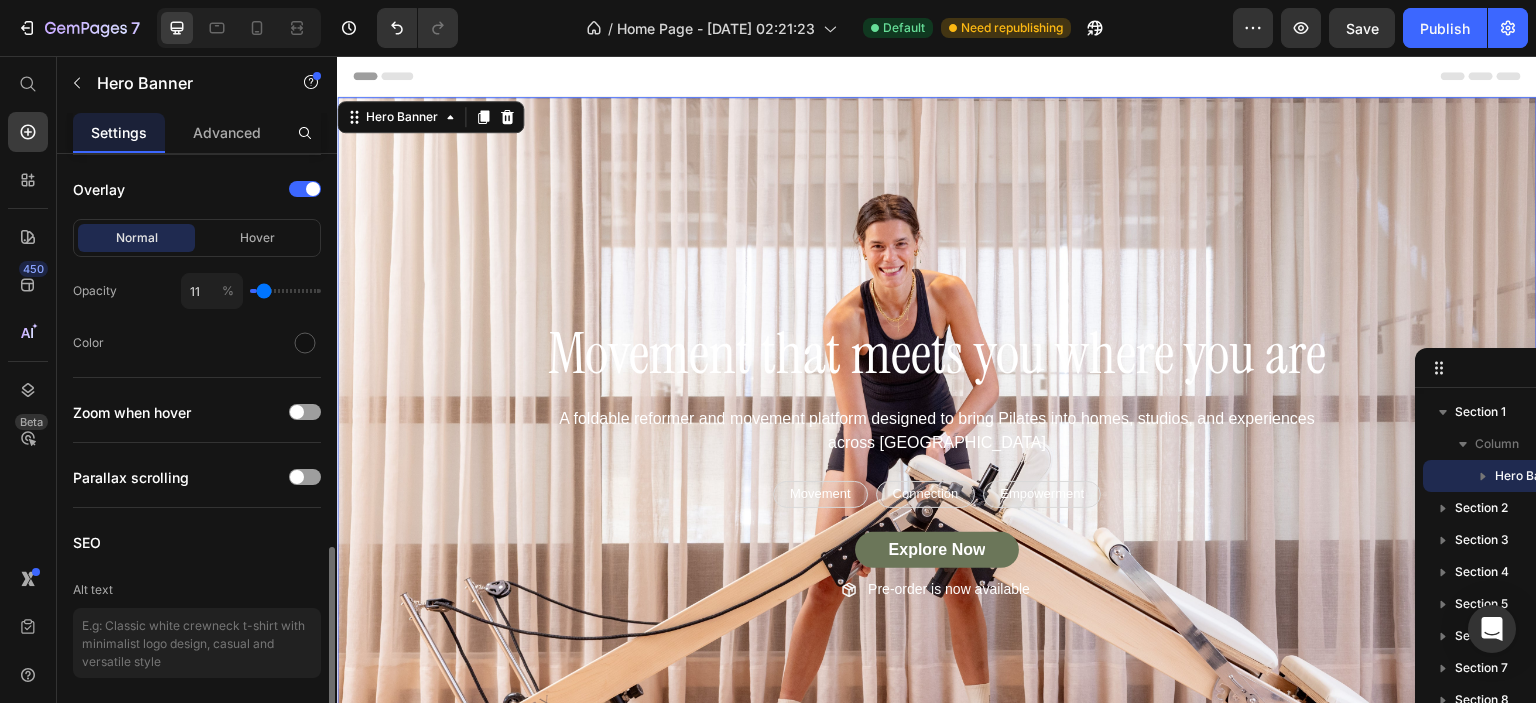 type on "12" 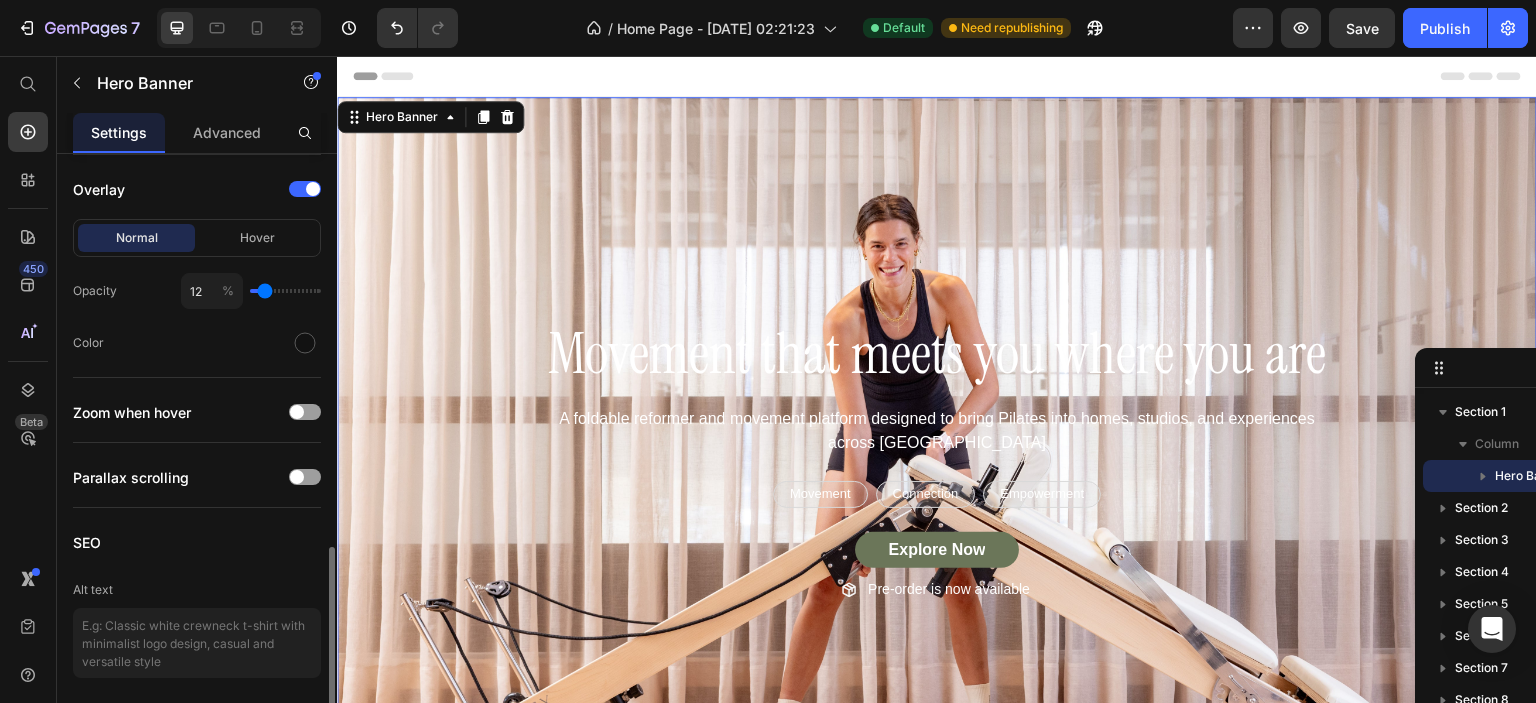 type on "14" 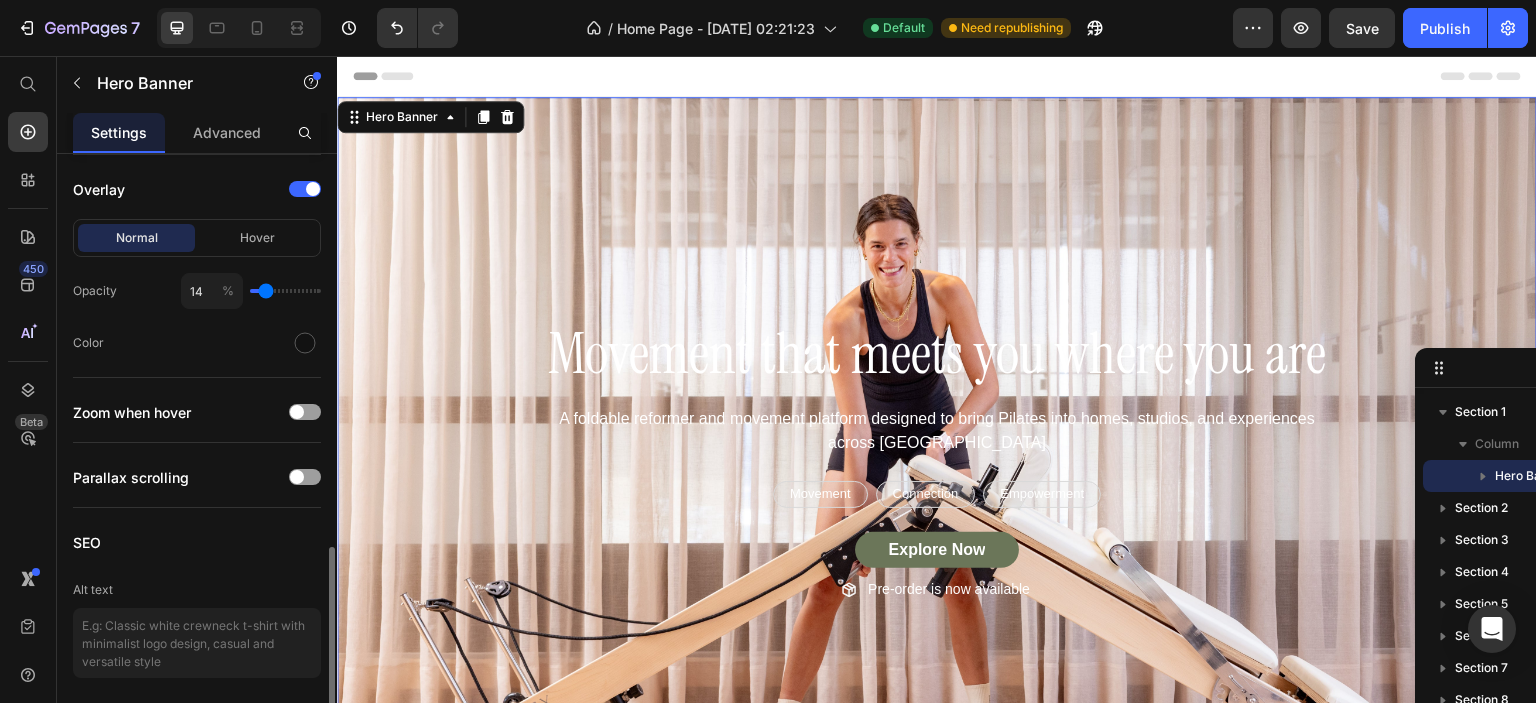 type on "15" 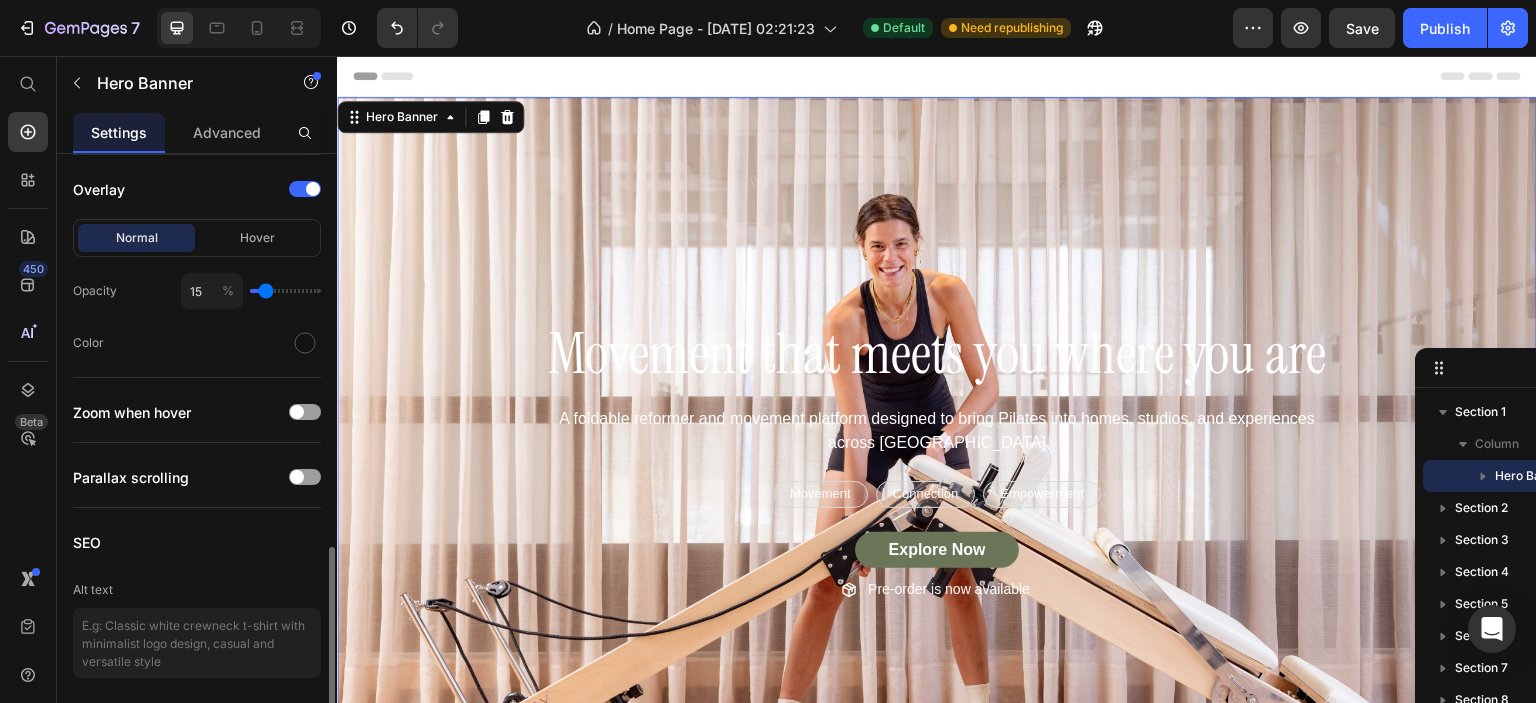 type on "17" 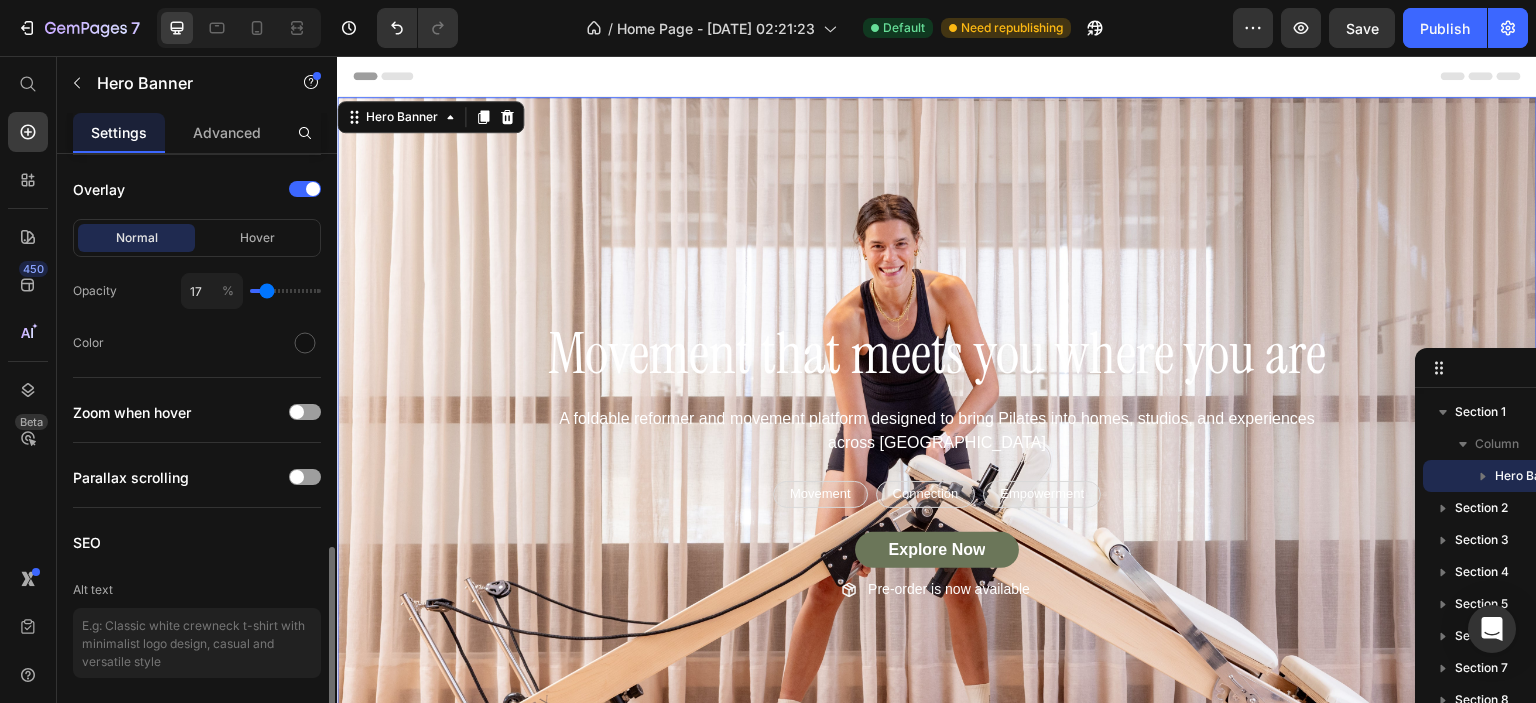 type on "18" 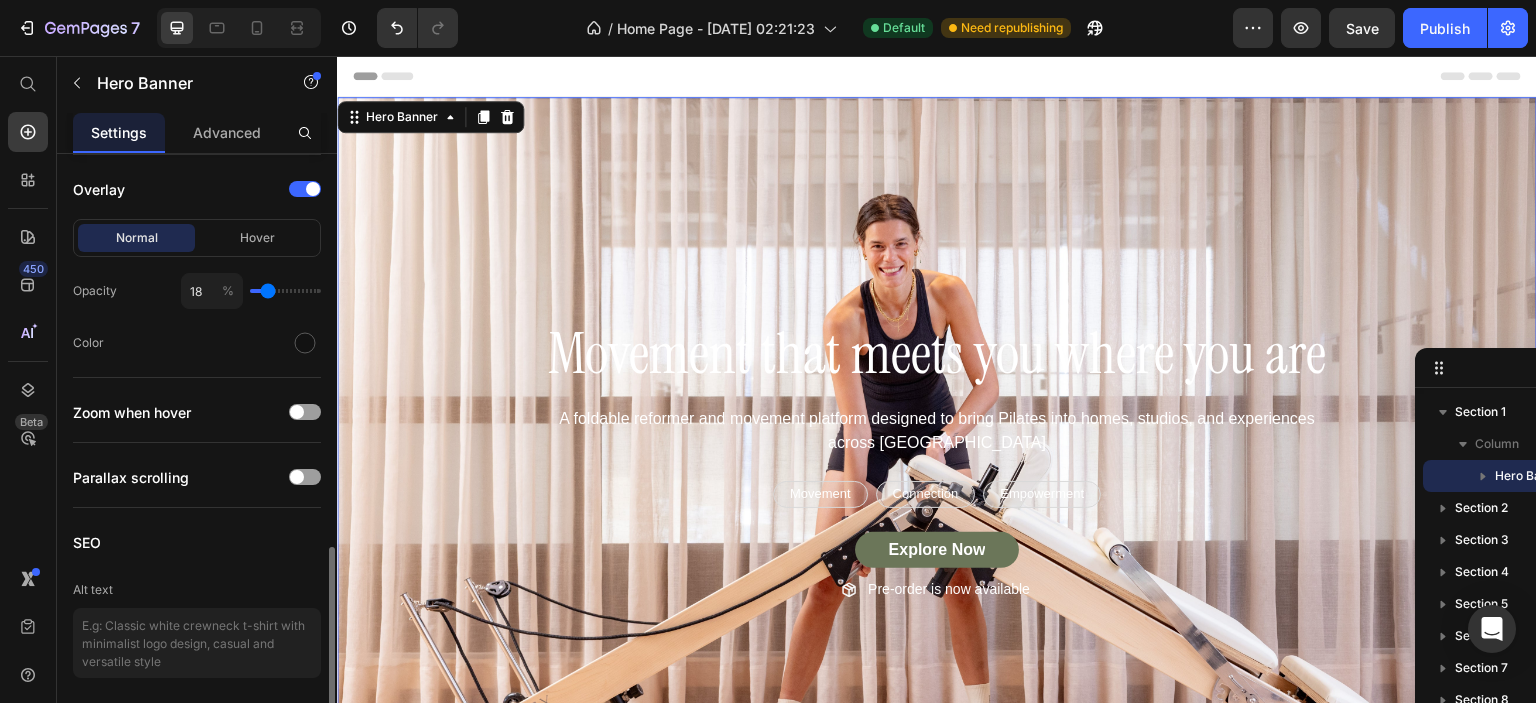 type on "20" 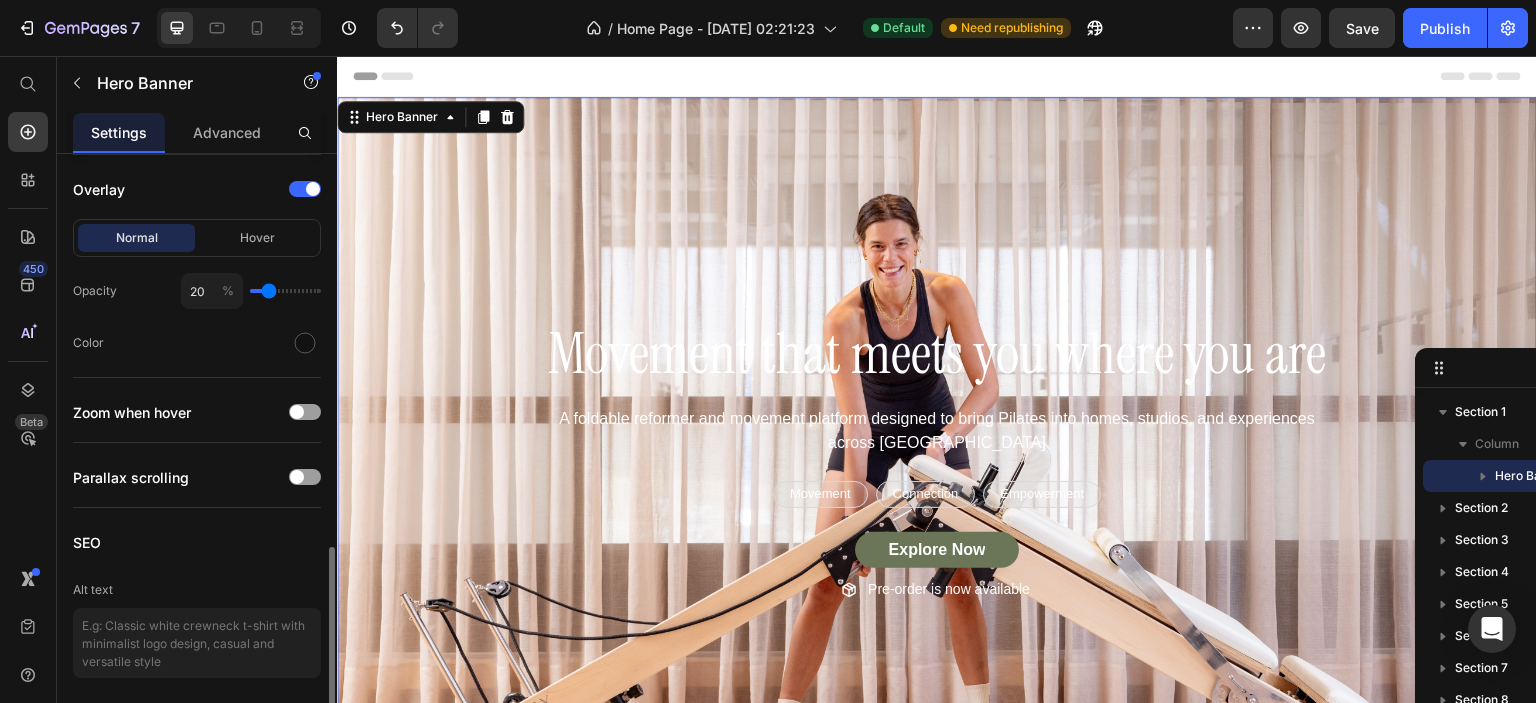 type on "21" 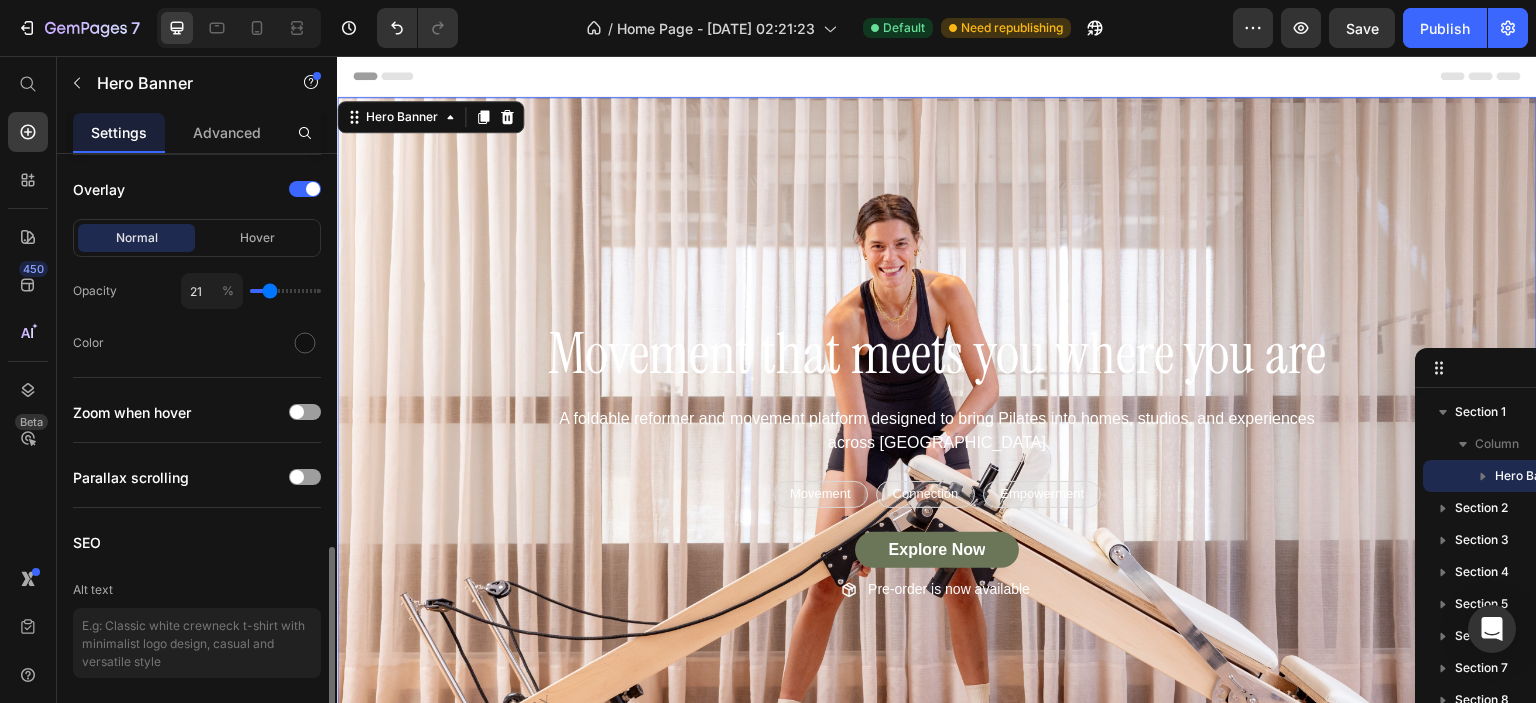drag, startPoint x: 256, startPoint y: 290, endPoint x: 269, endPoint y: 291, distance: 13.038404 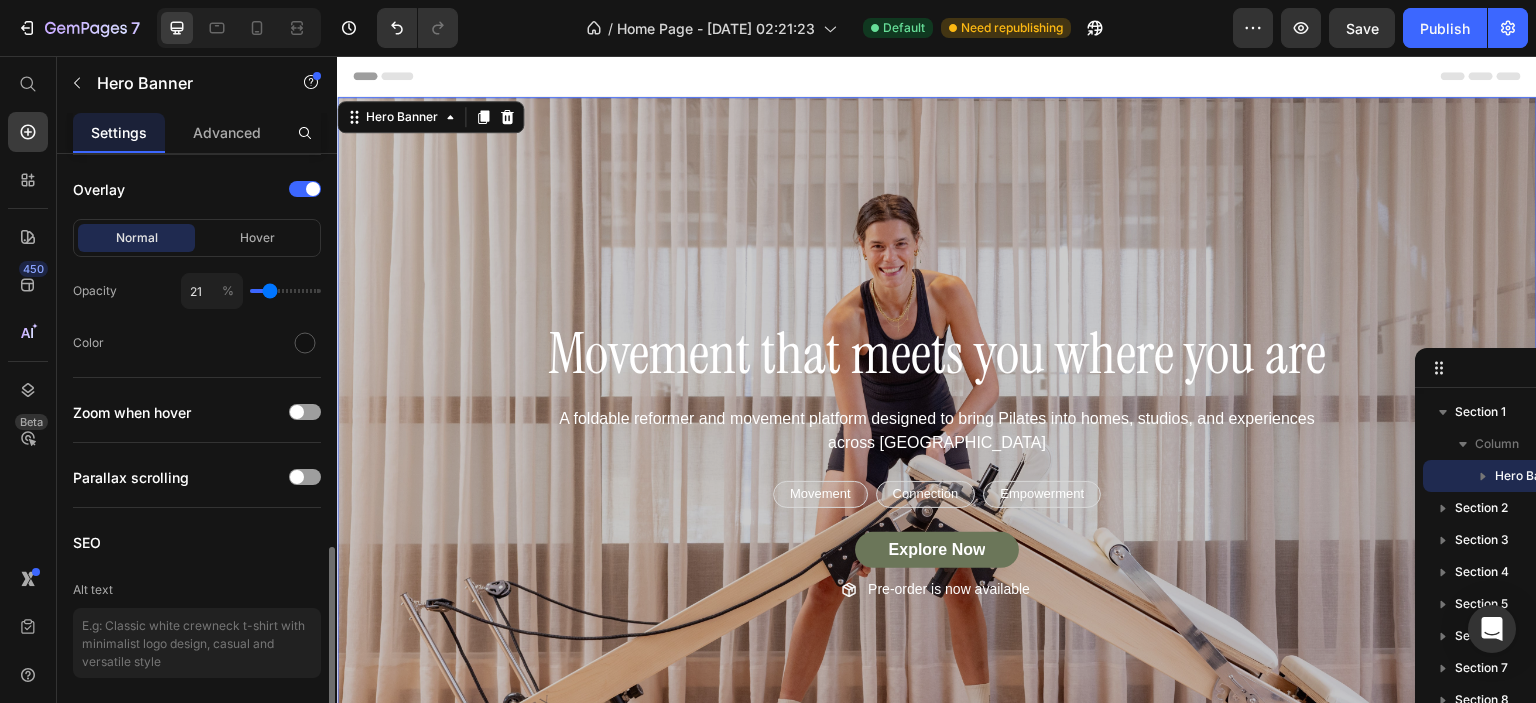 type on "28" 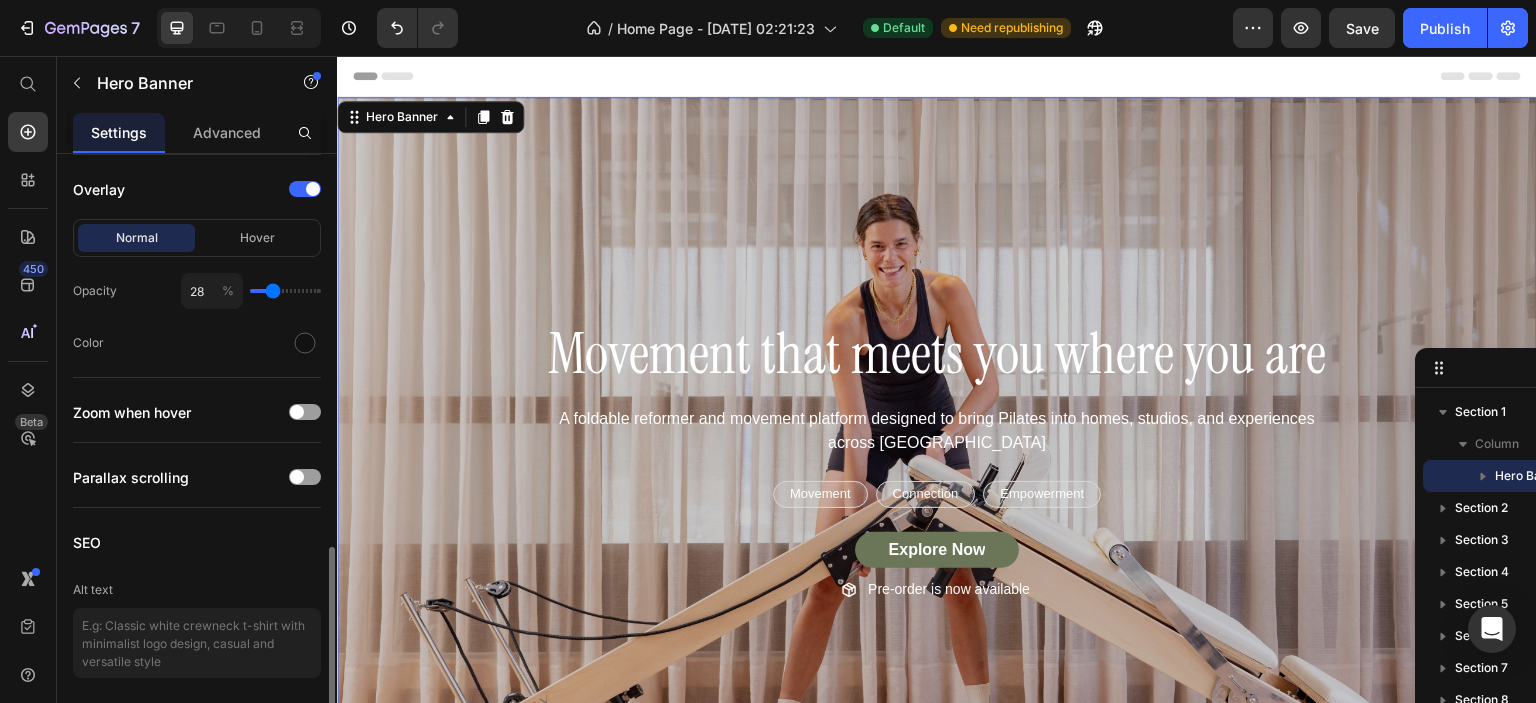 type on "30" 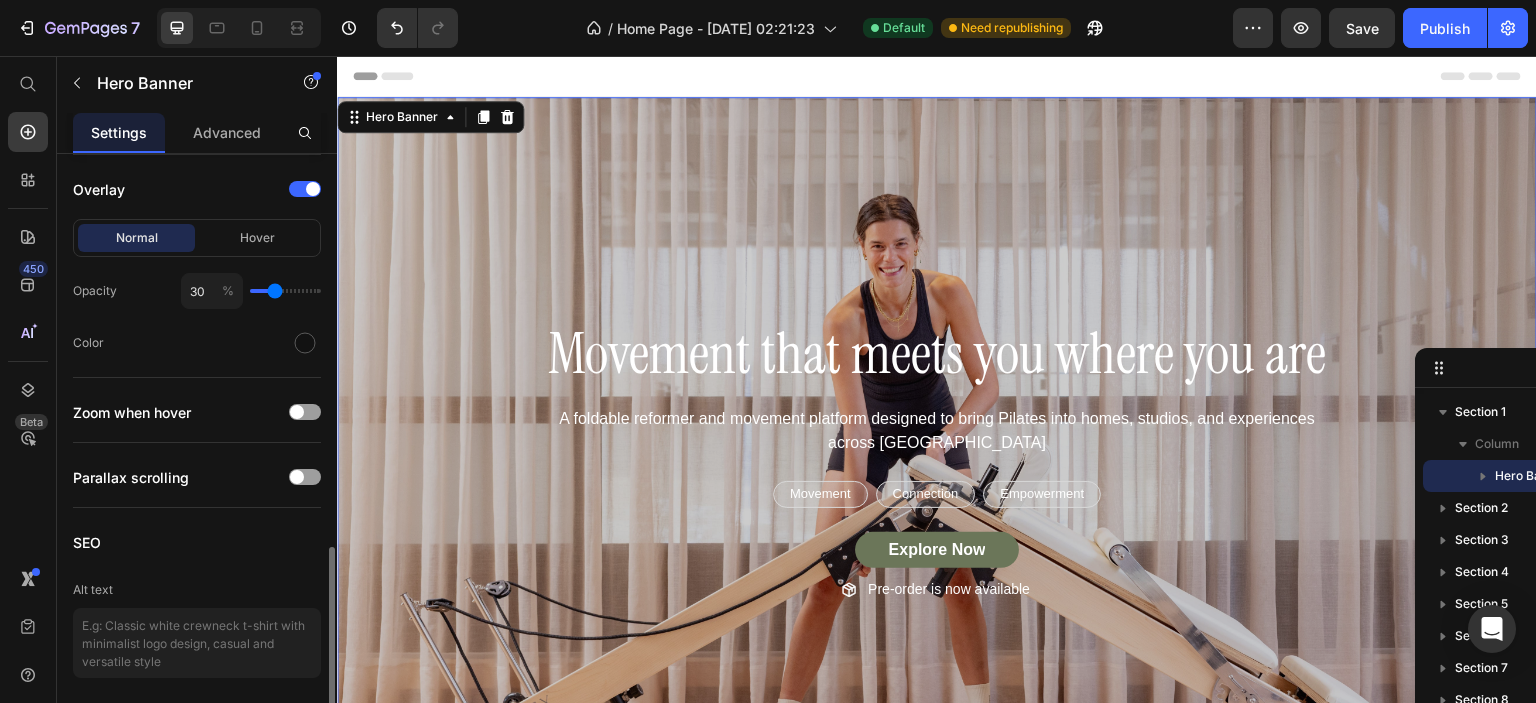 type on "33" 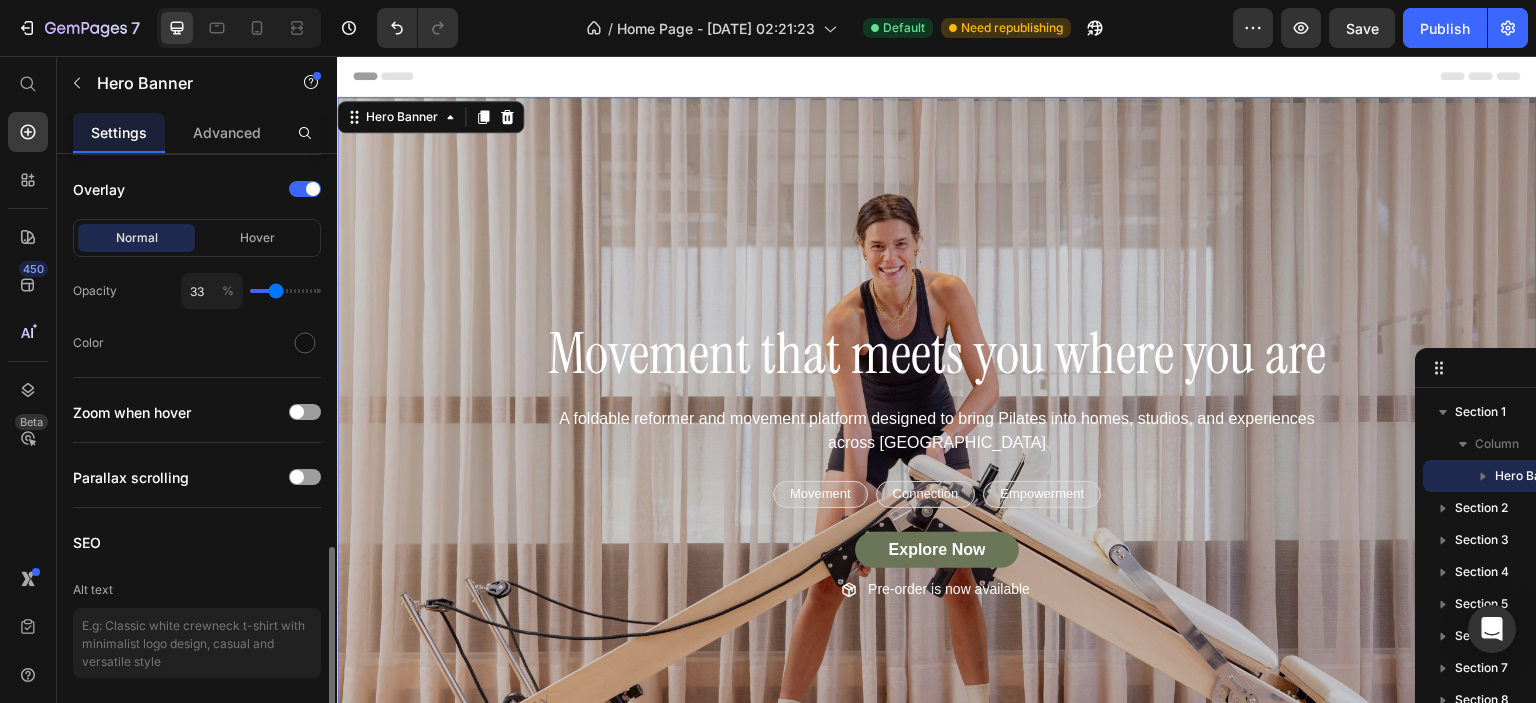 type on "34" 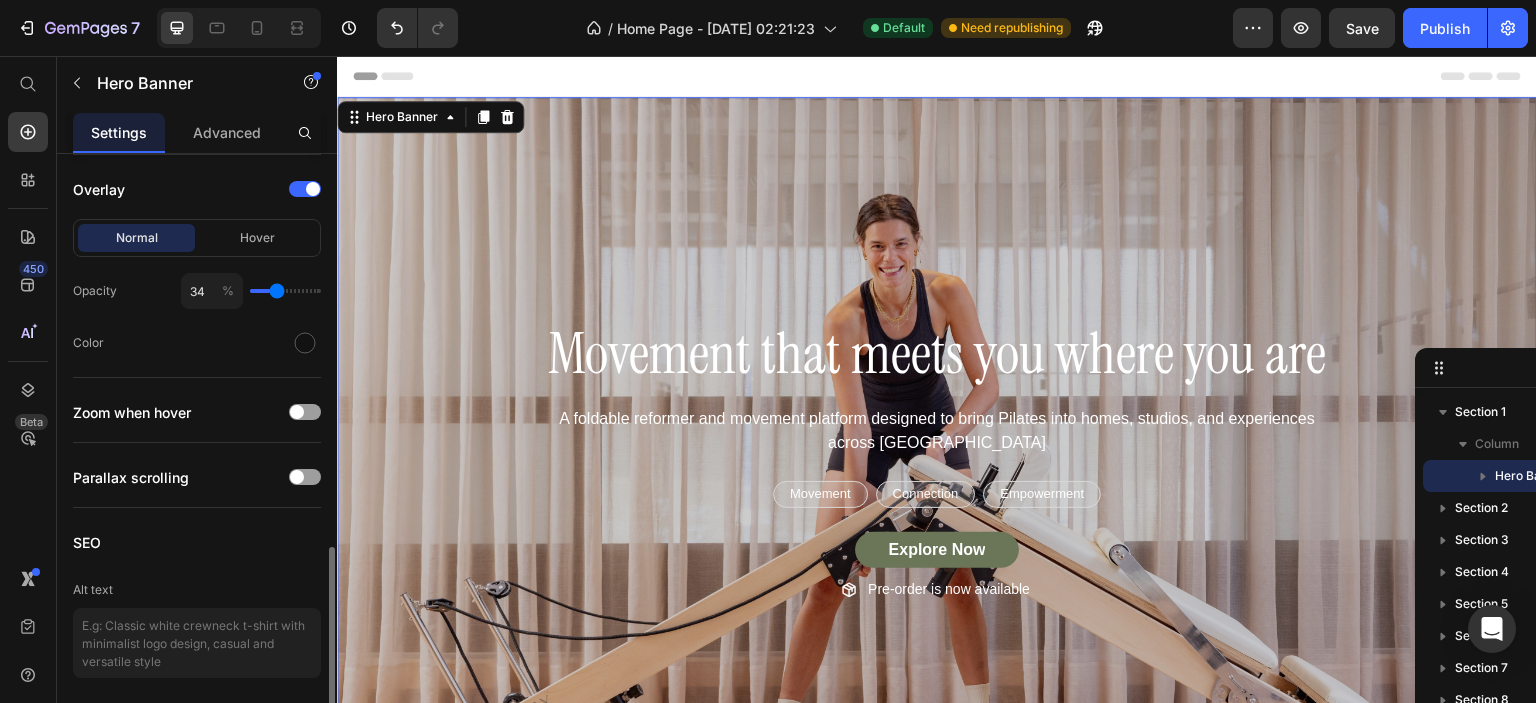 type on "37" 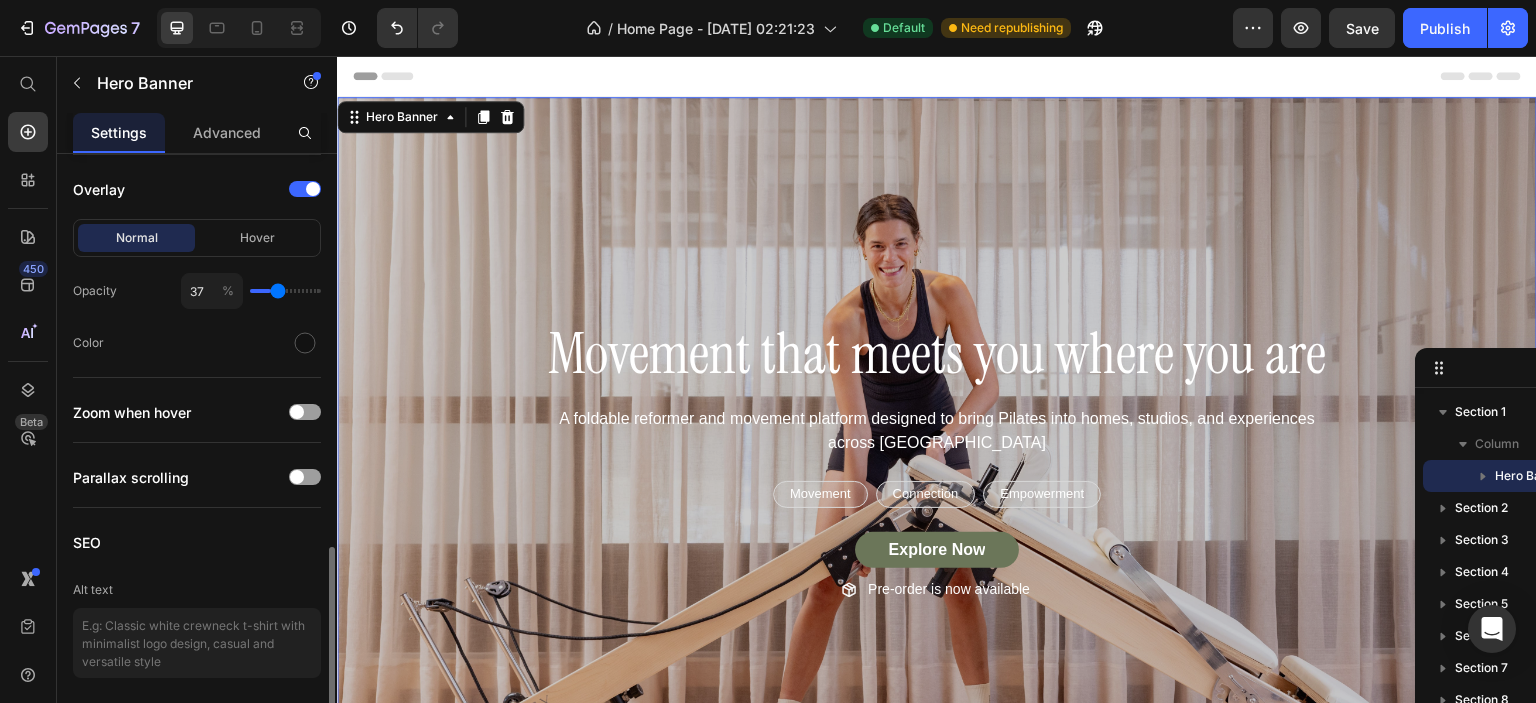 type on "40" 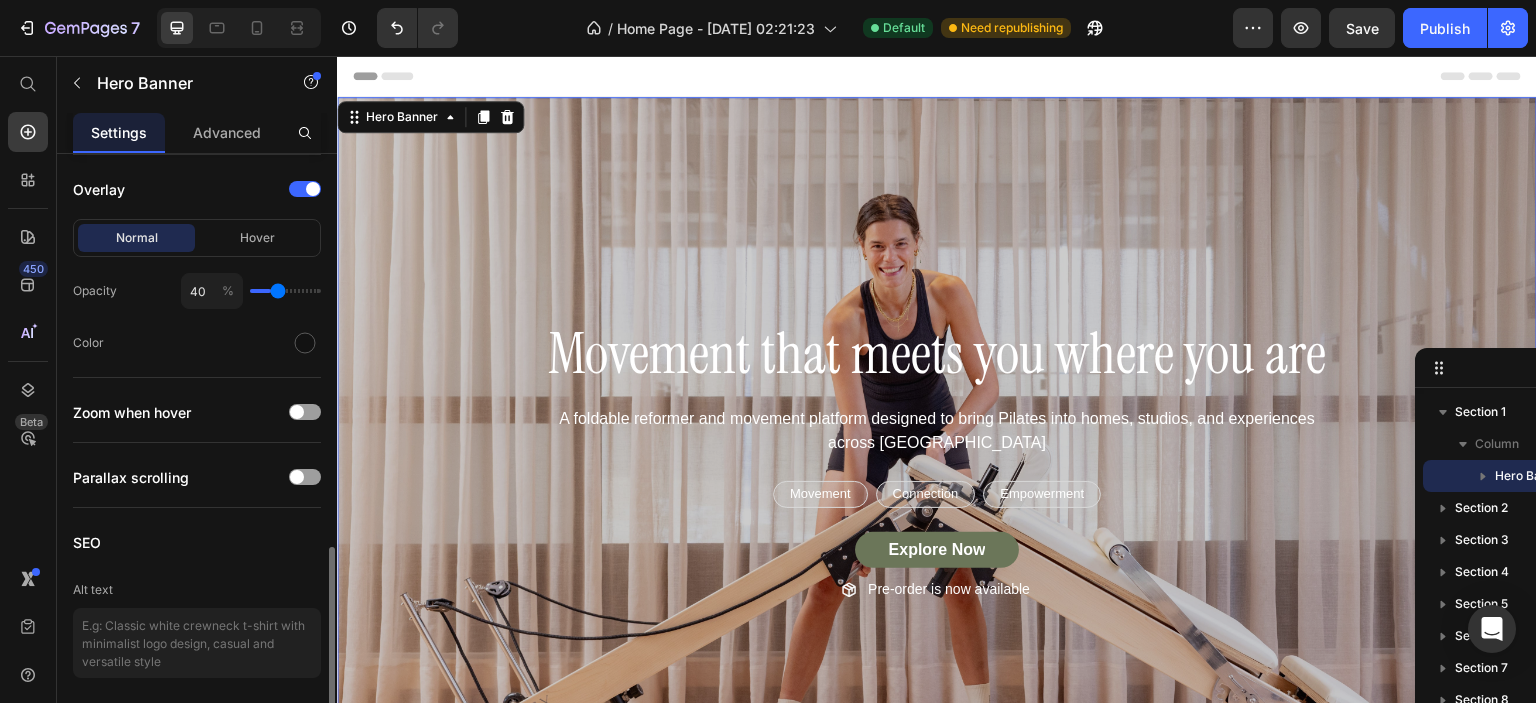 type on "40" 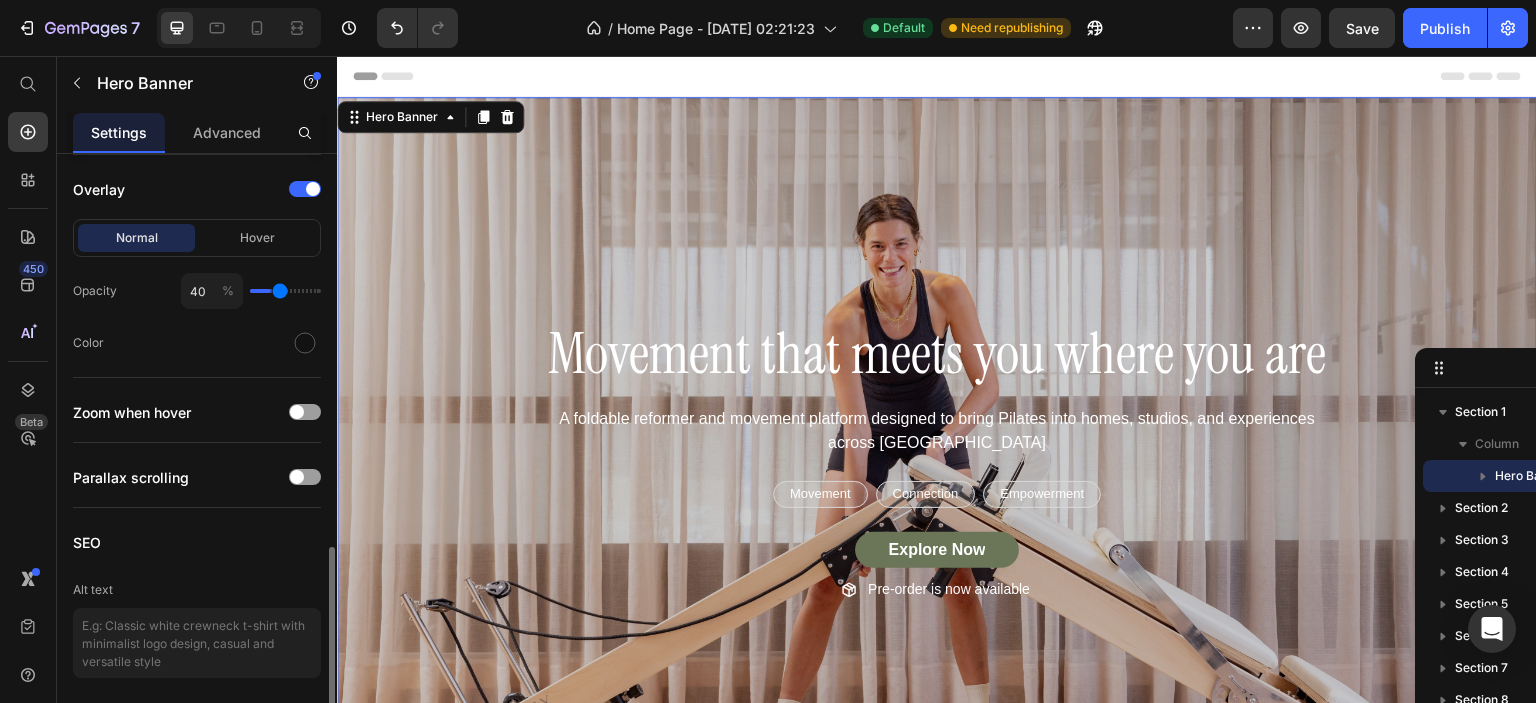 type on "43" 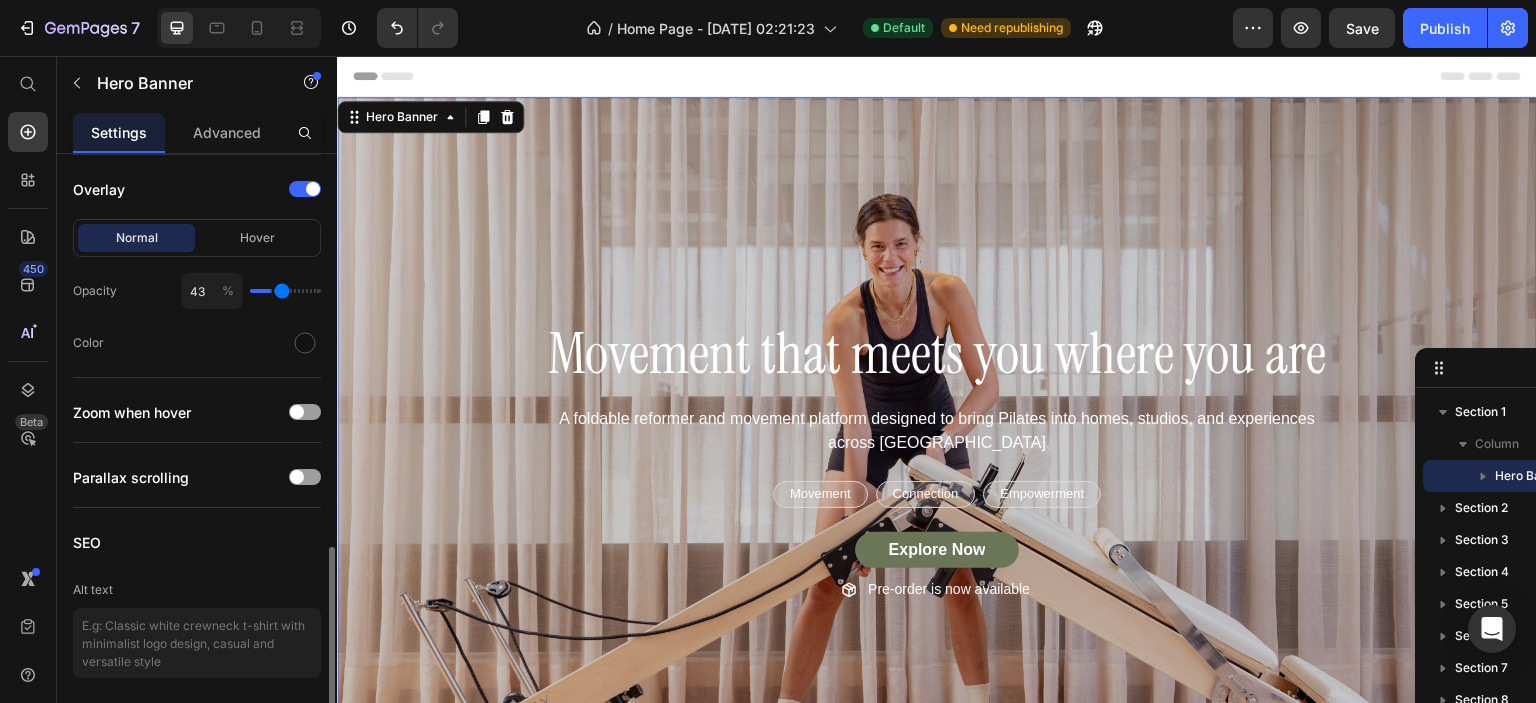 type on "44" 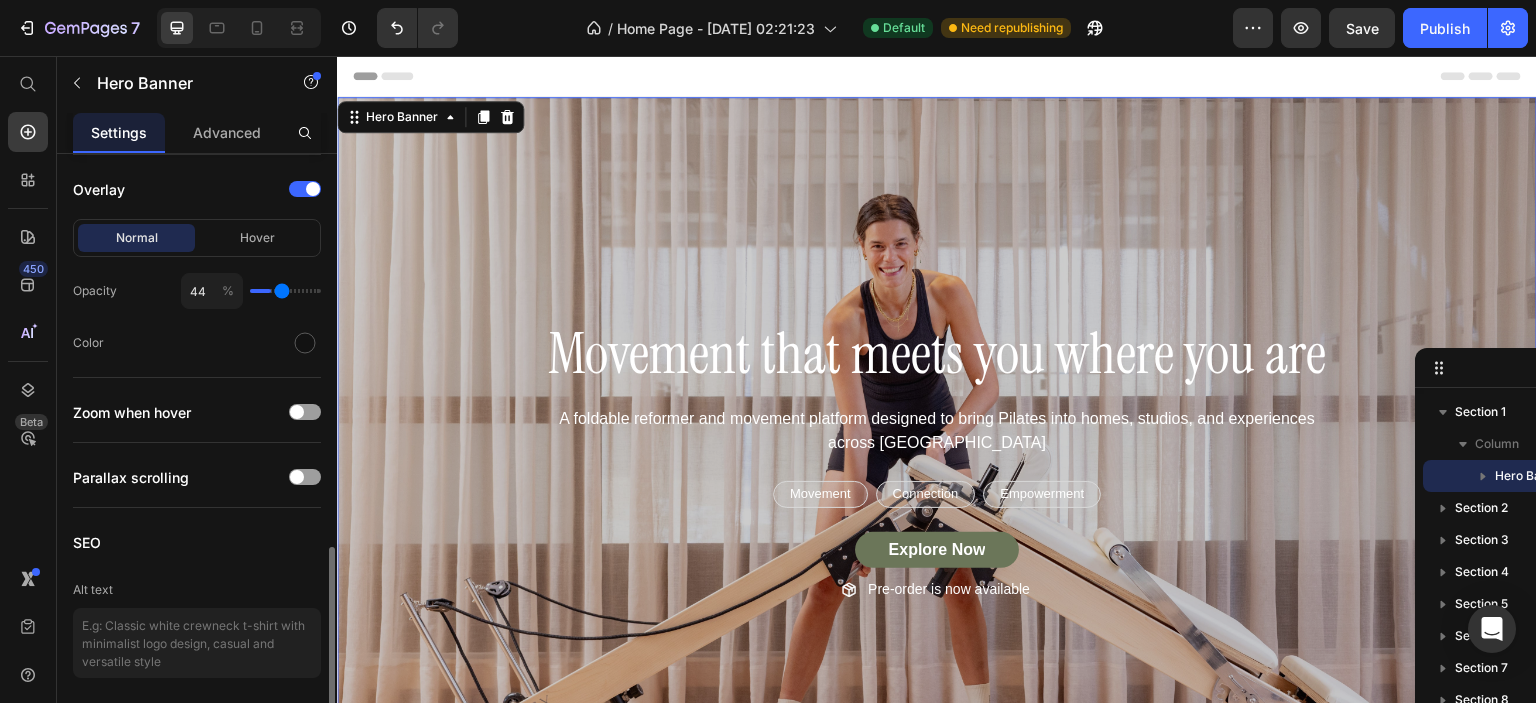 type on "46" 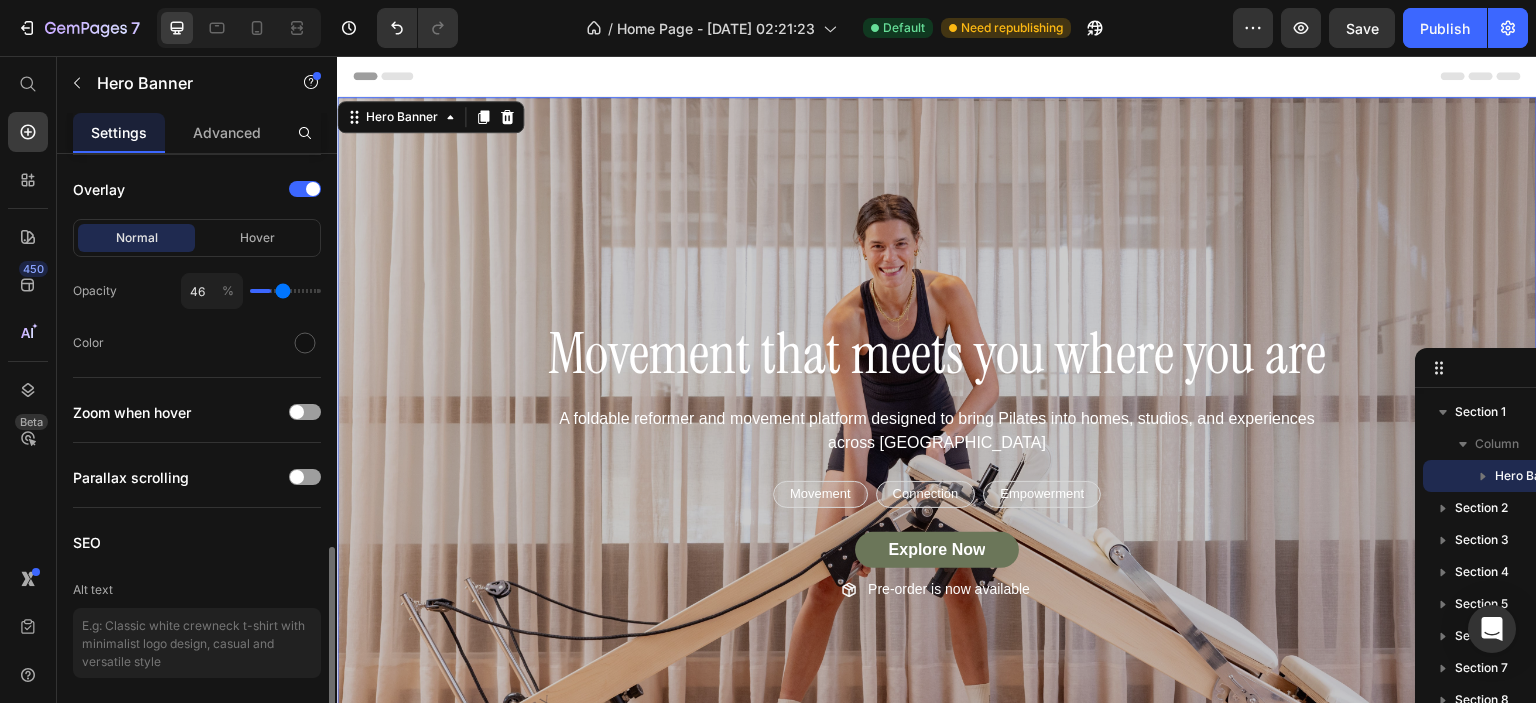 type on "47" 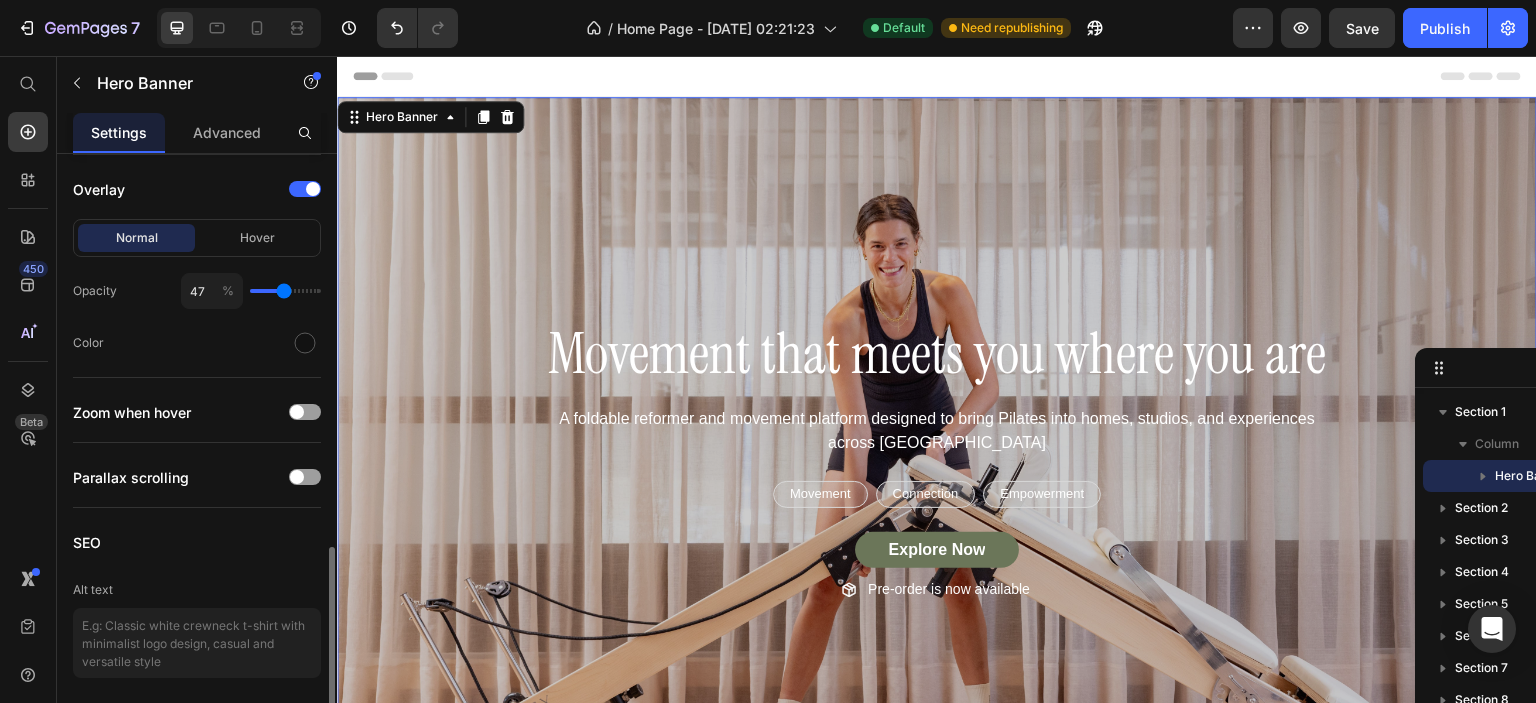 type on "49" 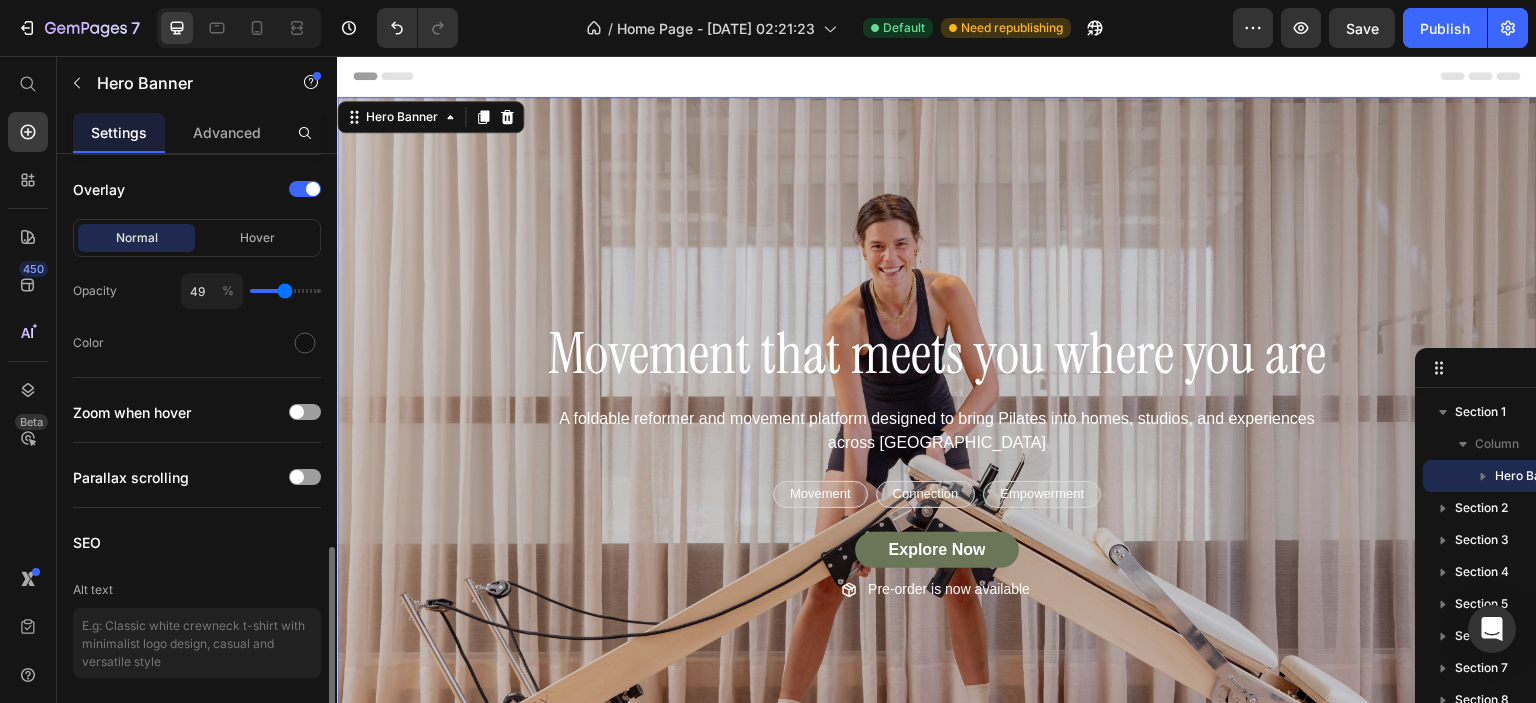 type on "50" 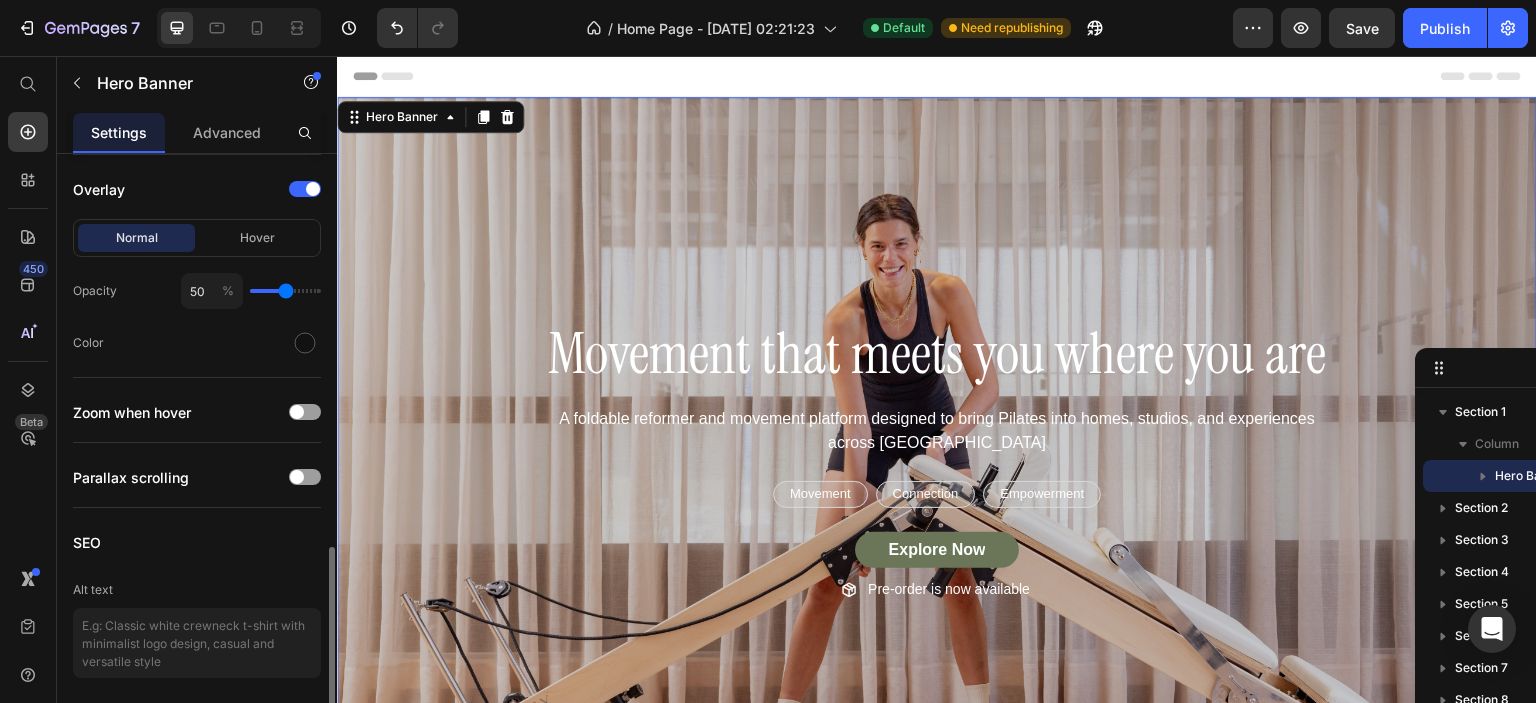 drag, startPoint x: 272, startPoint y: 286, endPoint x: 285, endPoint y: 284, distance: 13.152946 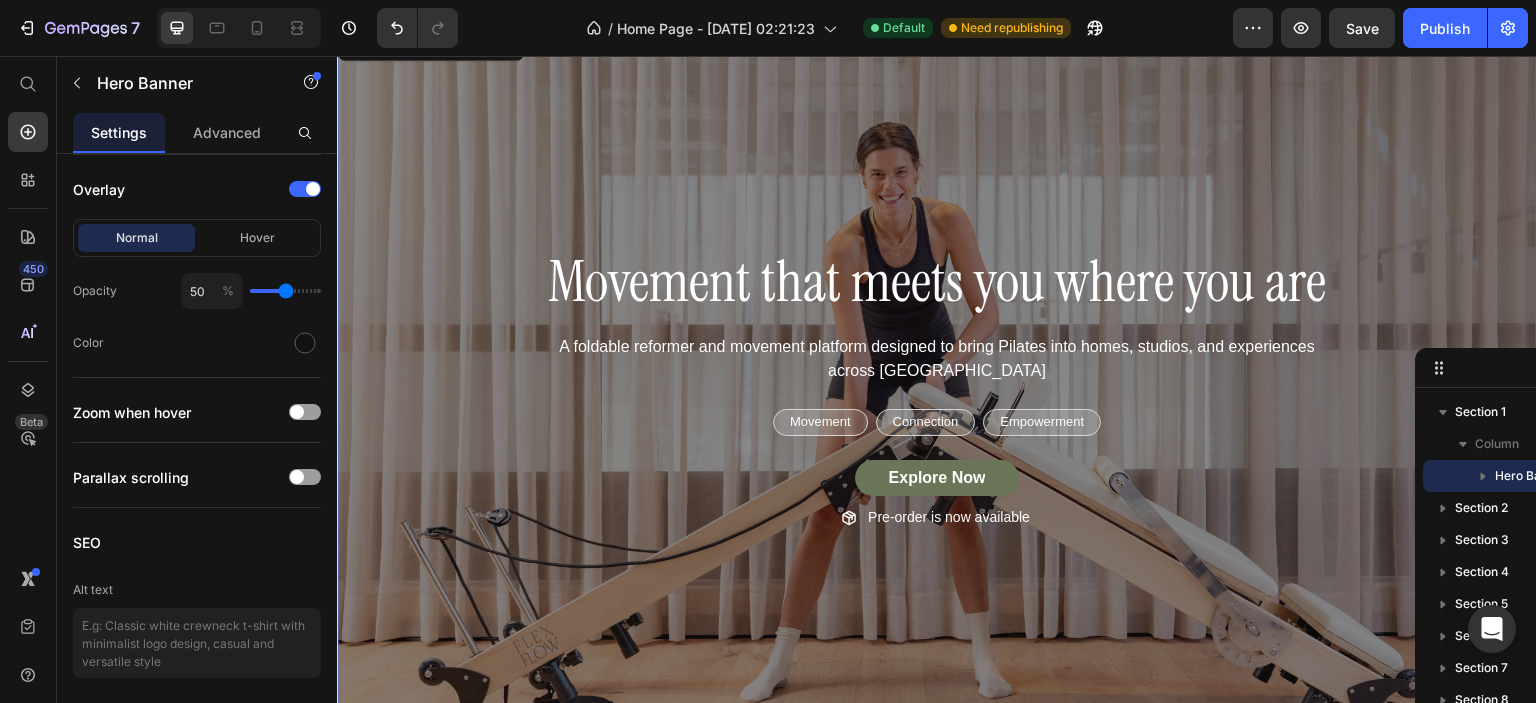 scroll, scrollTop: 100, scrollLeft: 0, axis: vertical 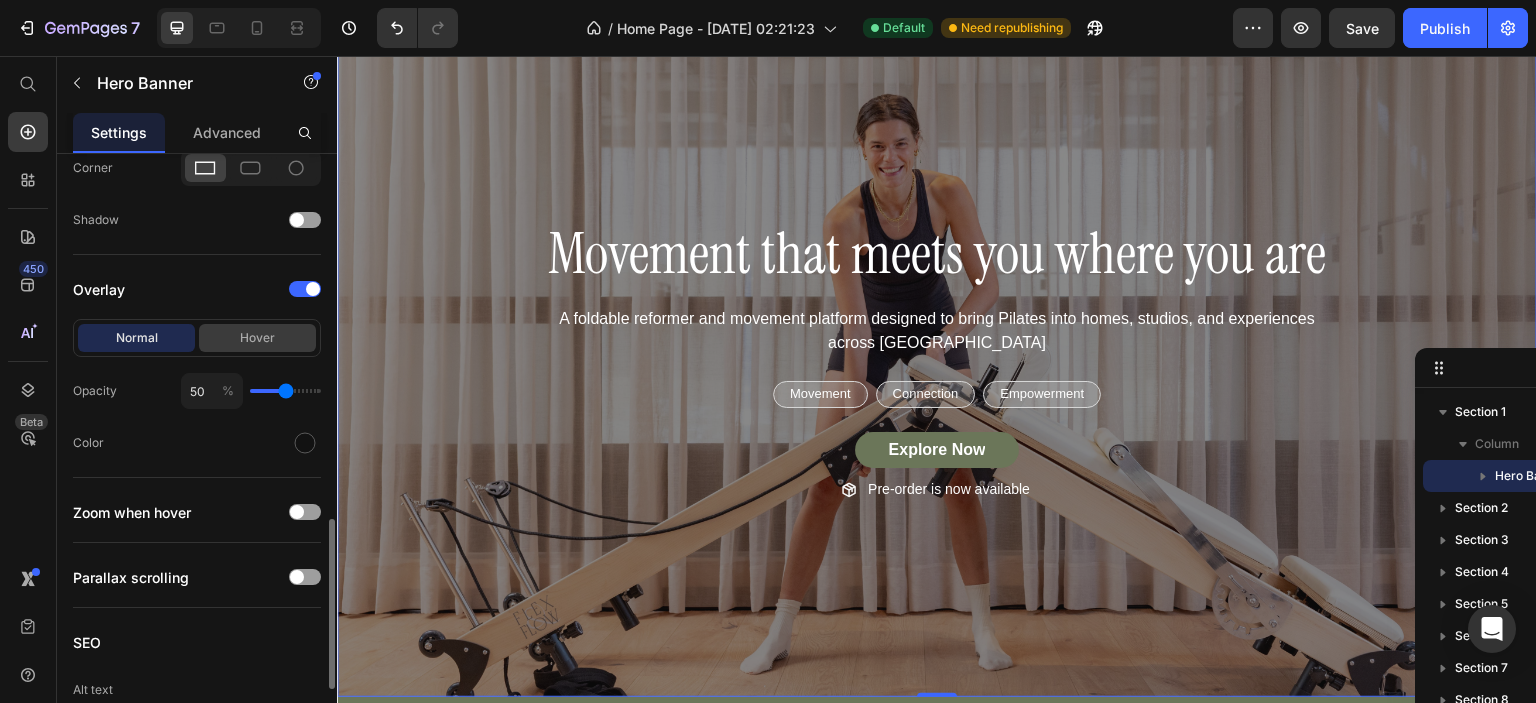 click on "Hover" at bounding box center (257, 338) 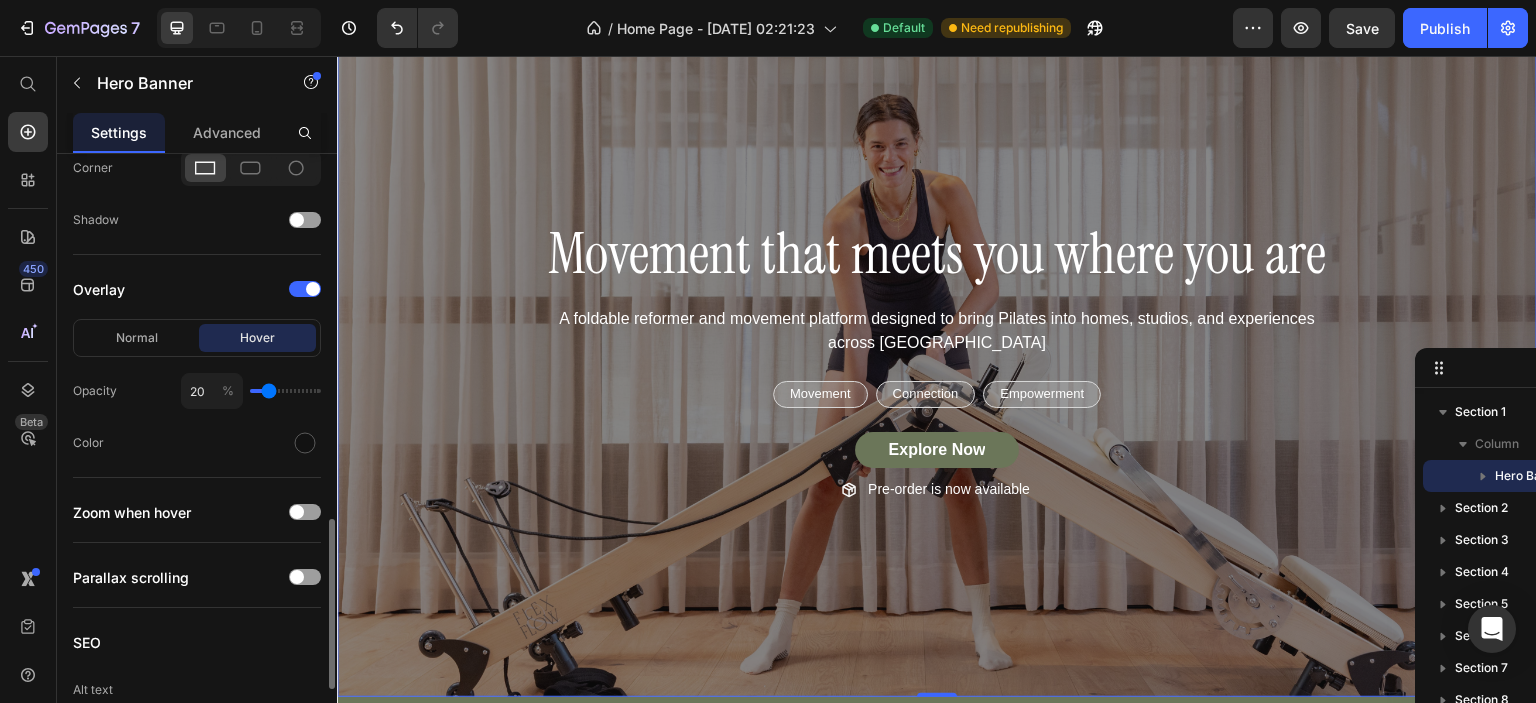 type on "14" 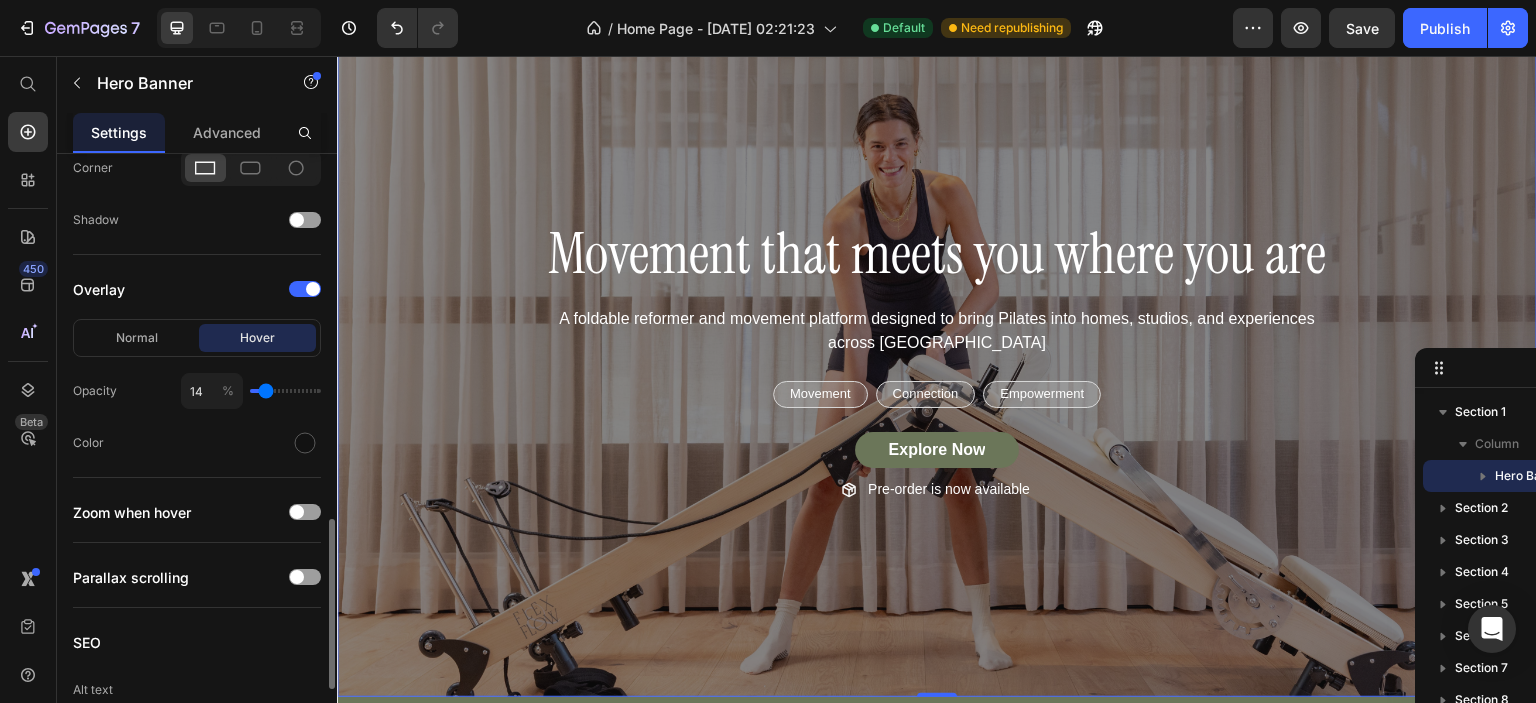 type on "17" 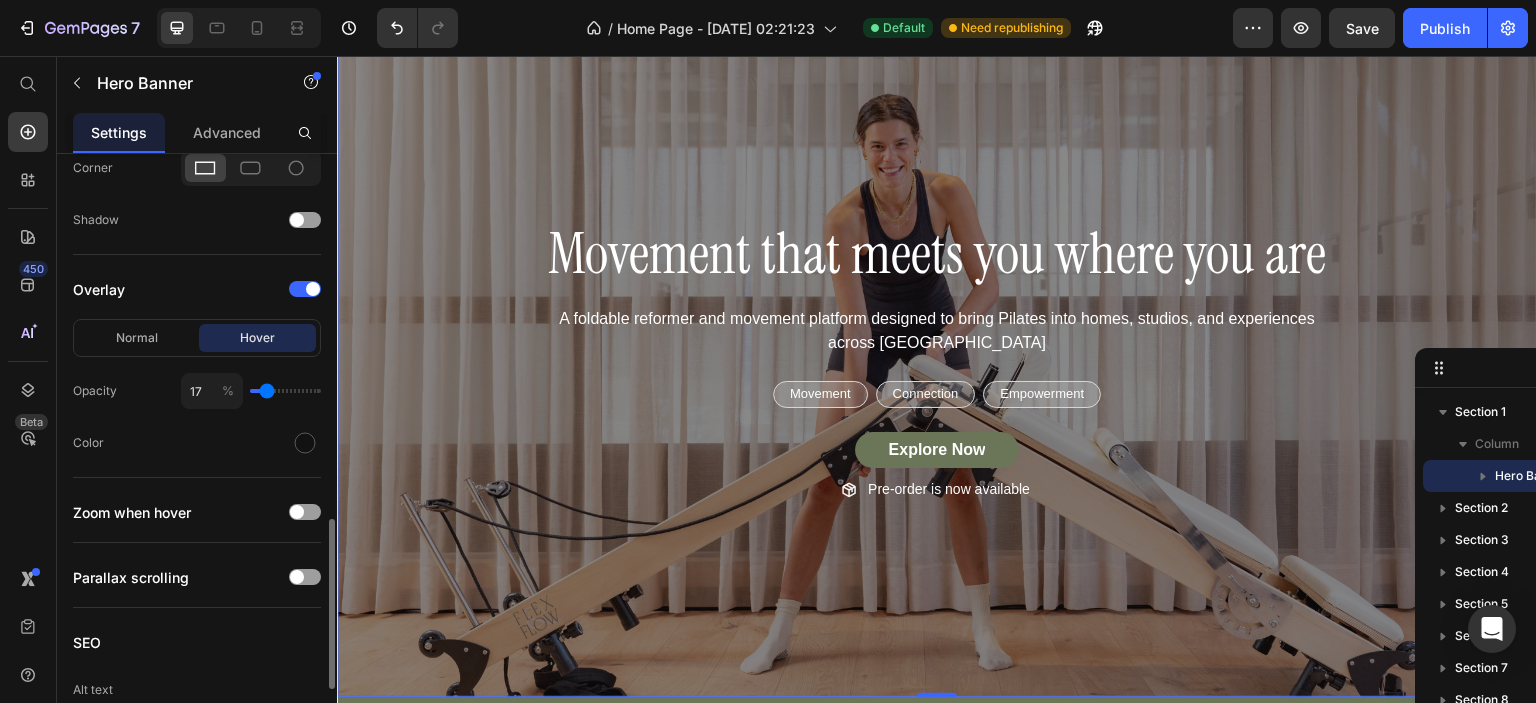 type on "18" 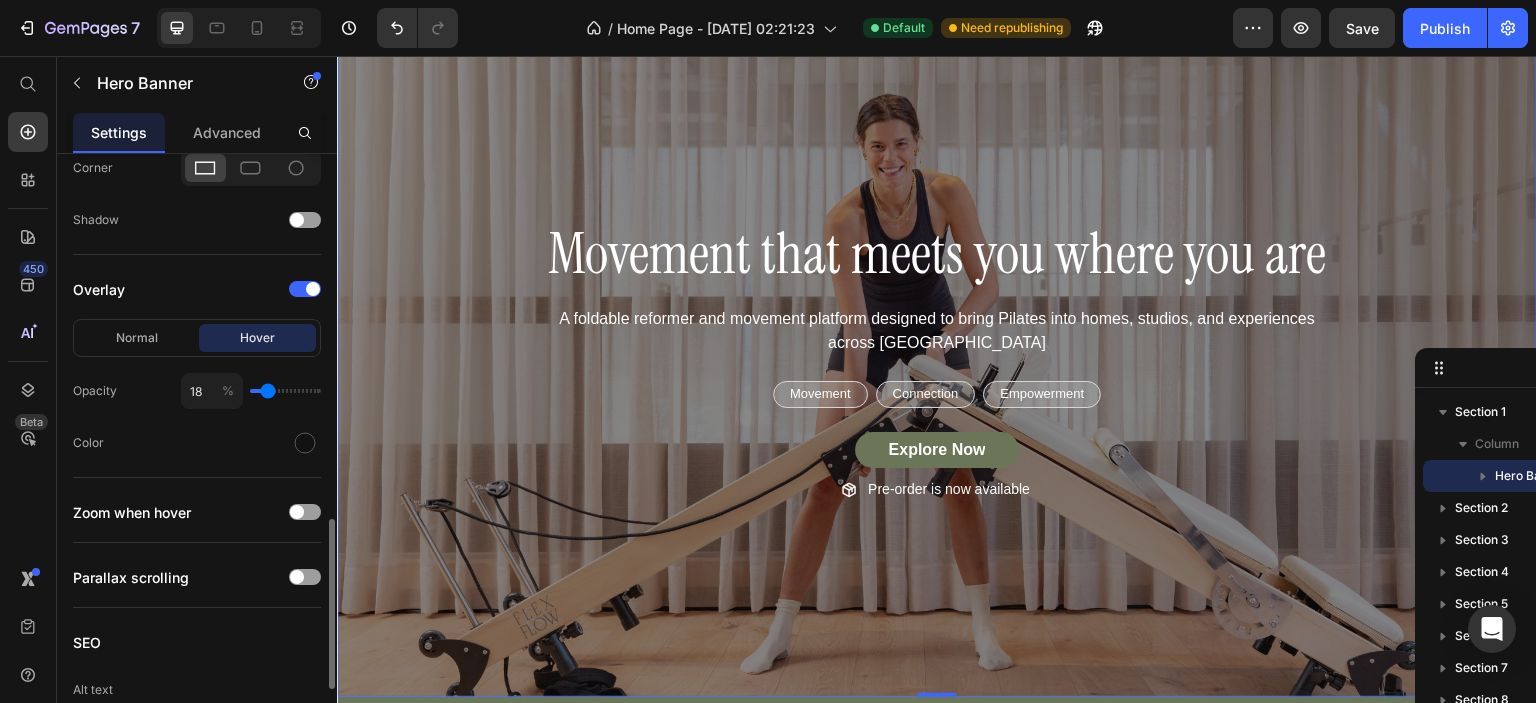 type on "20" 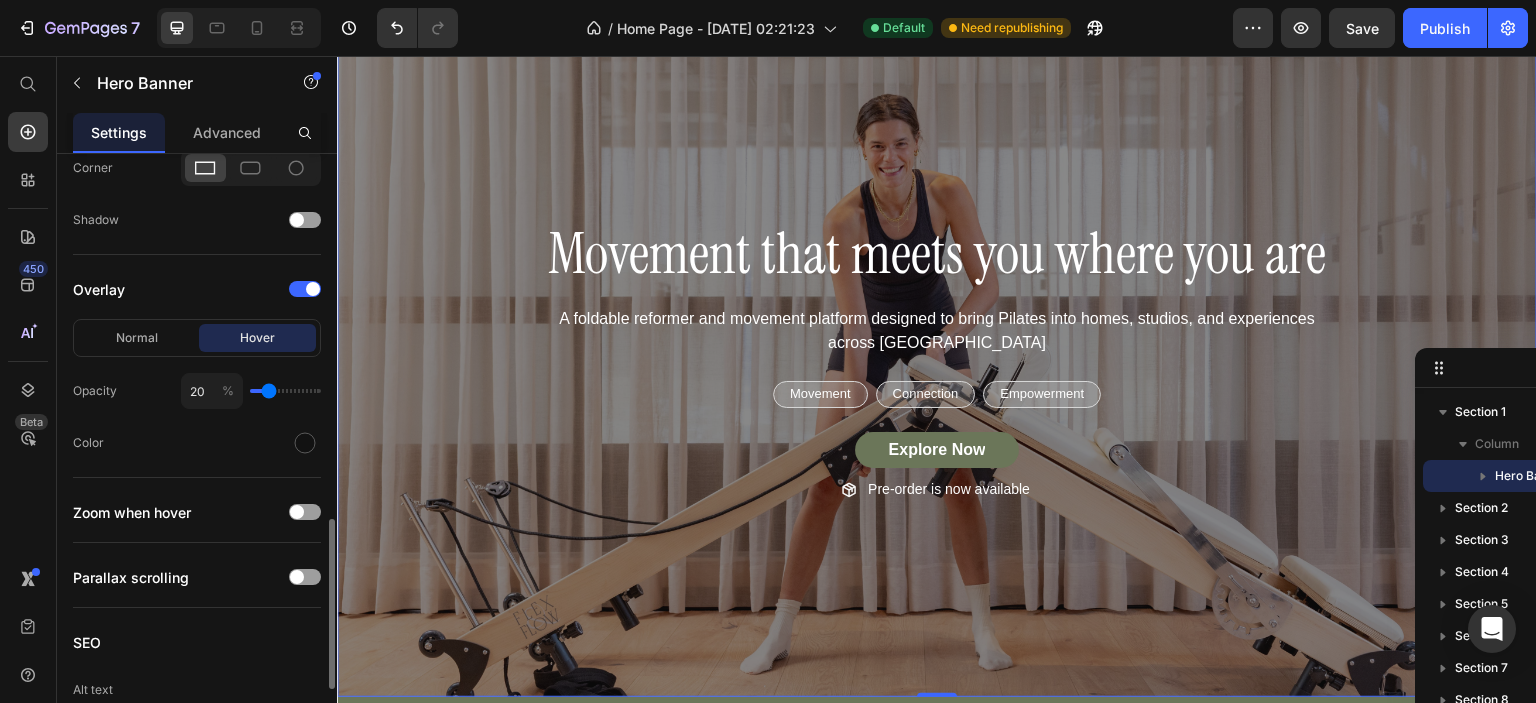 type on "21" 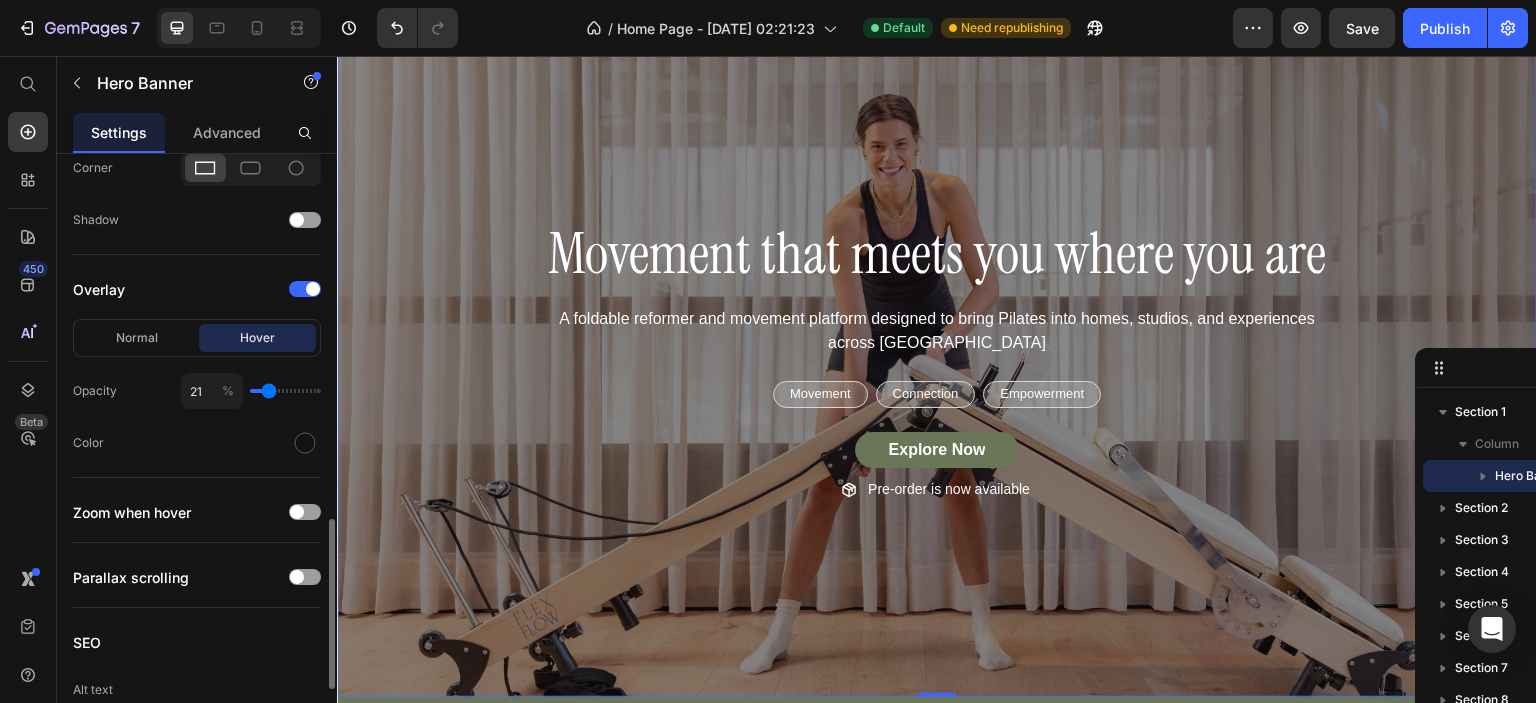 type on "21" 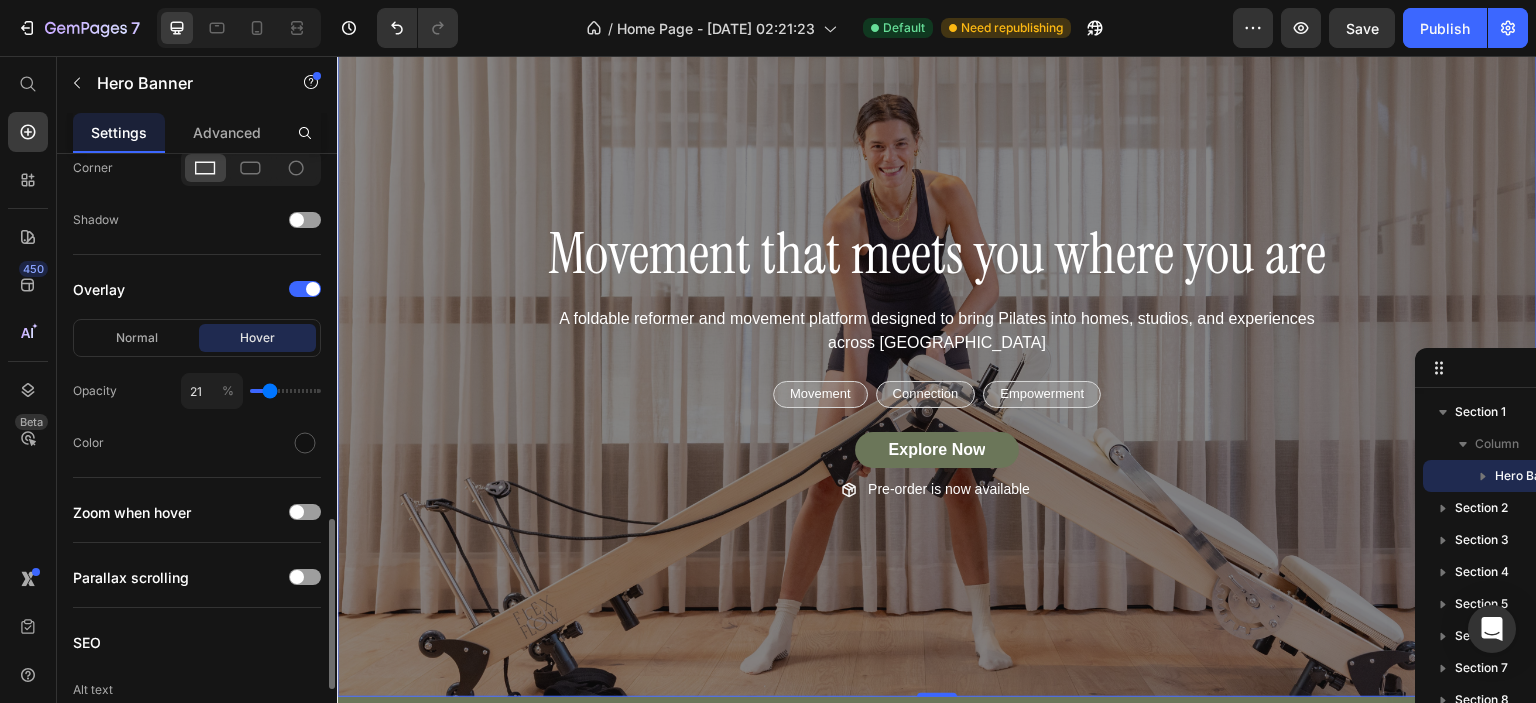 type on "23" 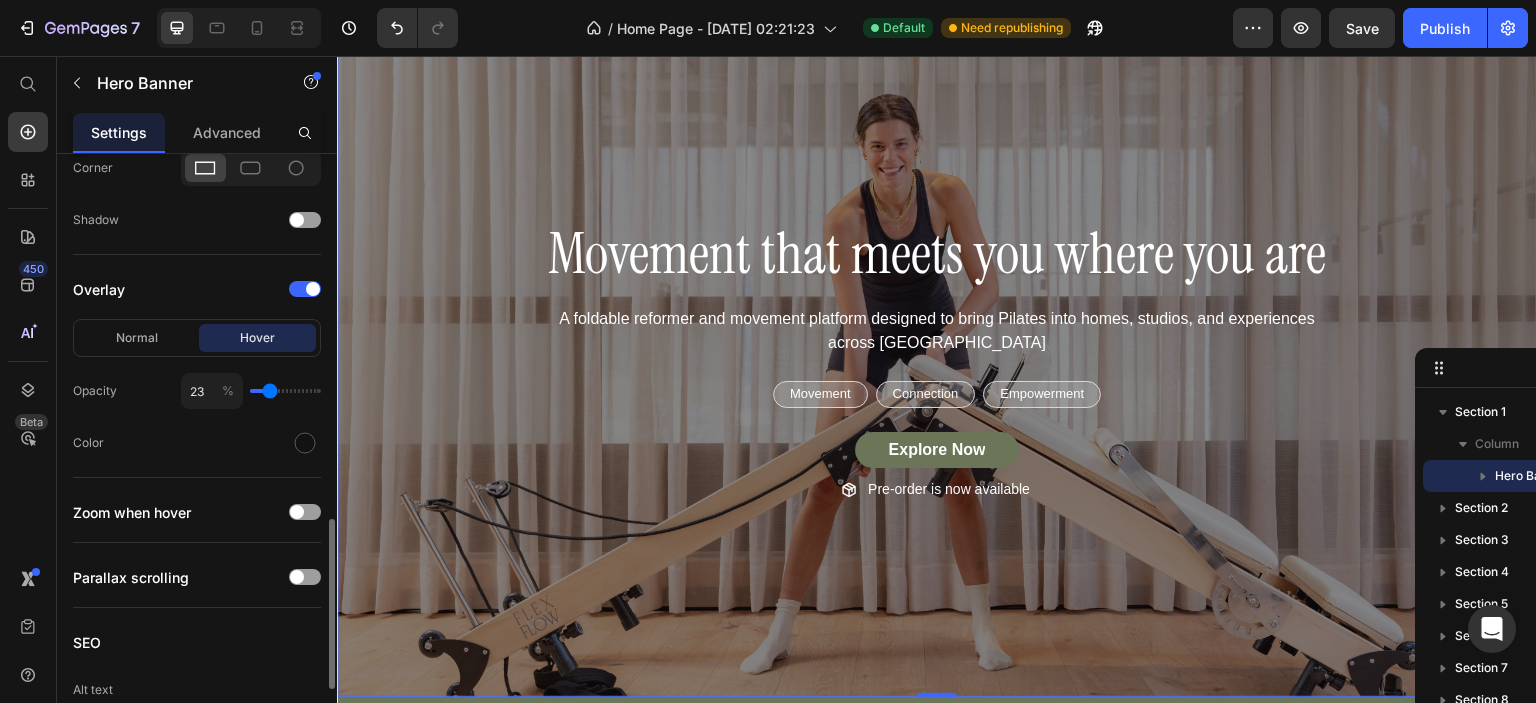 type on "23" 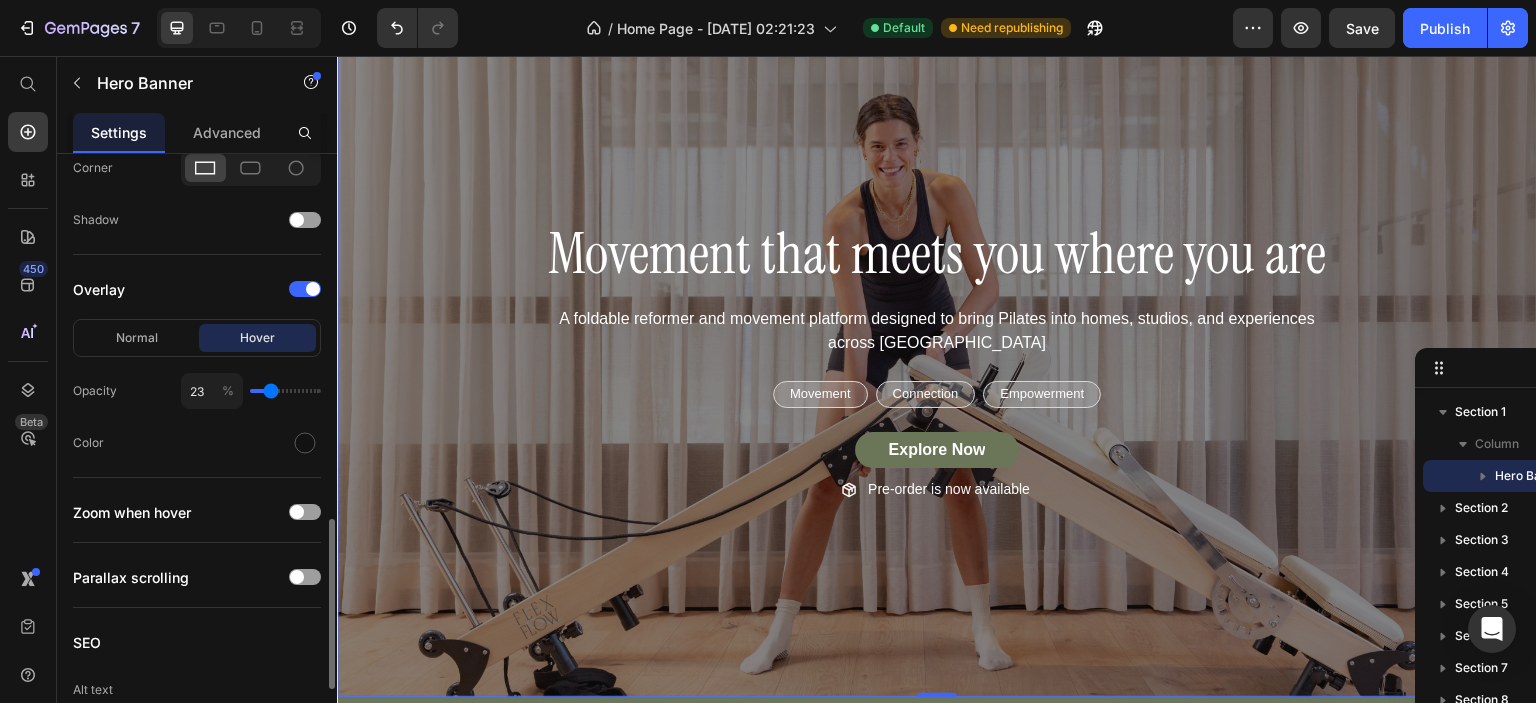 type on "24" 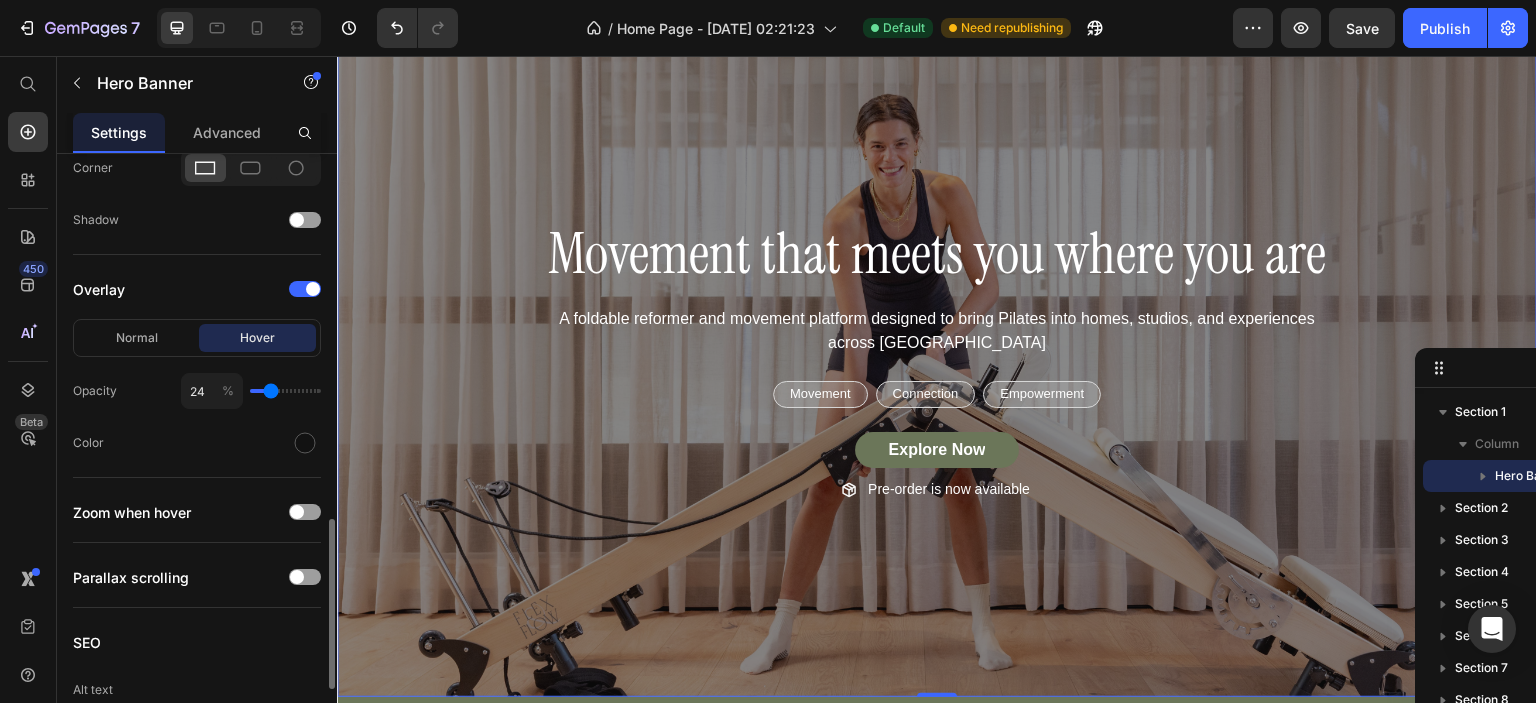 type on "25" 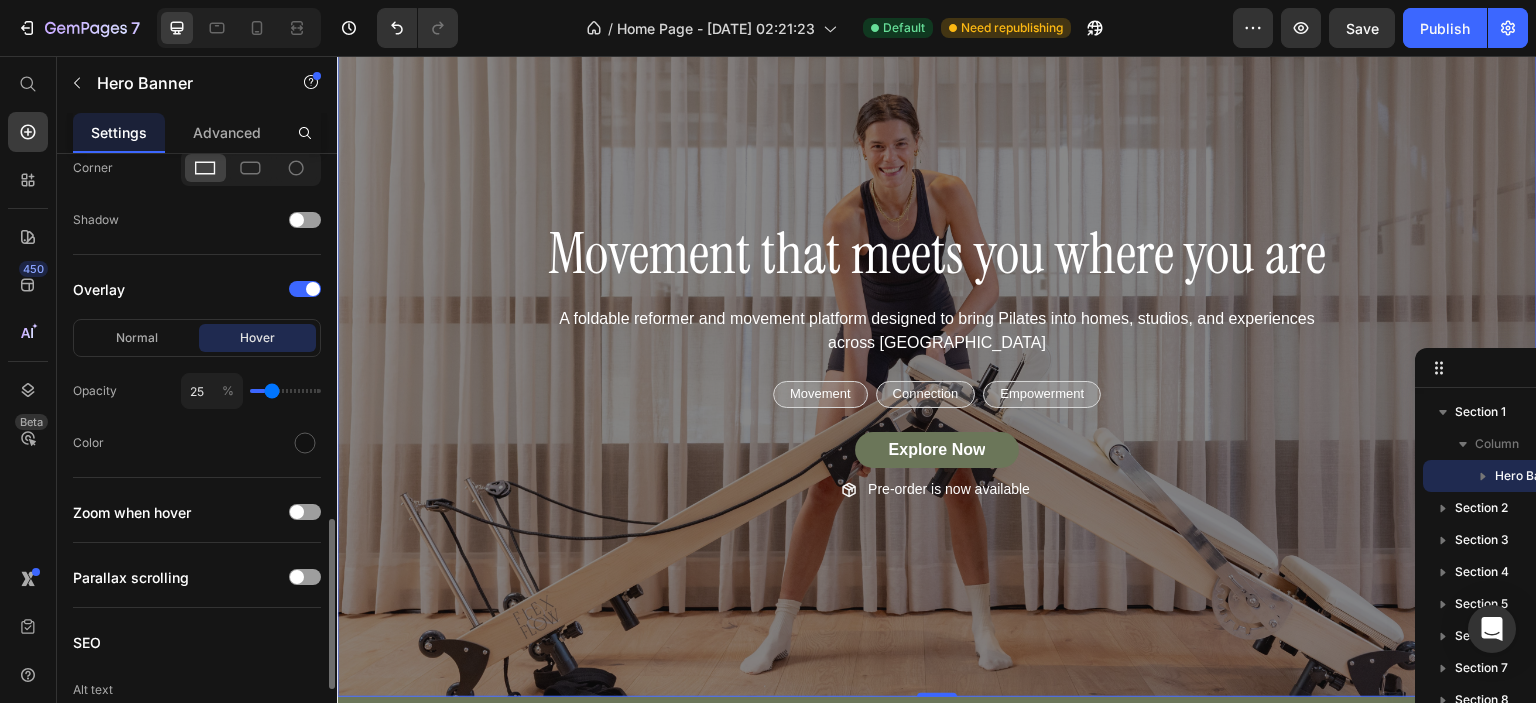 type on "27" 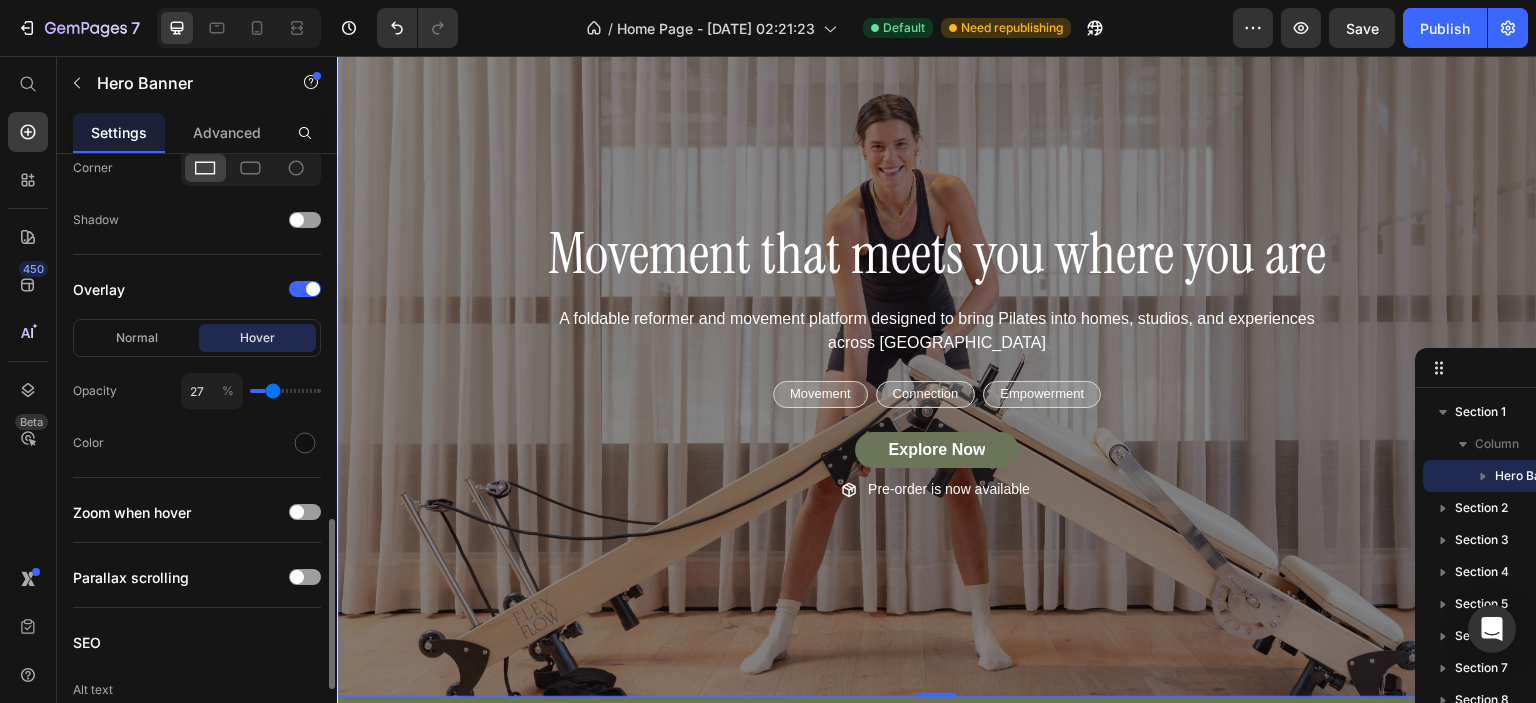 type on "28" 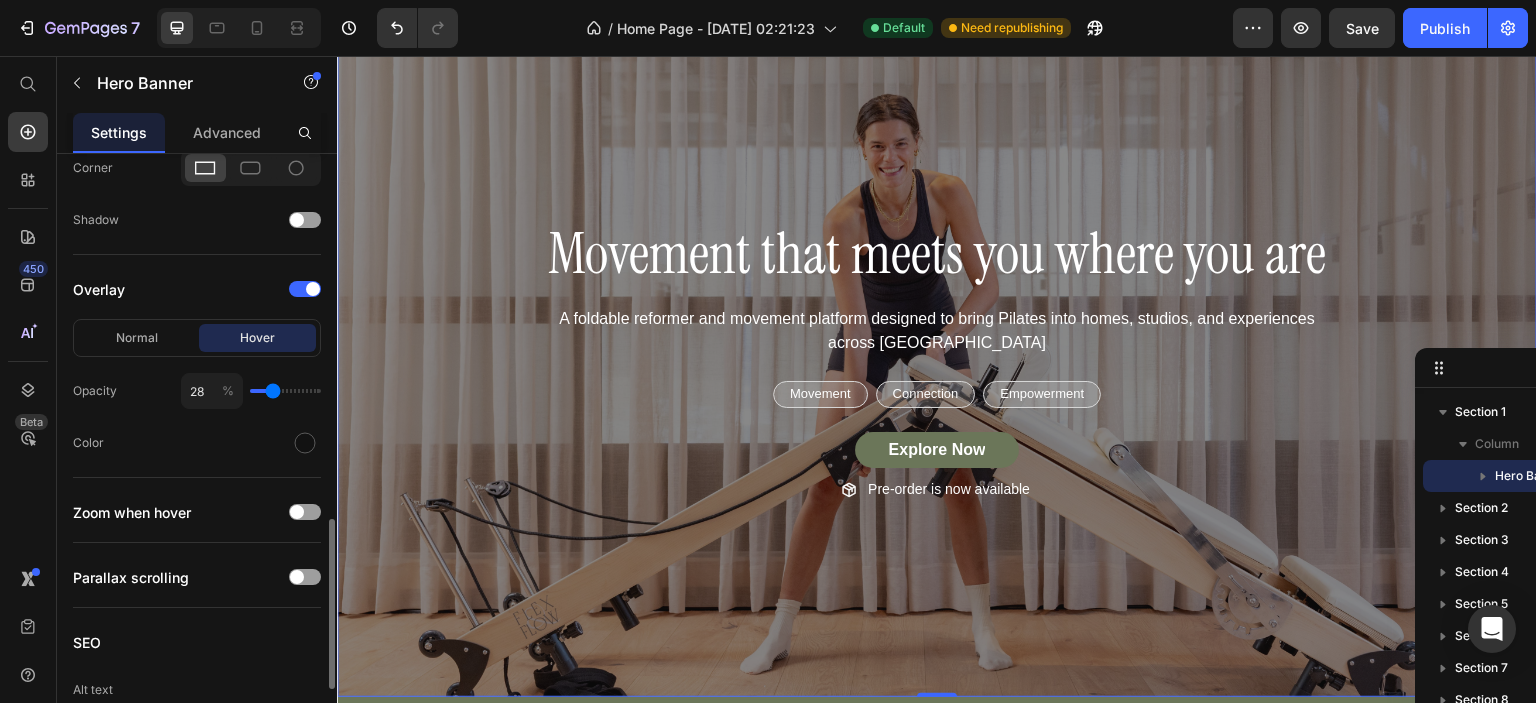 type on "31" 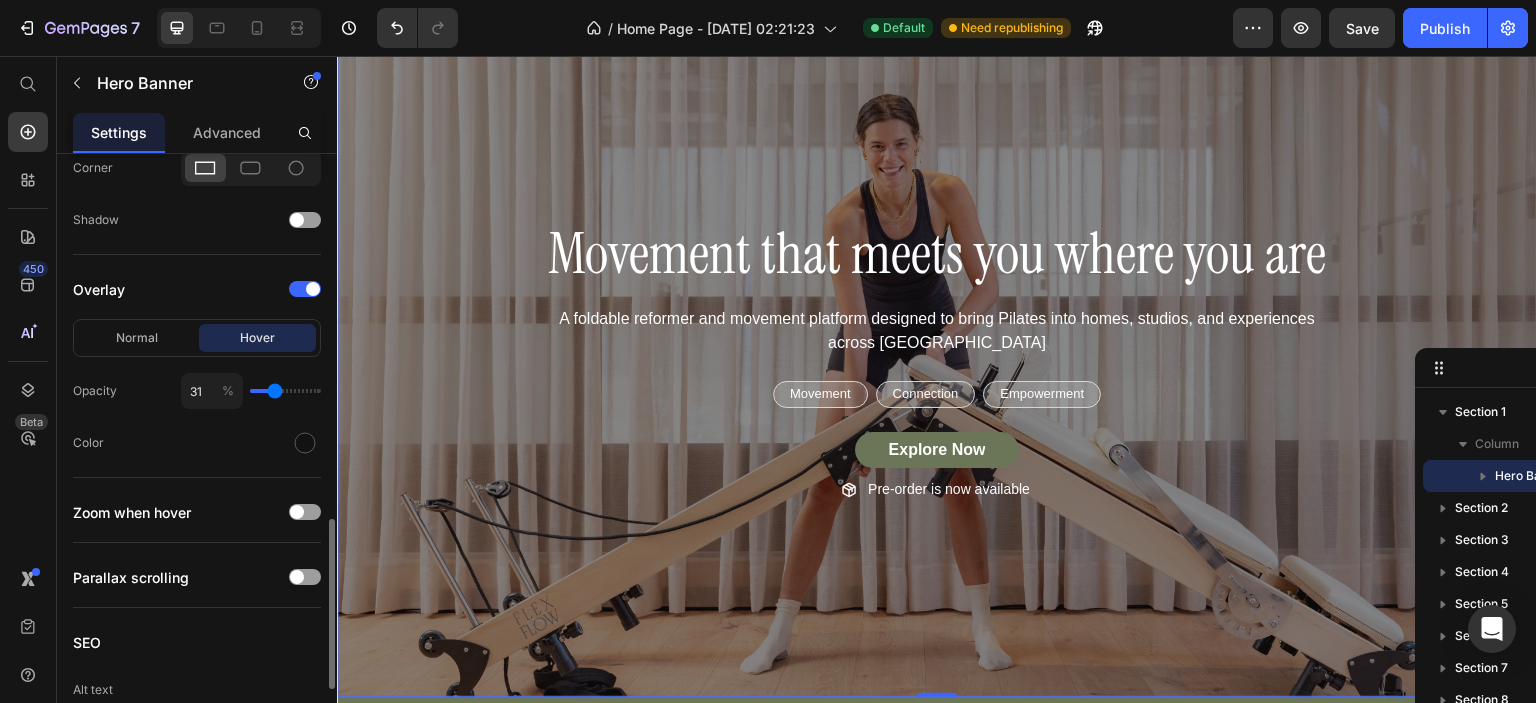type on "33" 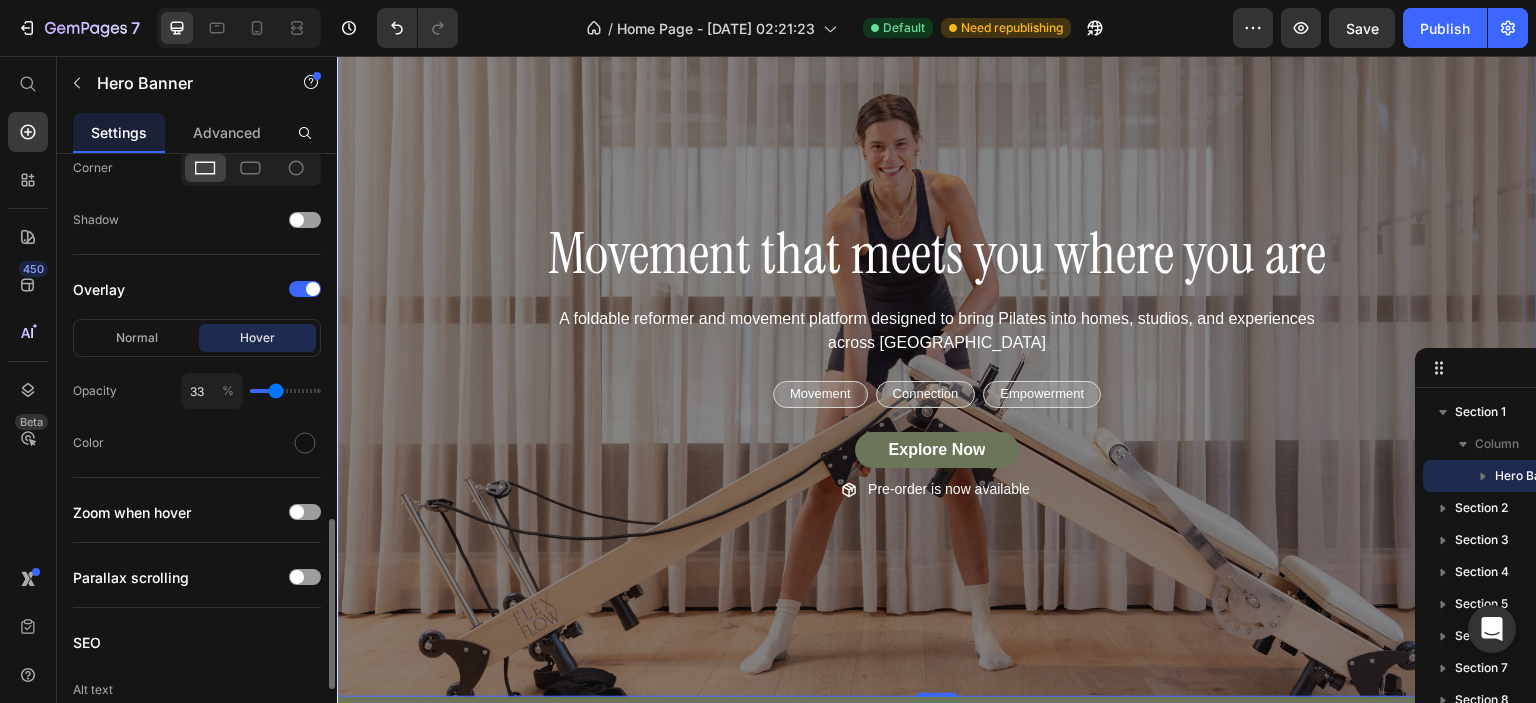 type on "34" 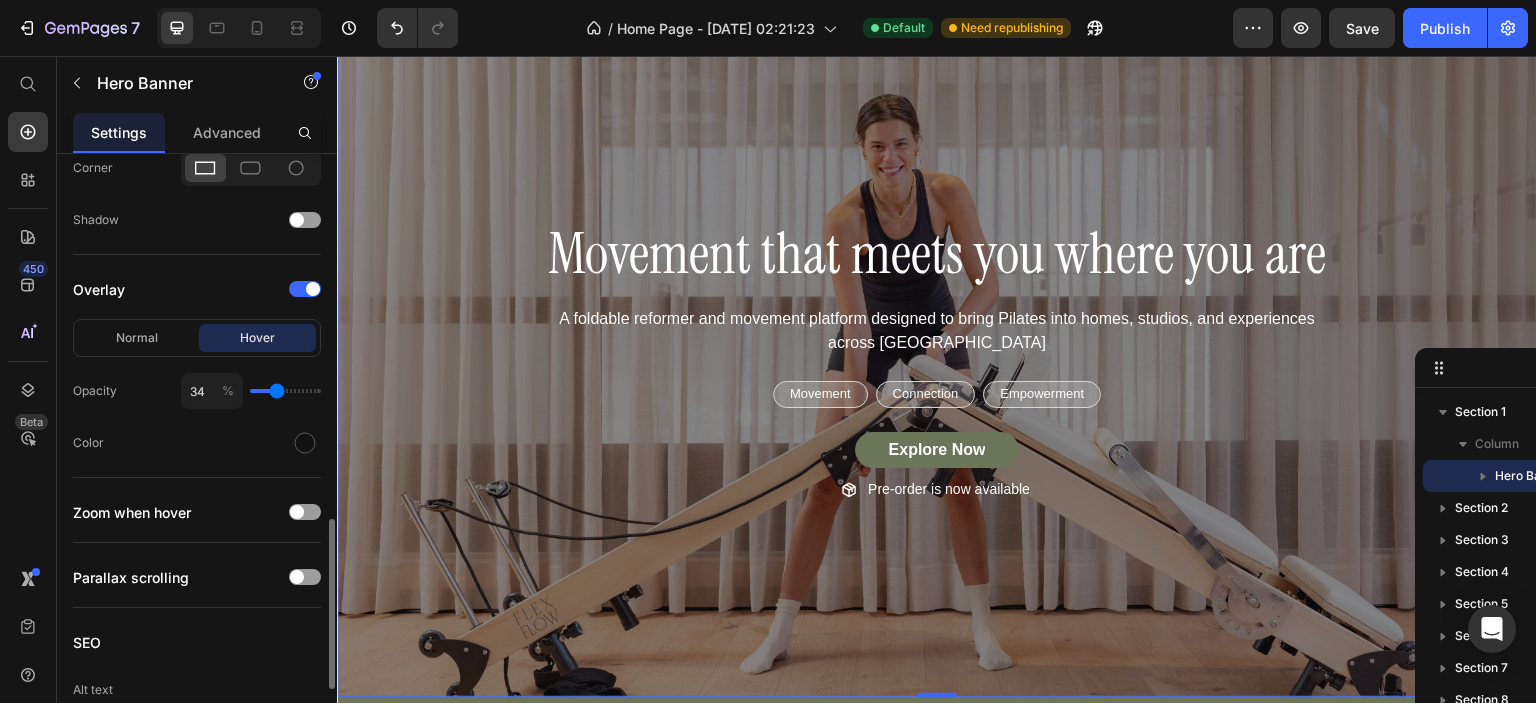 type on "36" 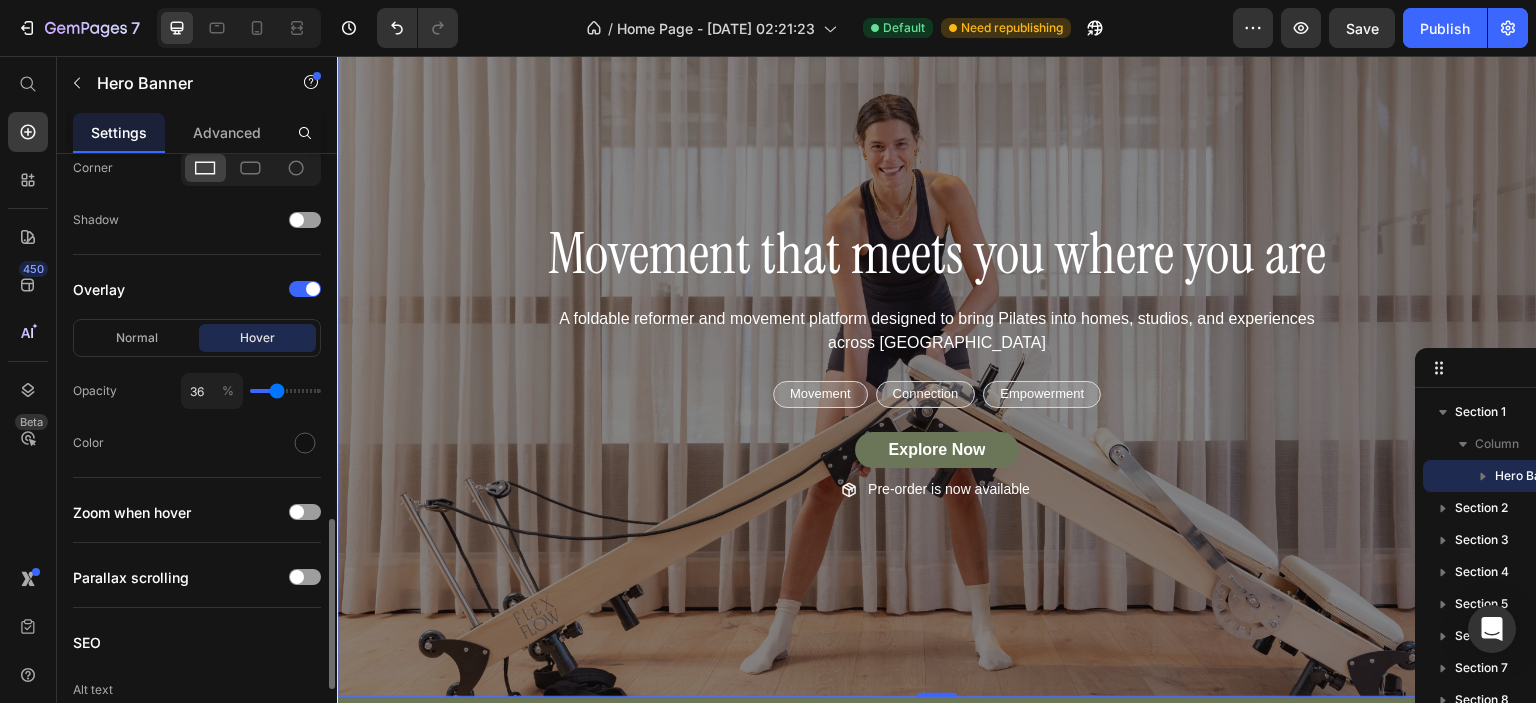 type on "36" 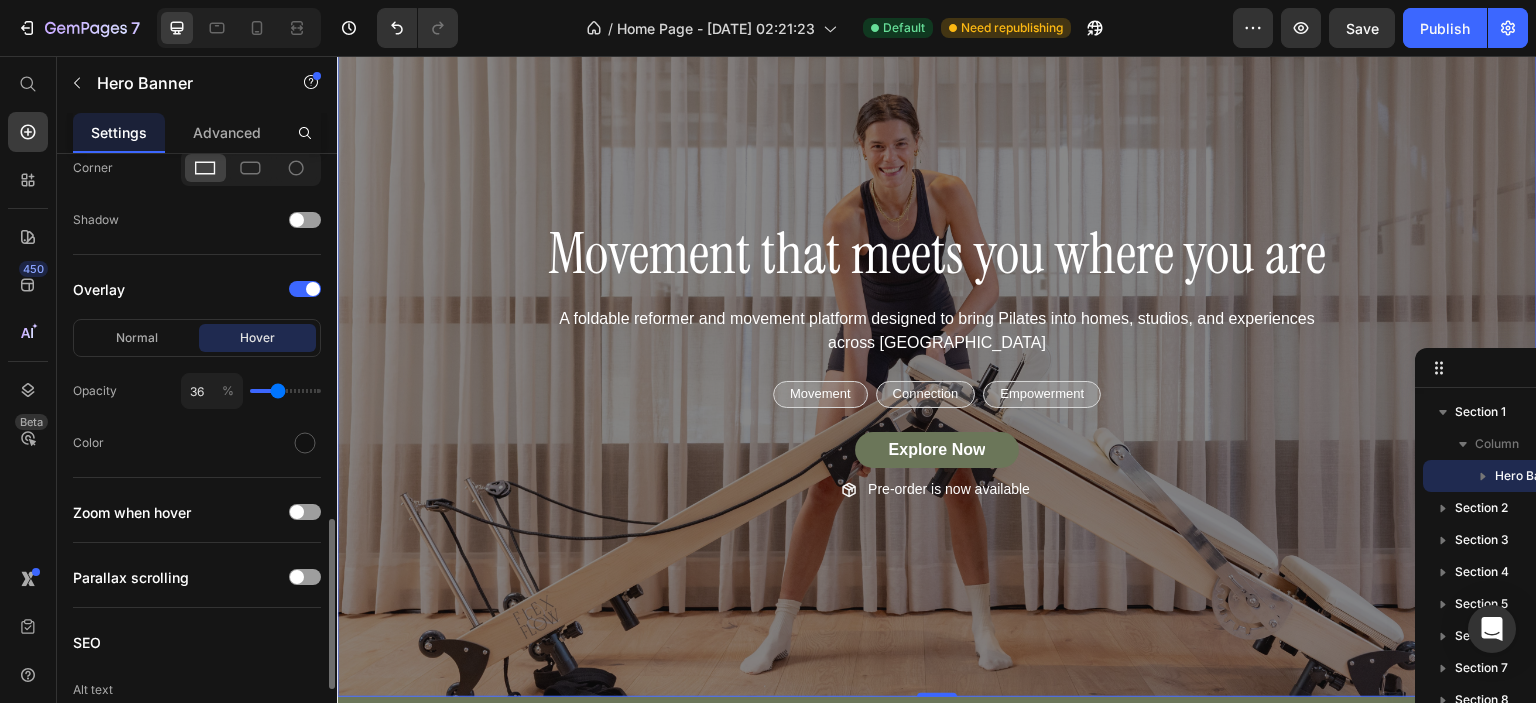 type on "39" 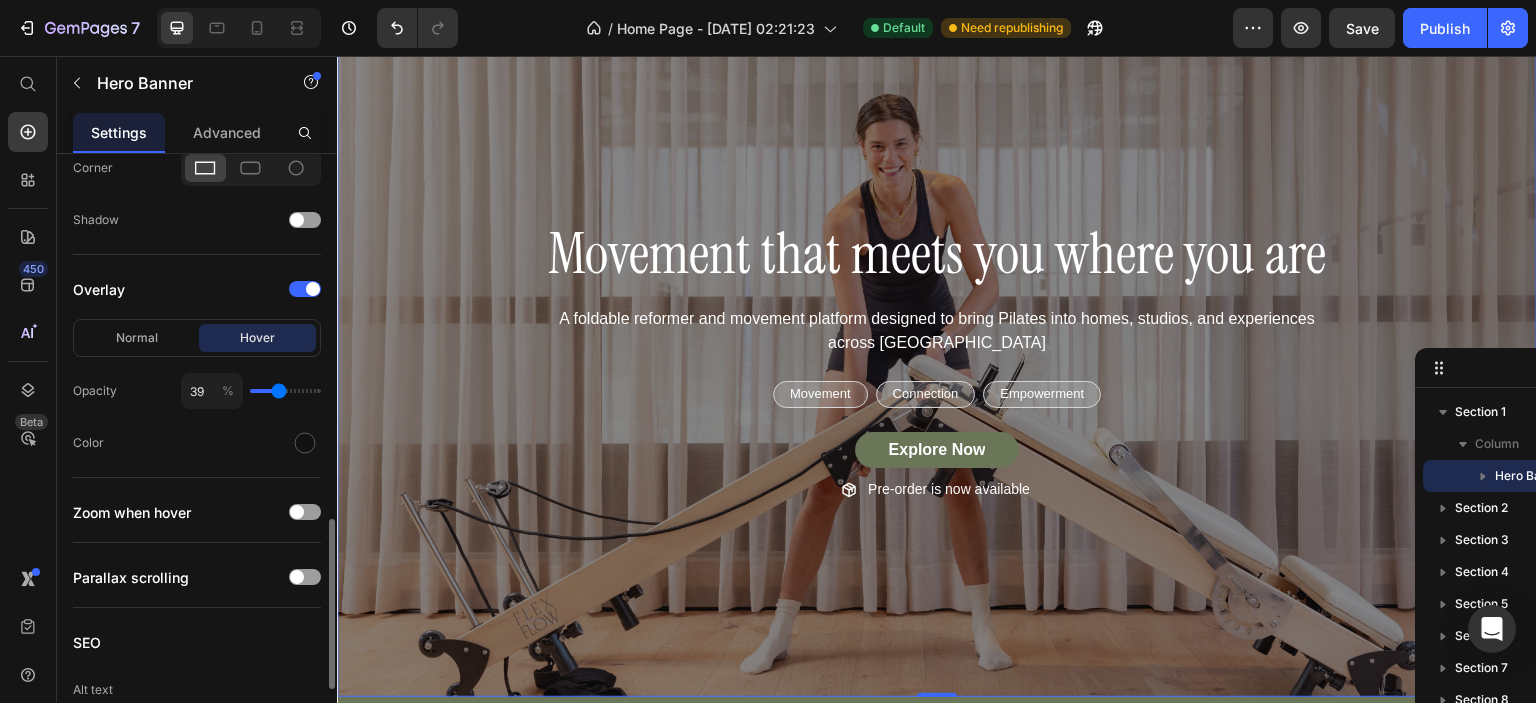 type on "40" 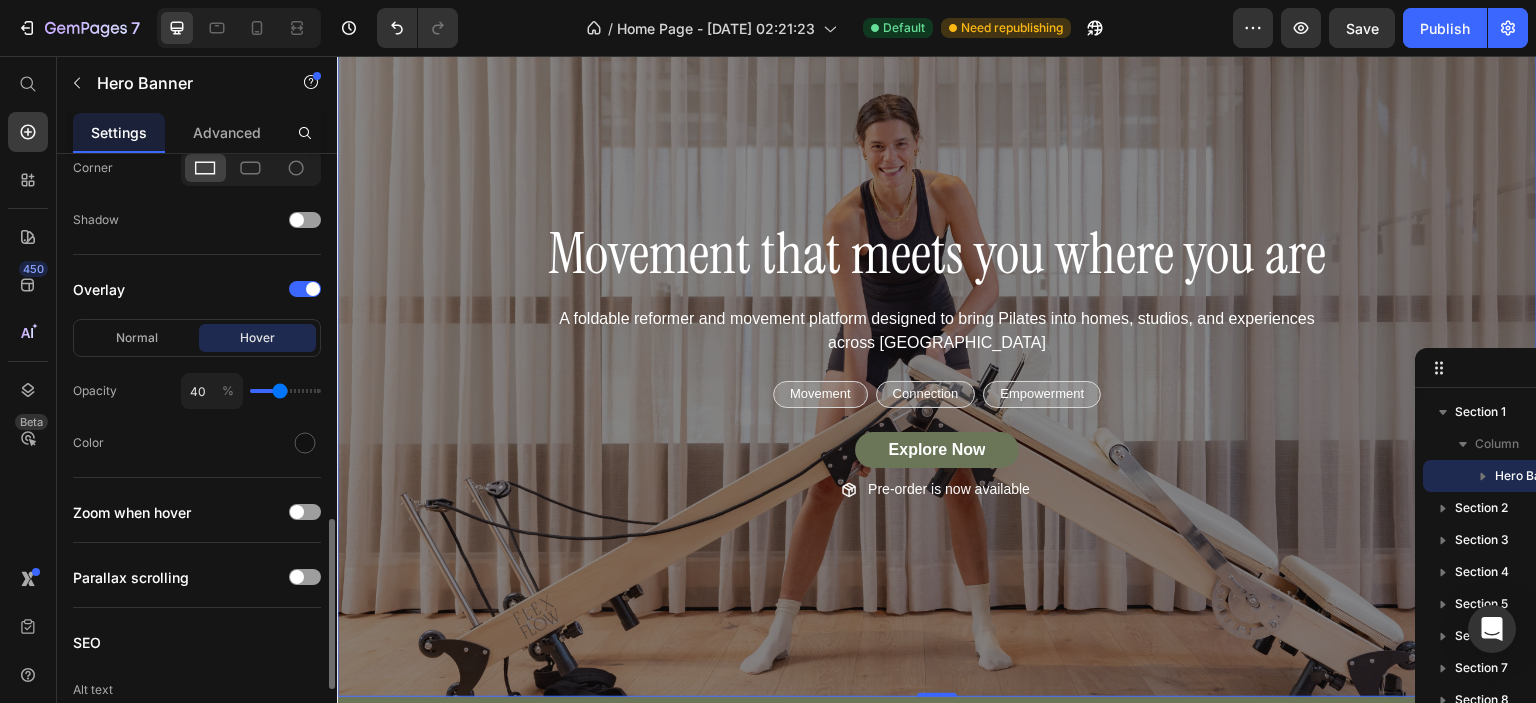 type on "44" 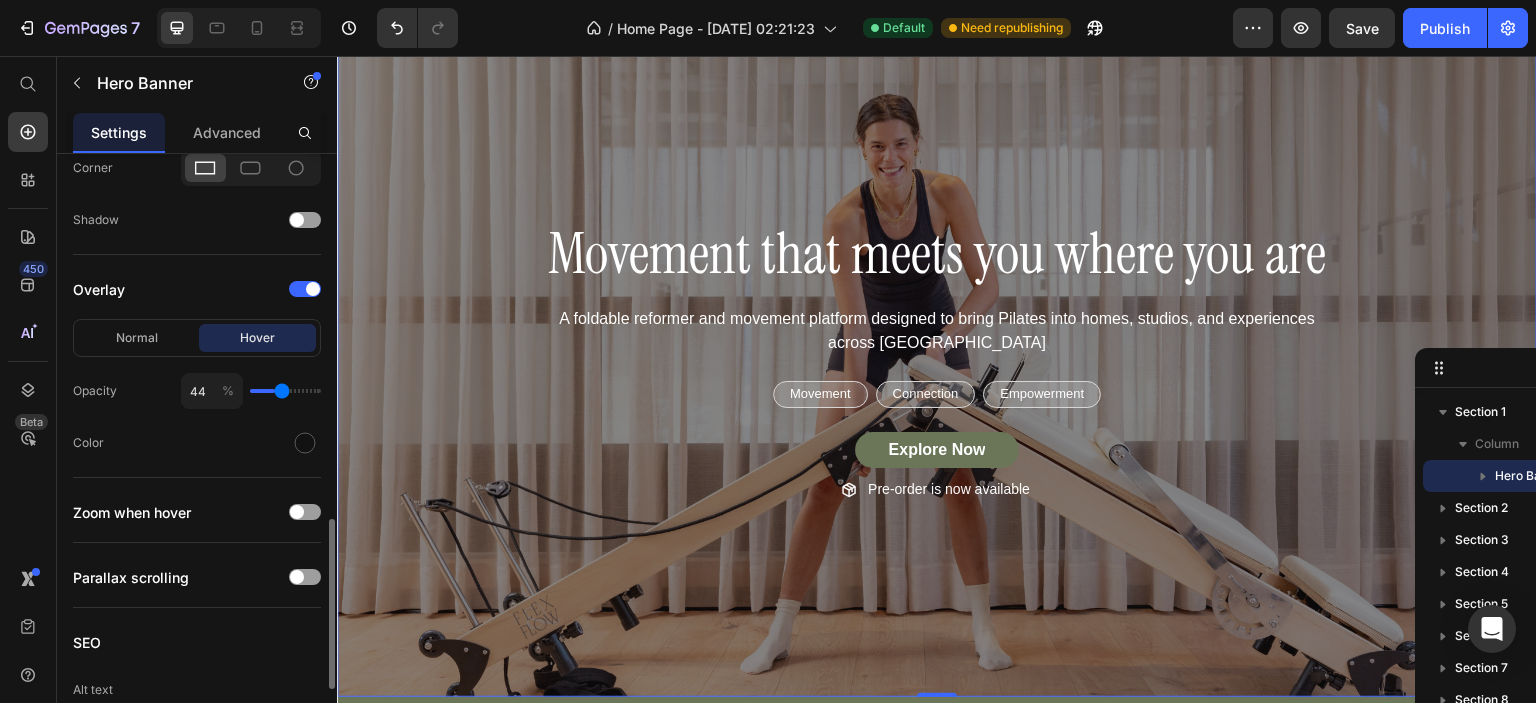 type on "49" 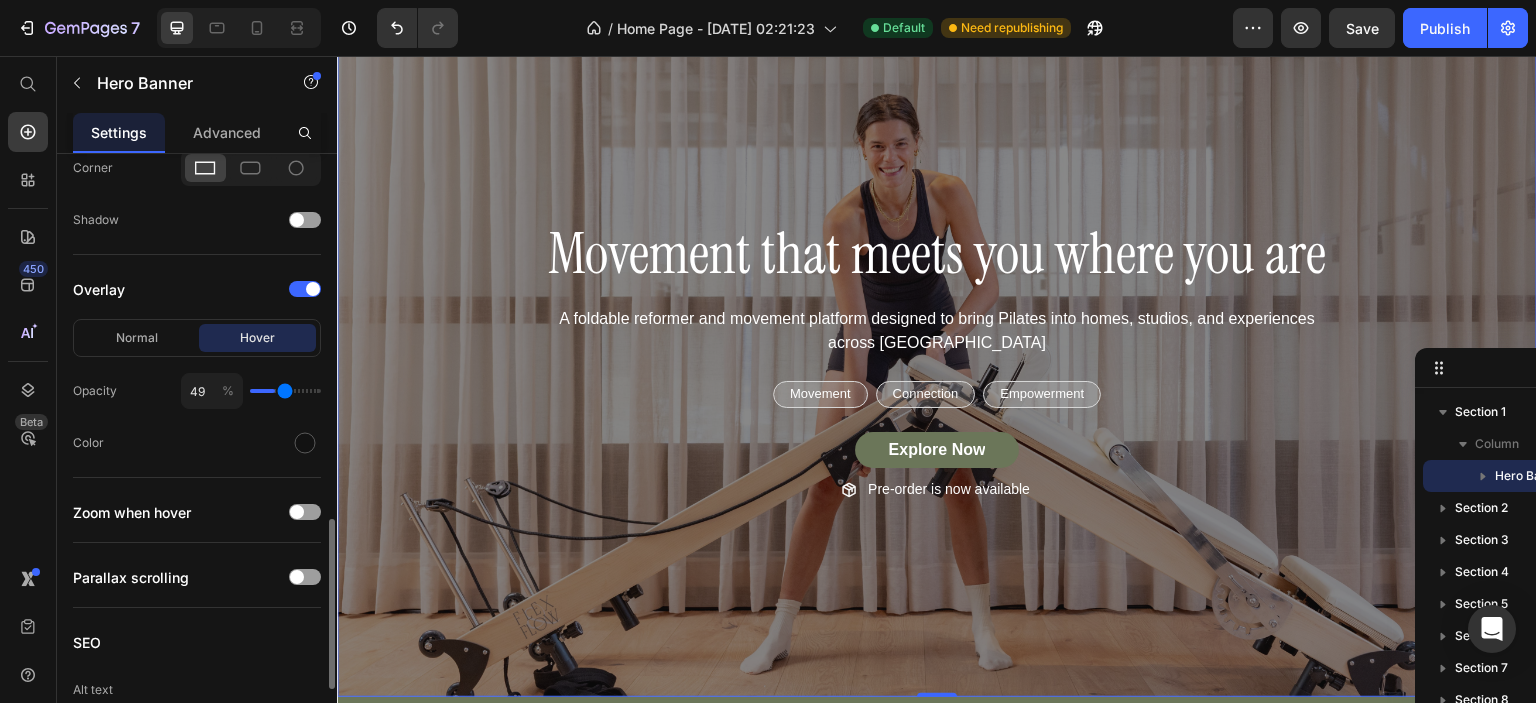 type on "52" 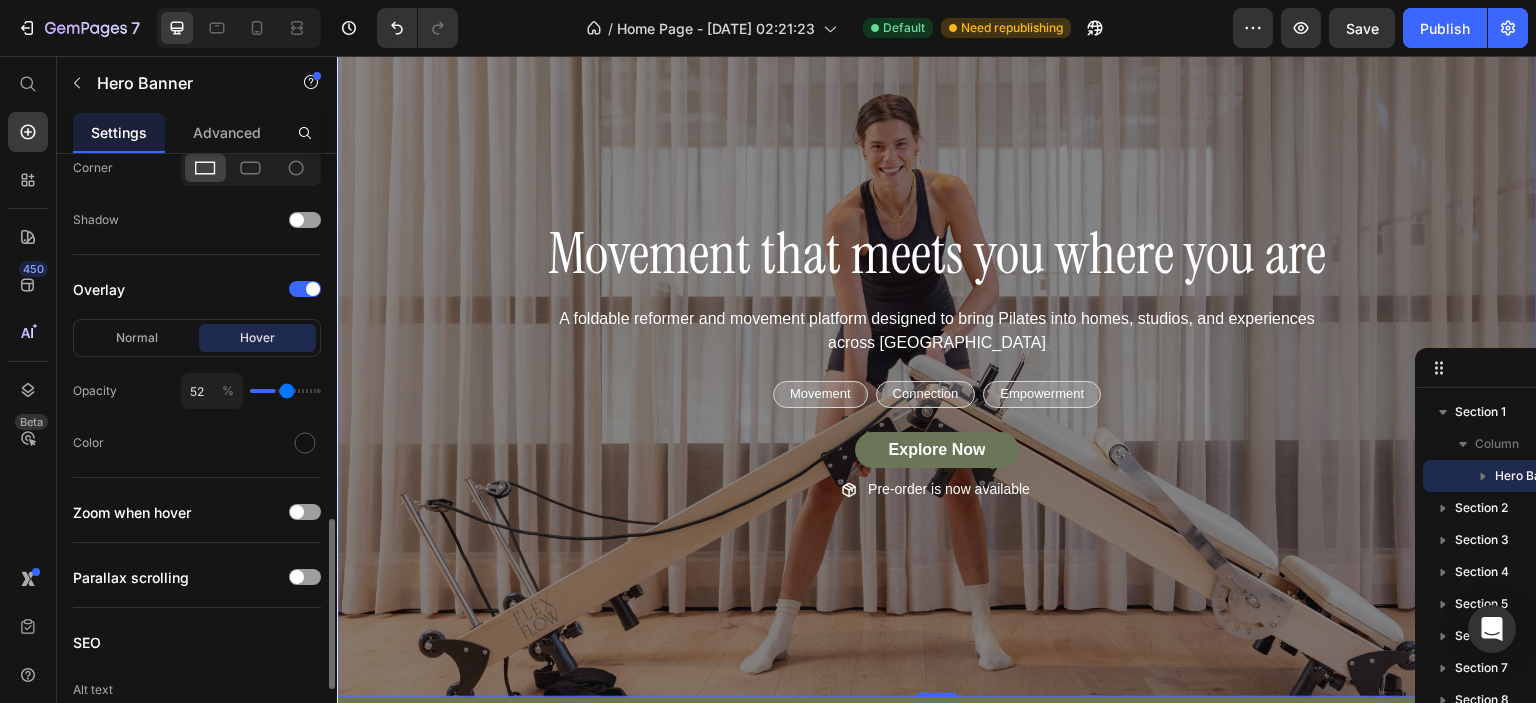 type on "55" 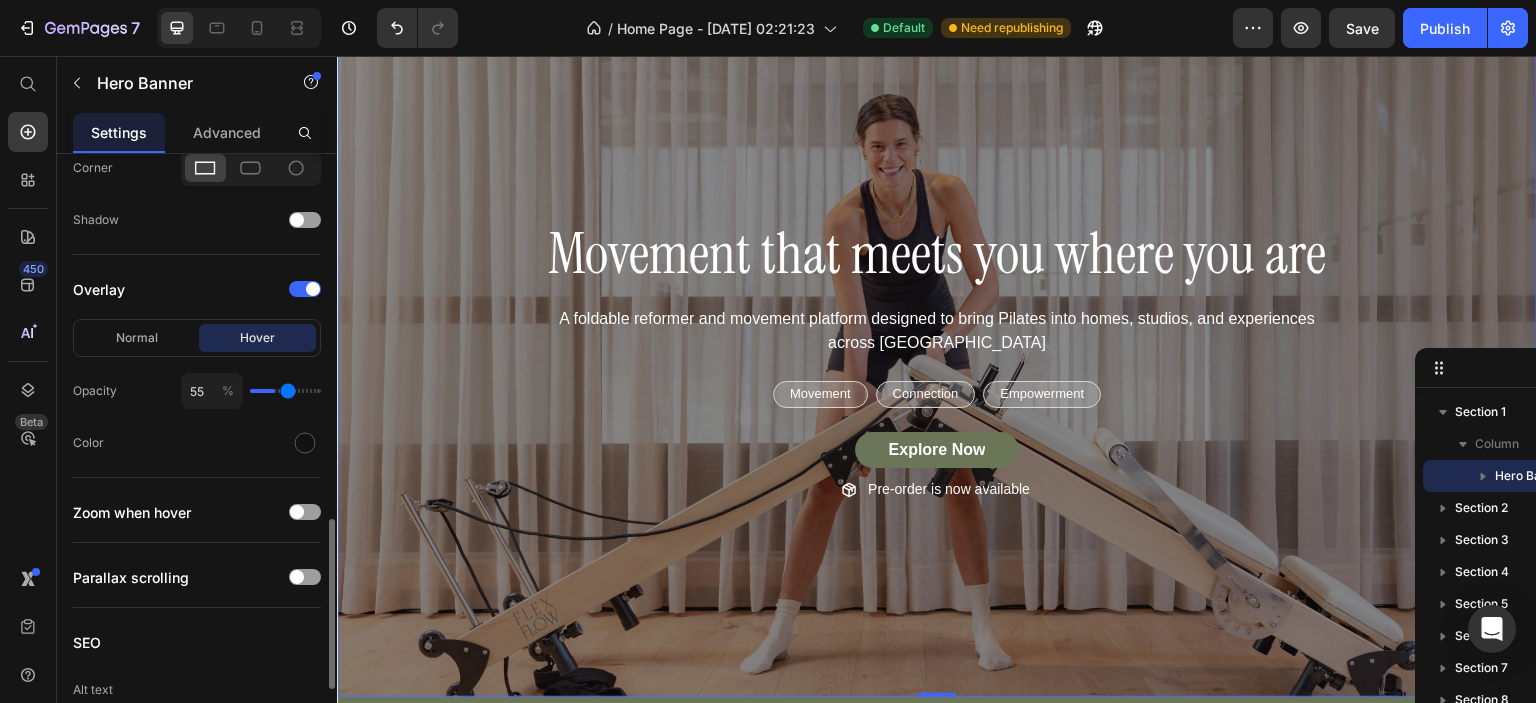 type on "57" 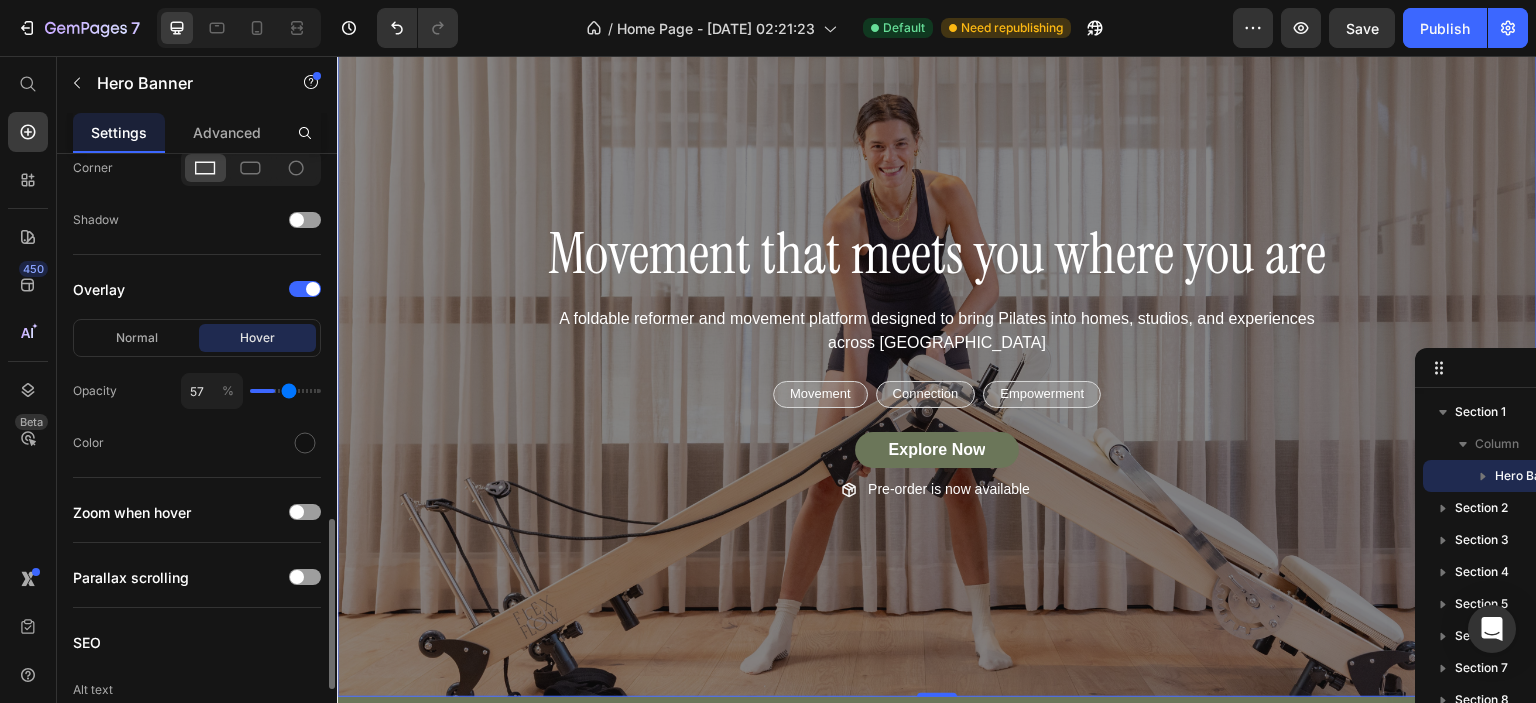 type on "59" 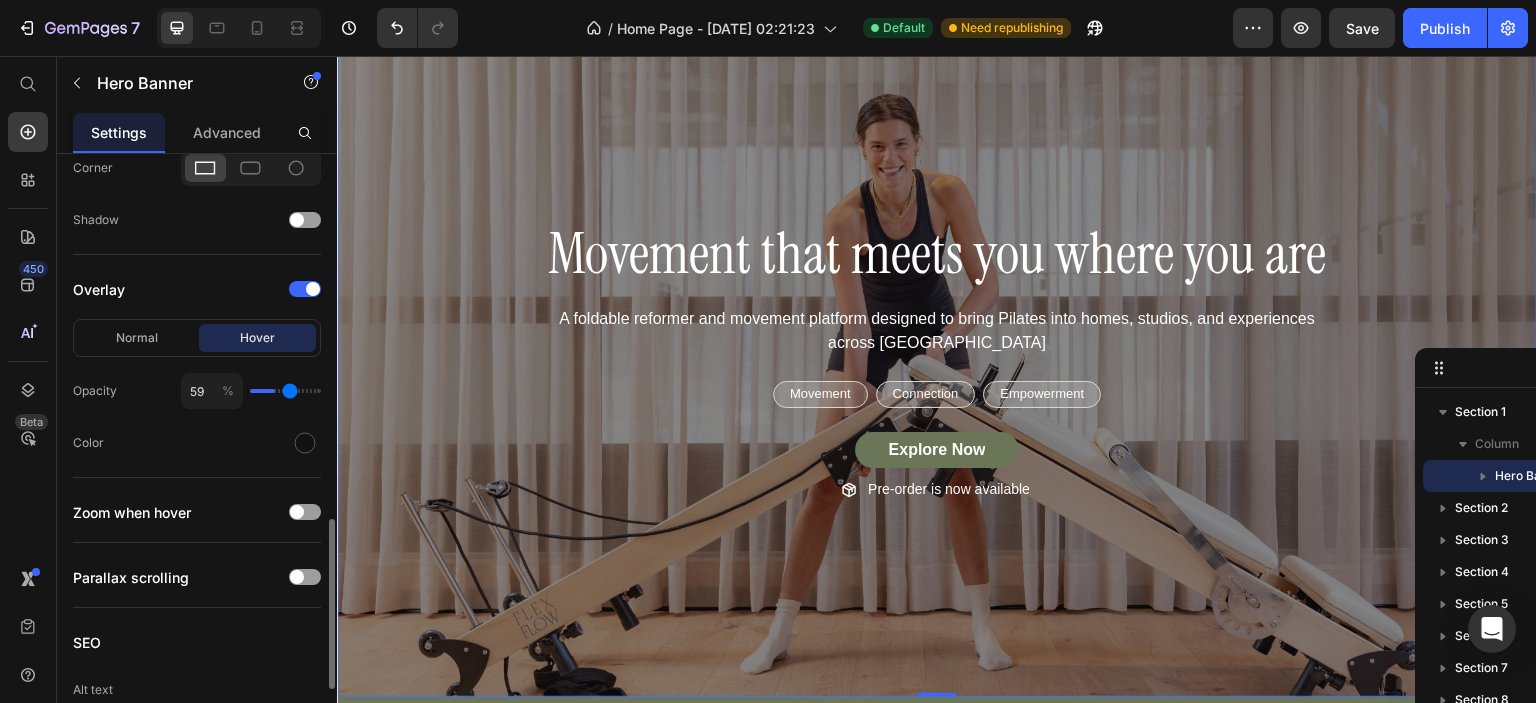 type on "62" 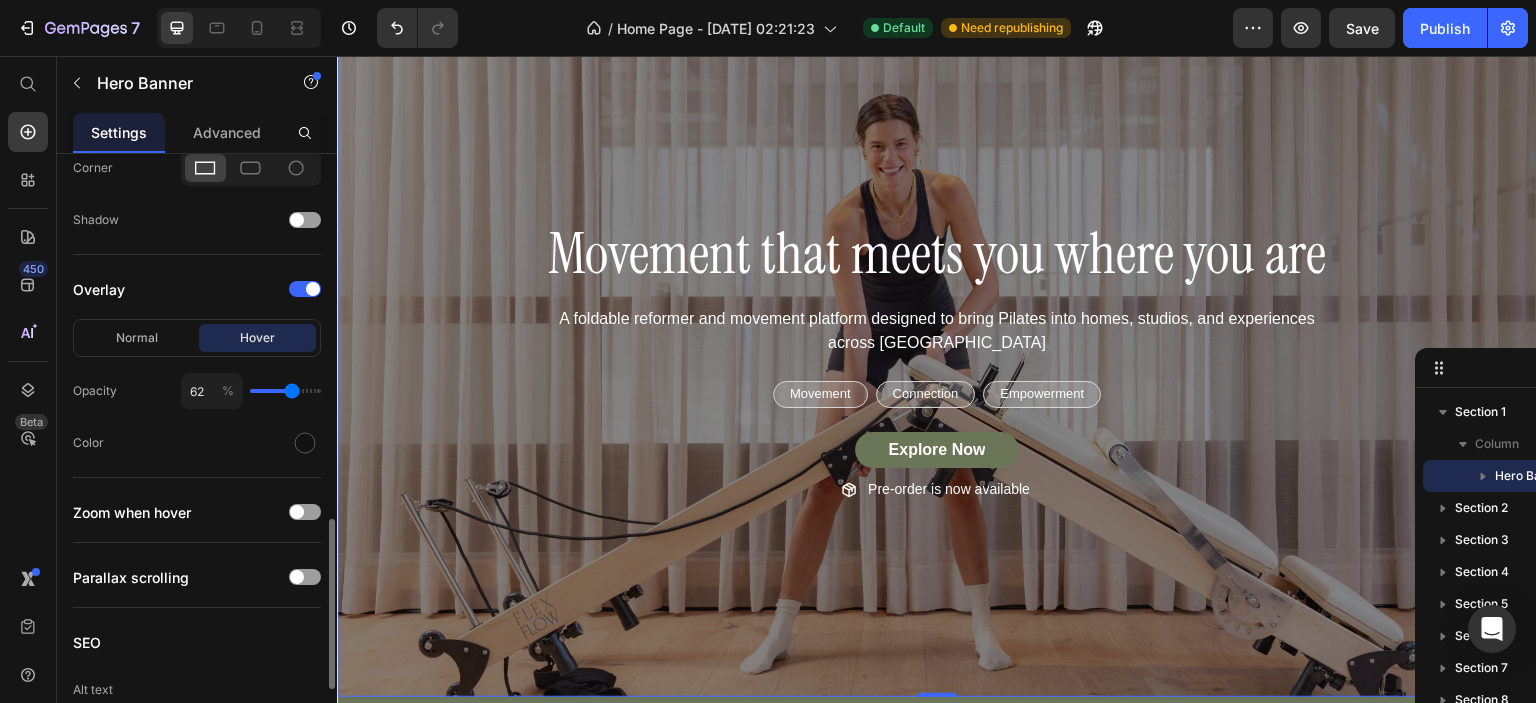 type on "65" 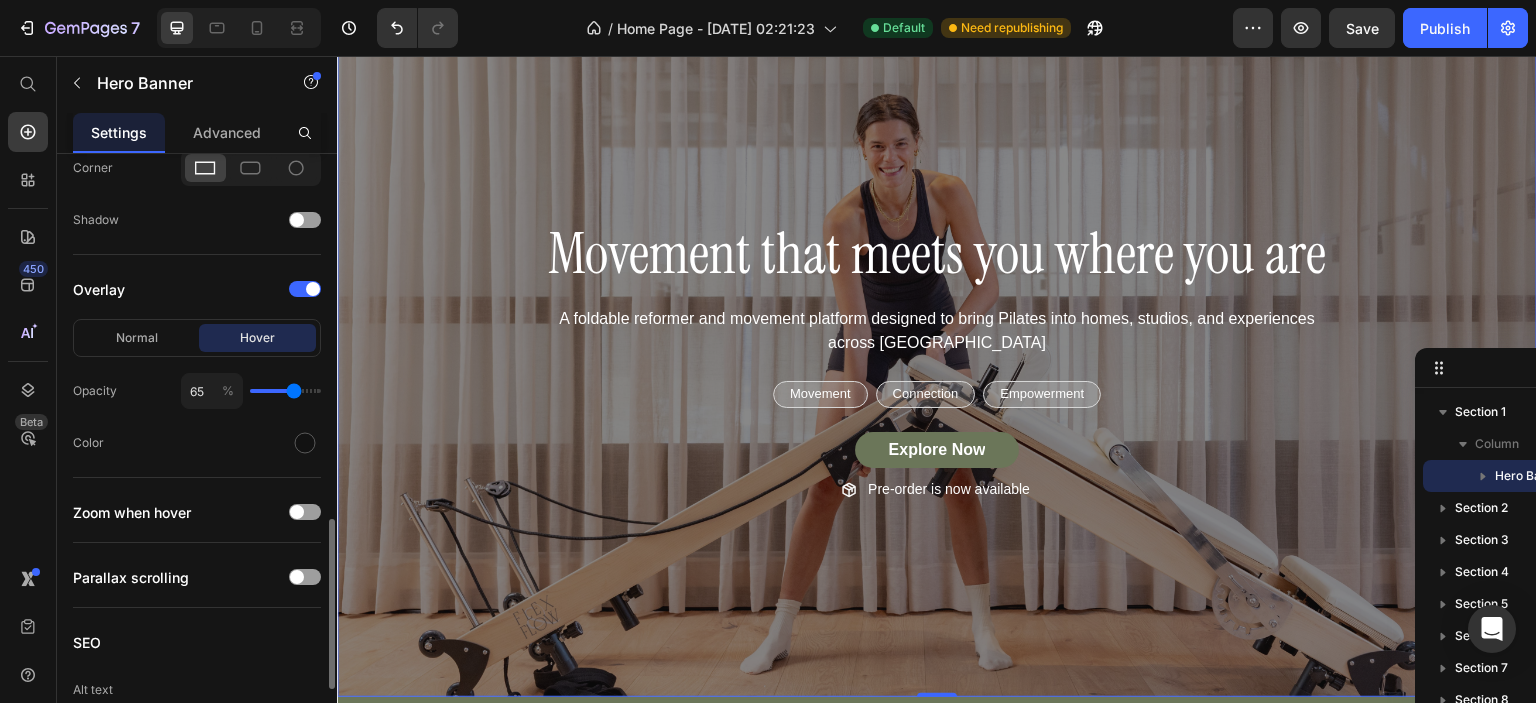 type on "66" 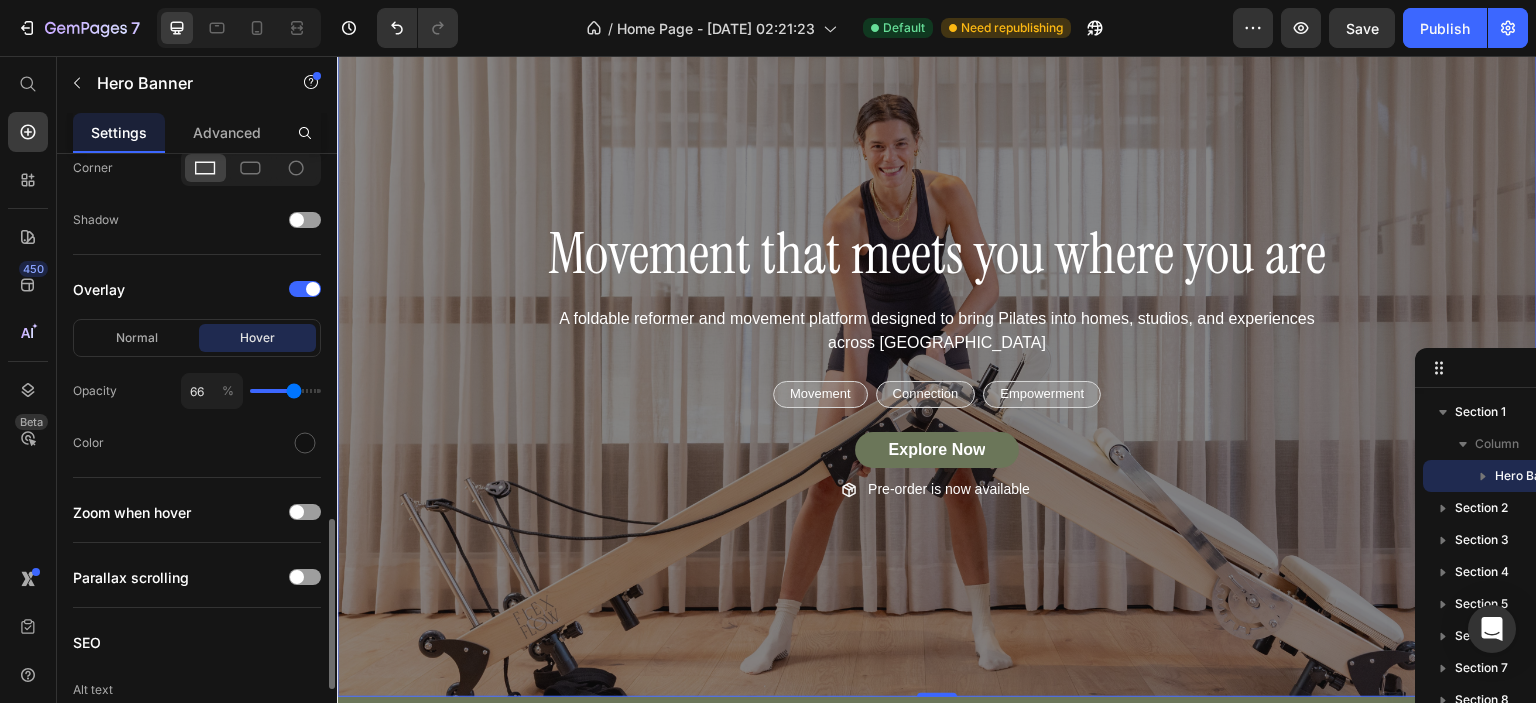 type on "69" 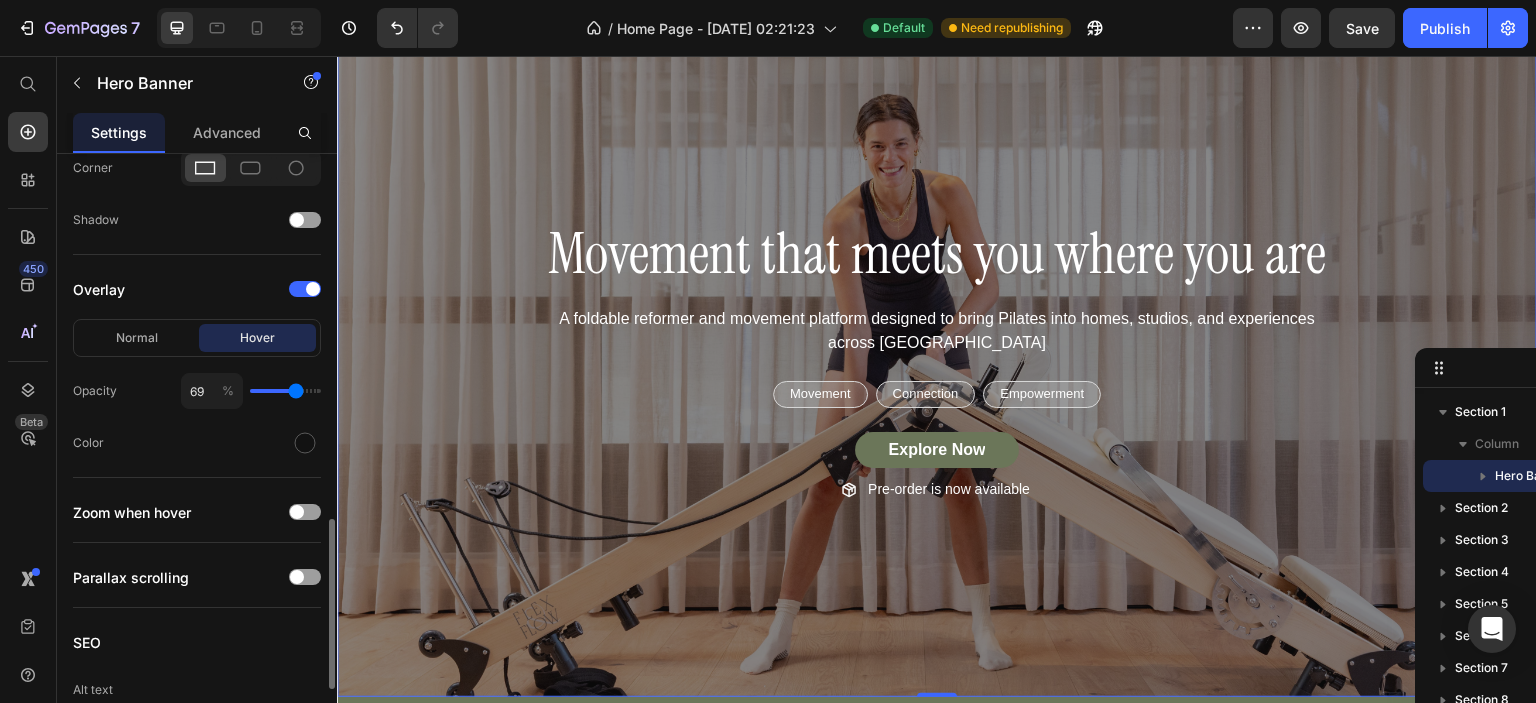 type on "72" 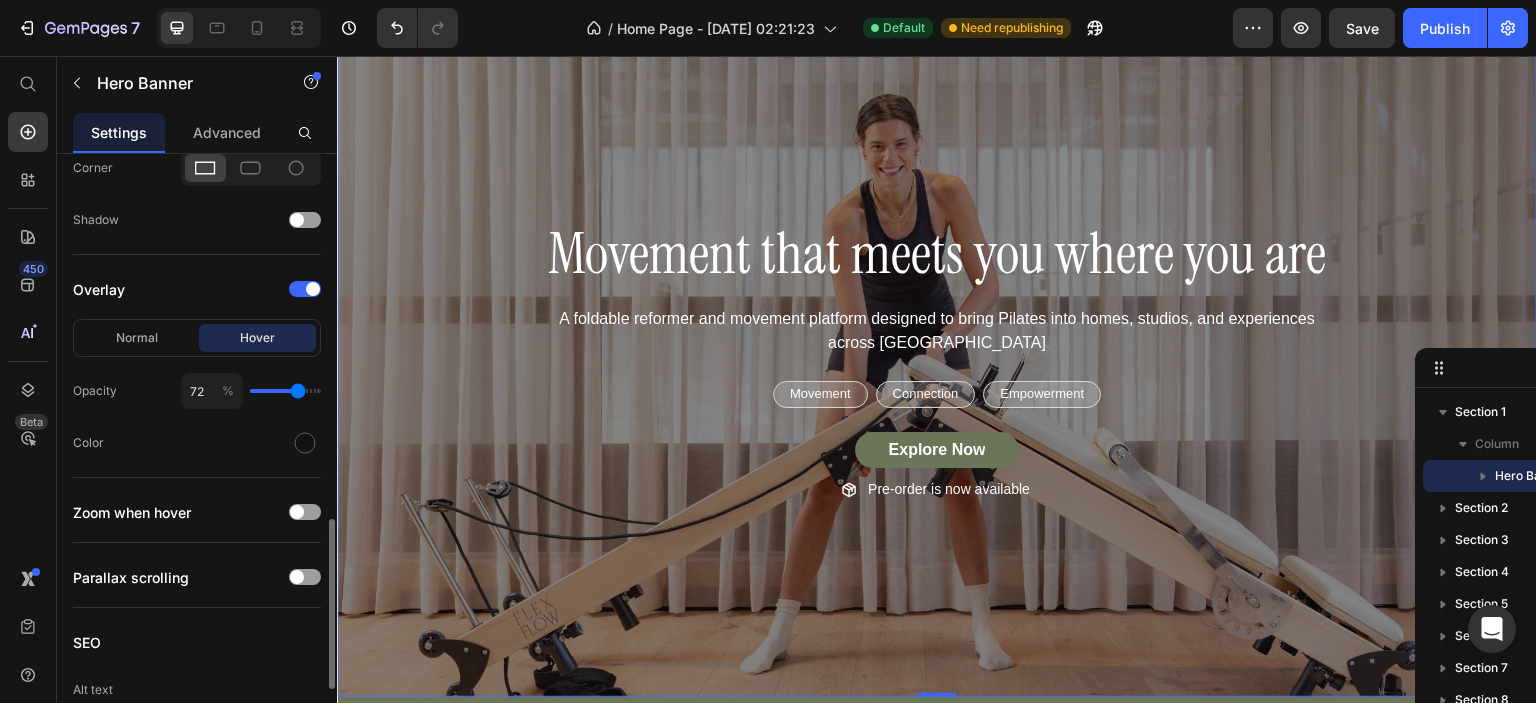 type on "73" 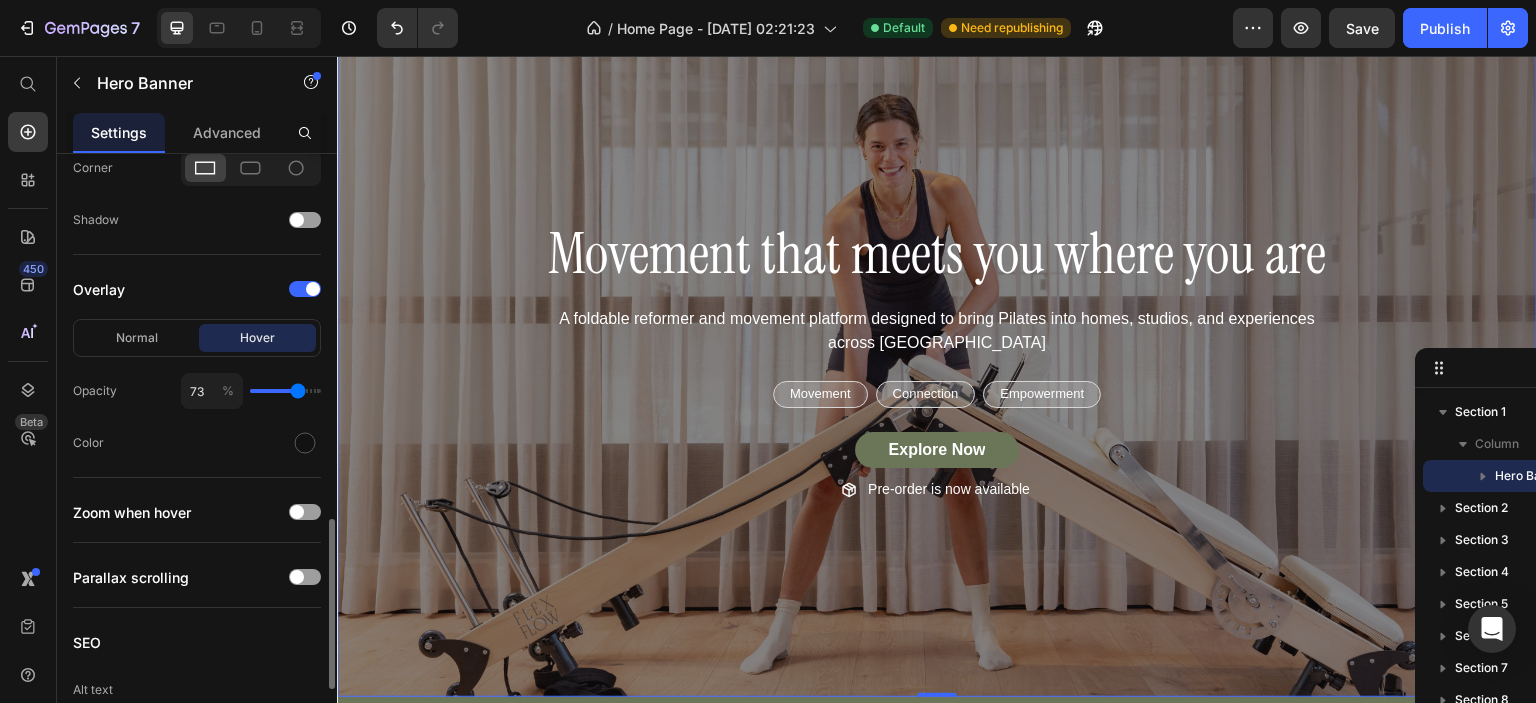 type on "76" 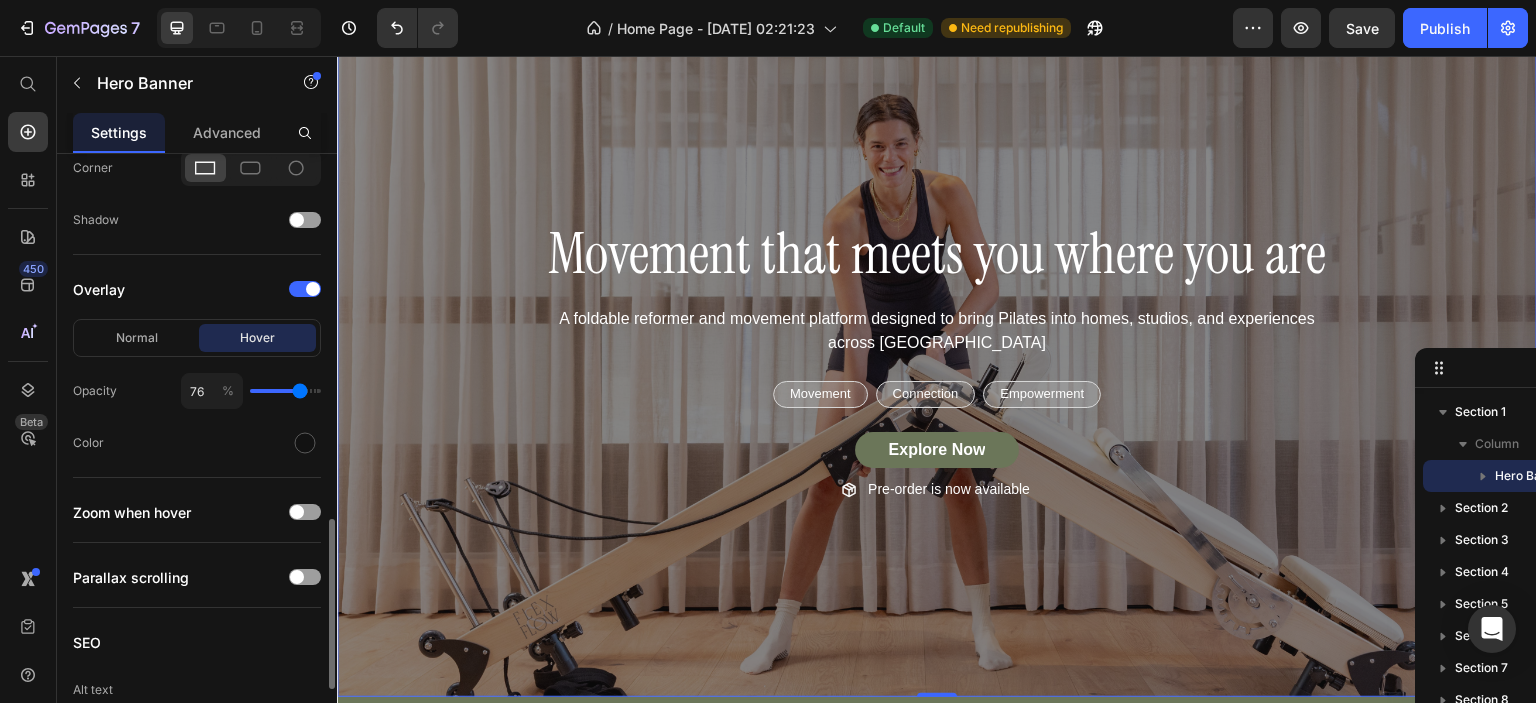 type on "79" 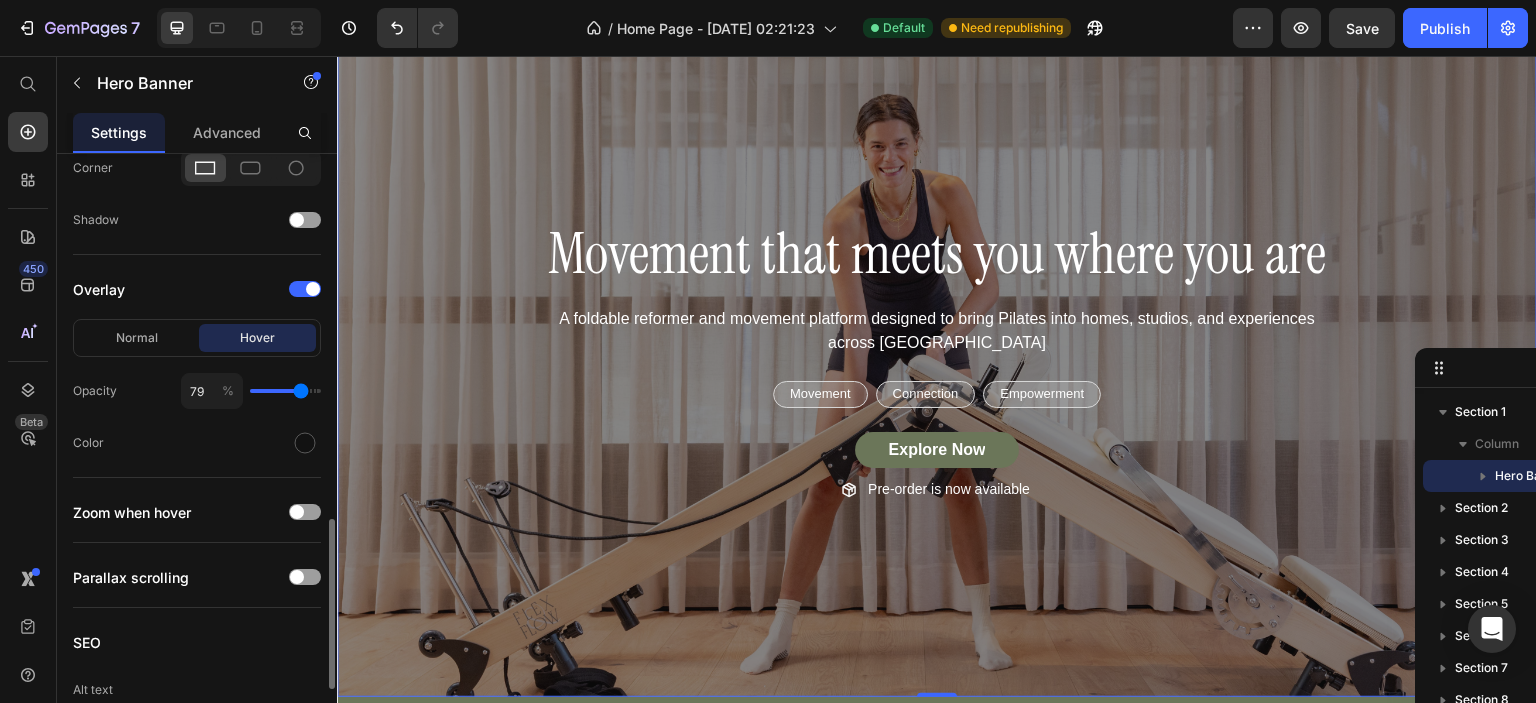 drag, startPoint x: 263, startPoint y: 387, endPoint x: 301, endPoint y: 383, distance: 38.209946 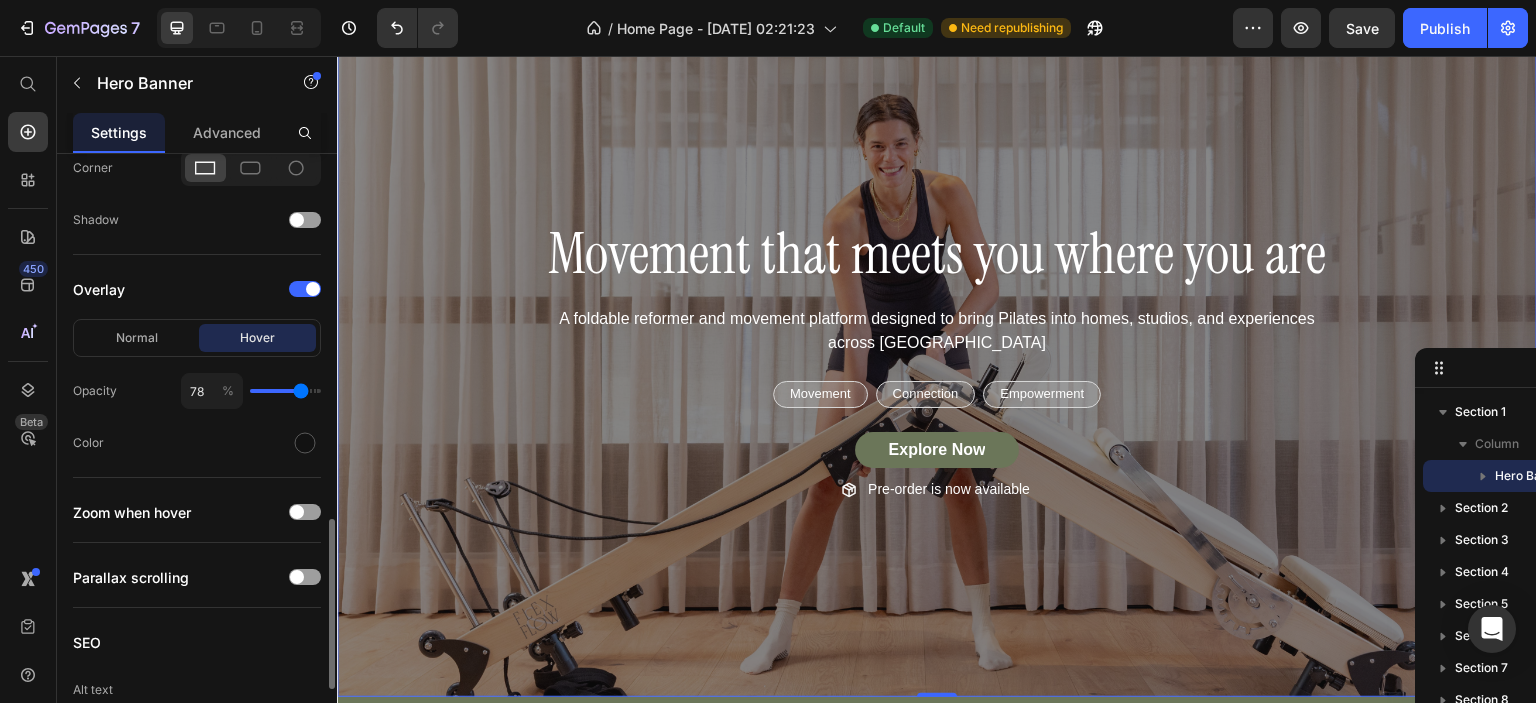 type on "75" 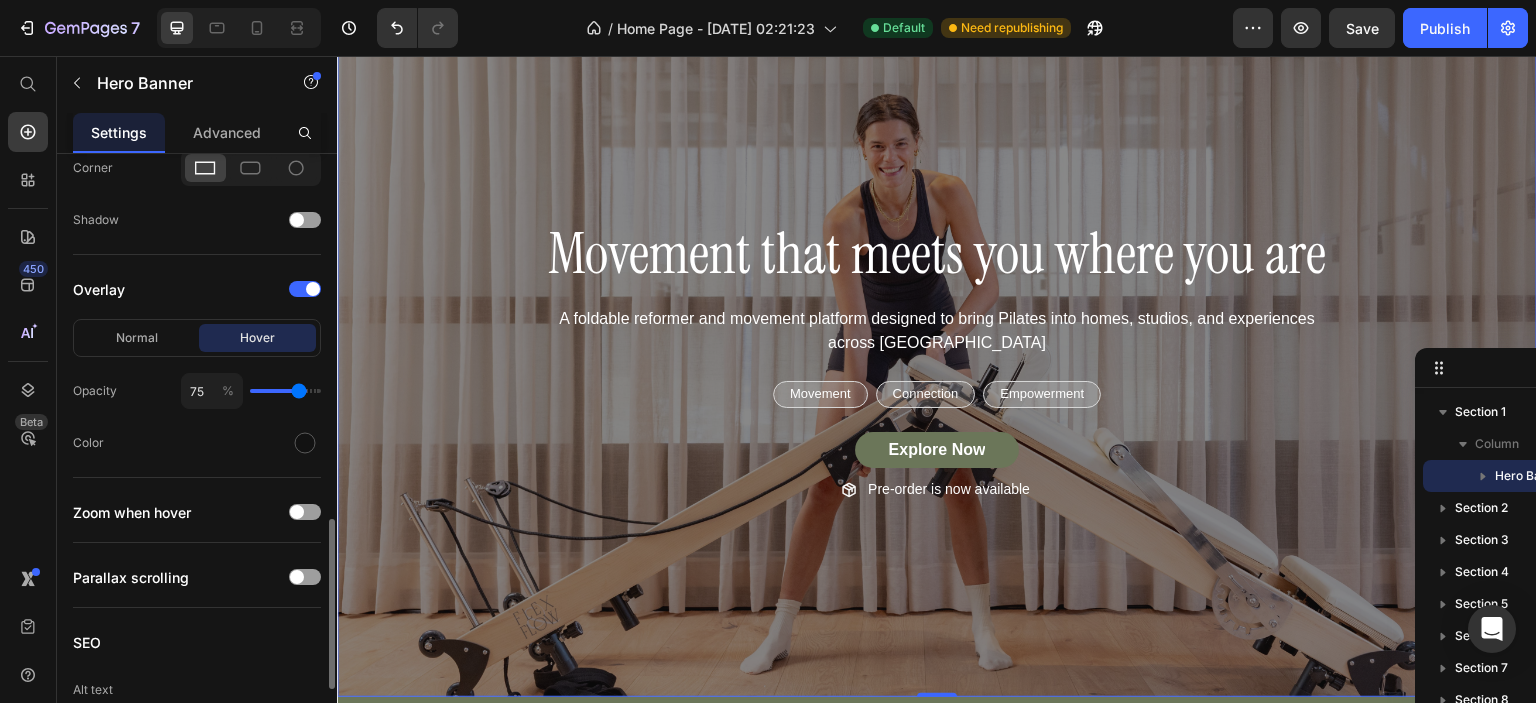 type on "73" 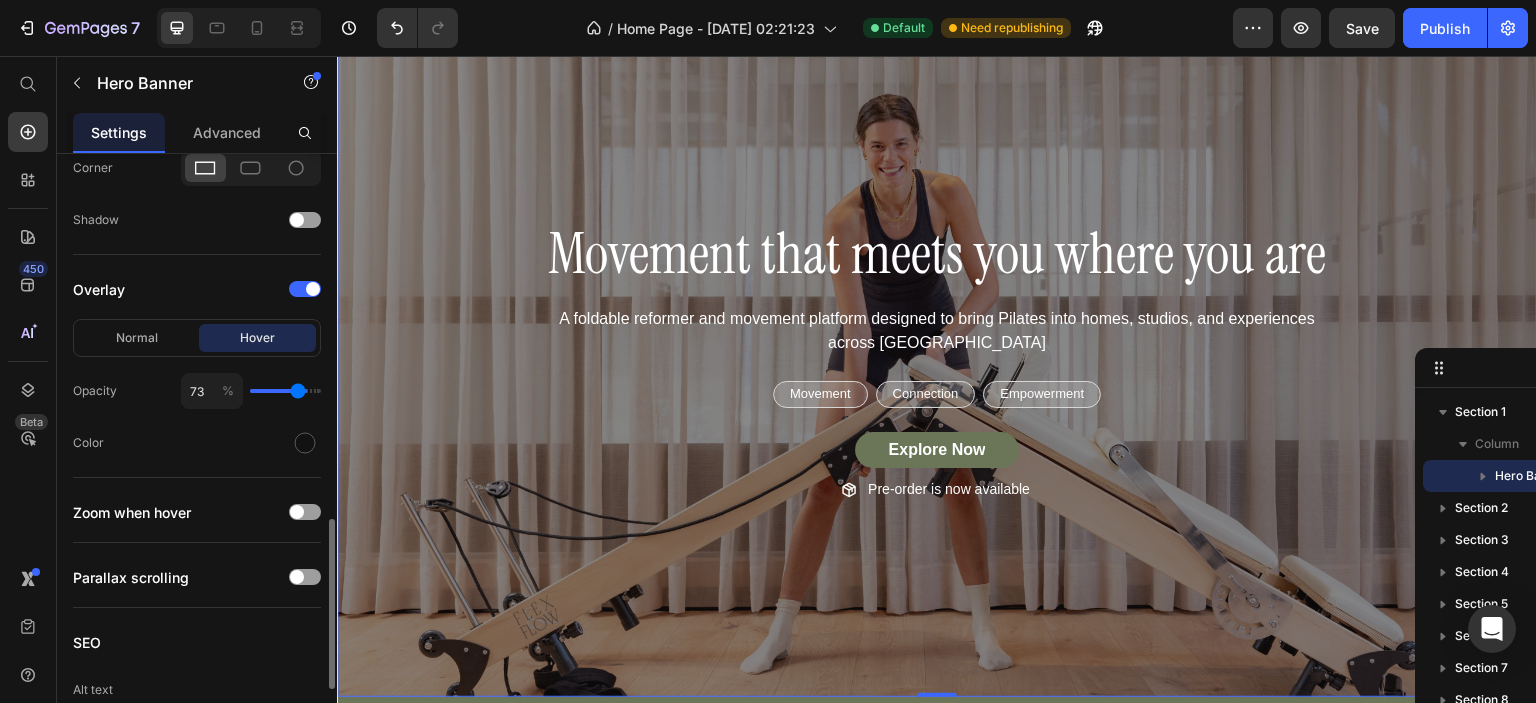 type on "71" 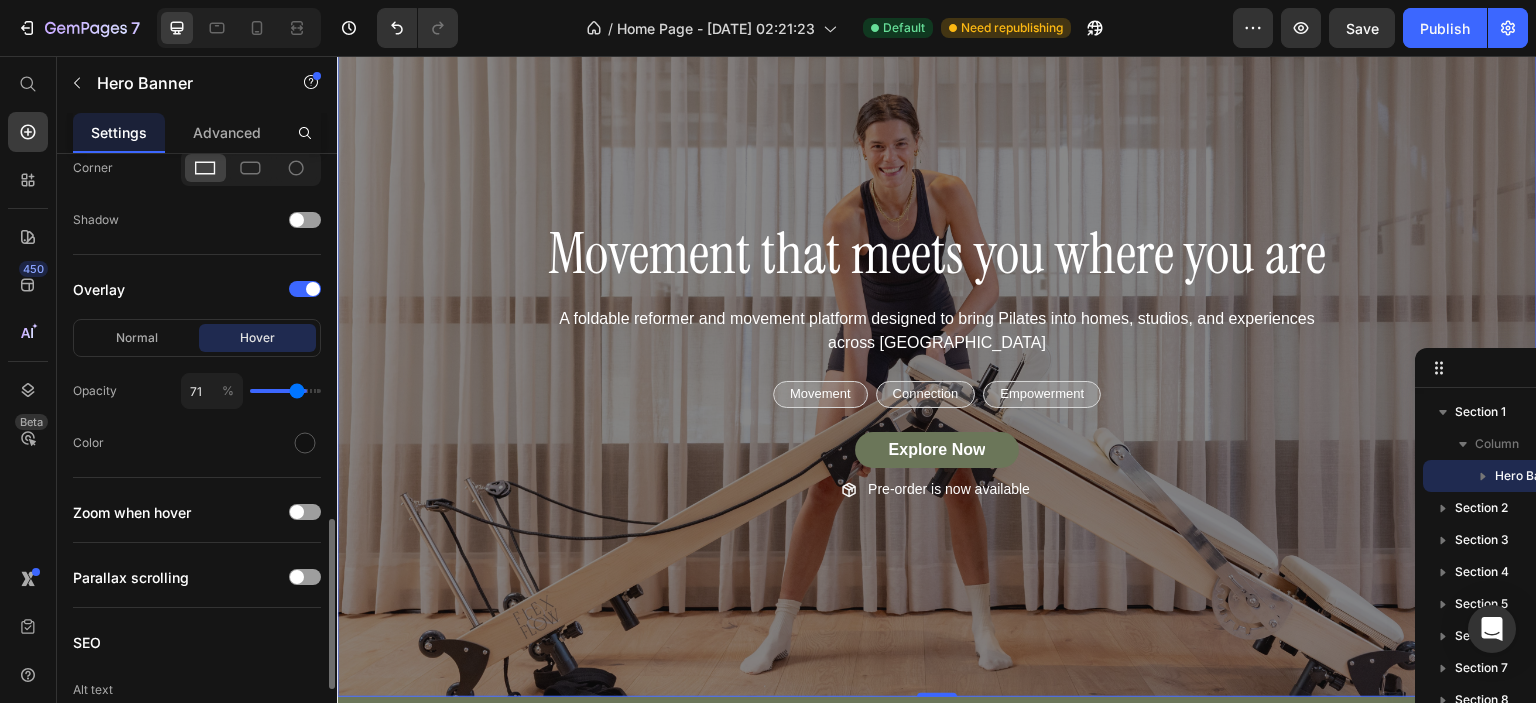 type on "65" 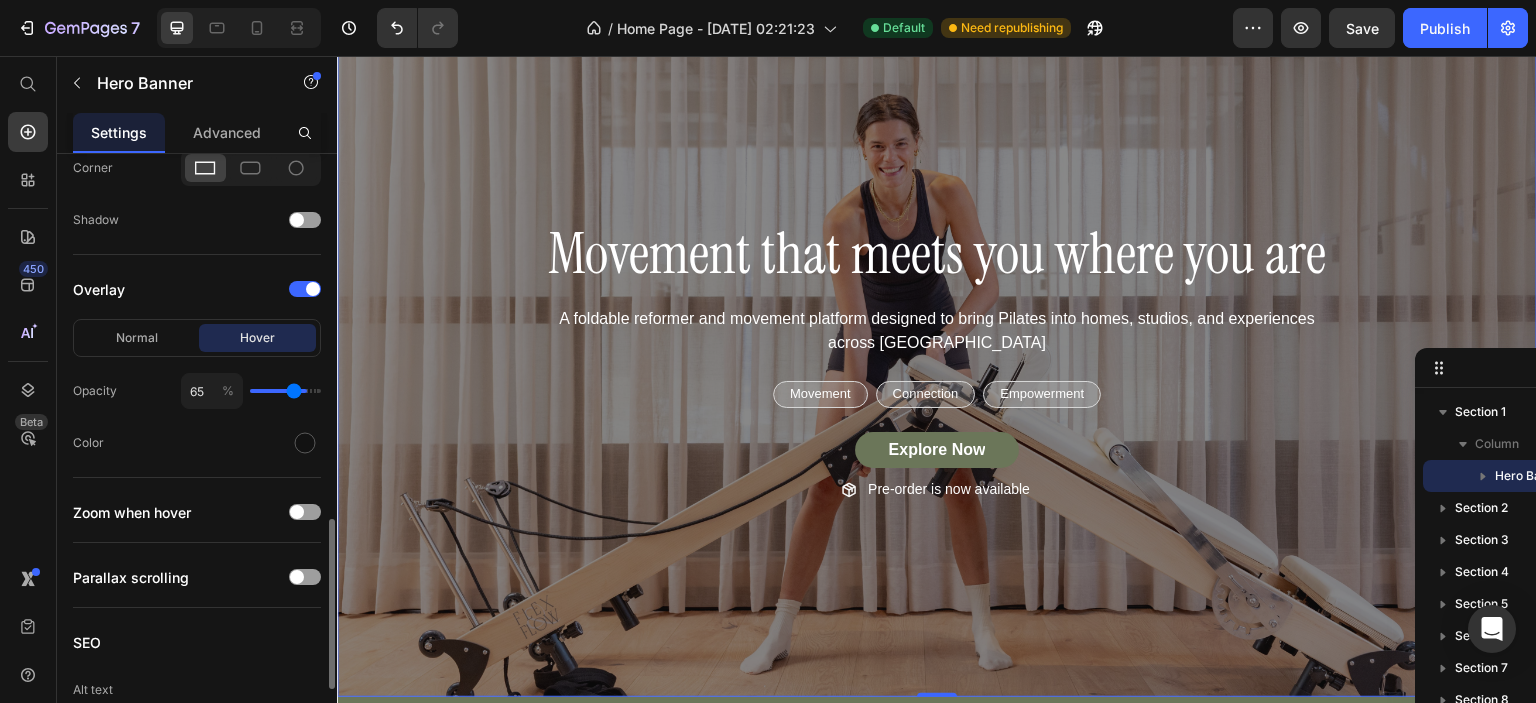 type on "63" 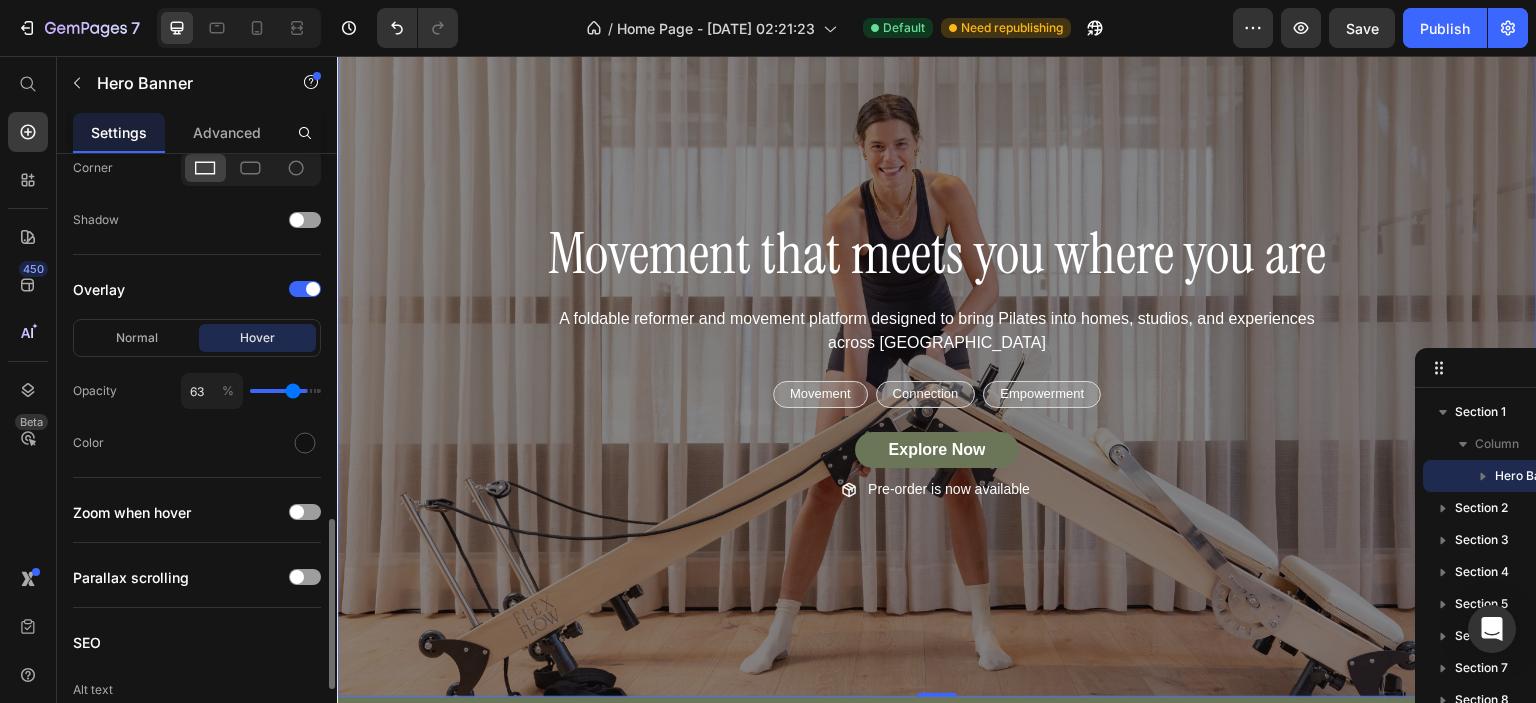 type on "62" 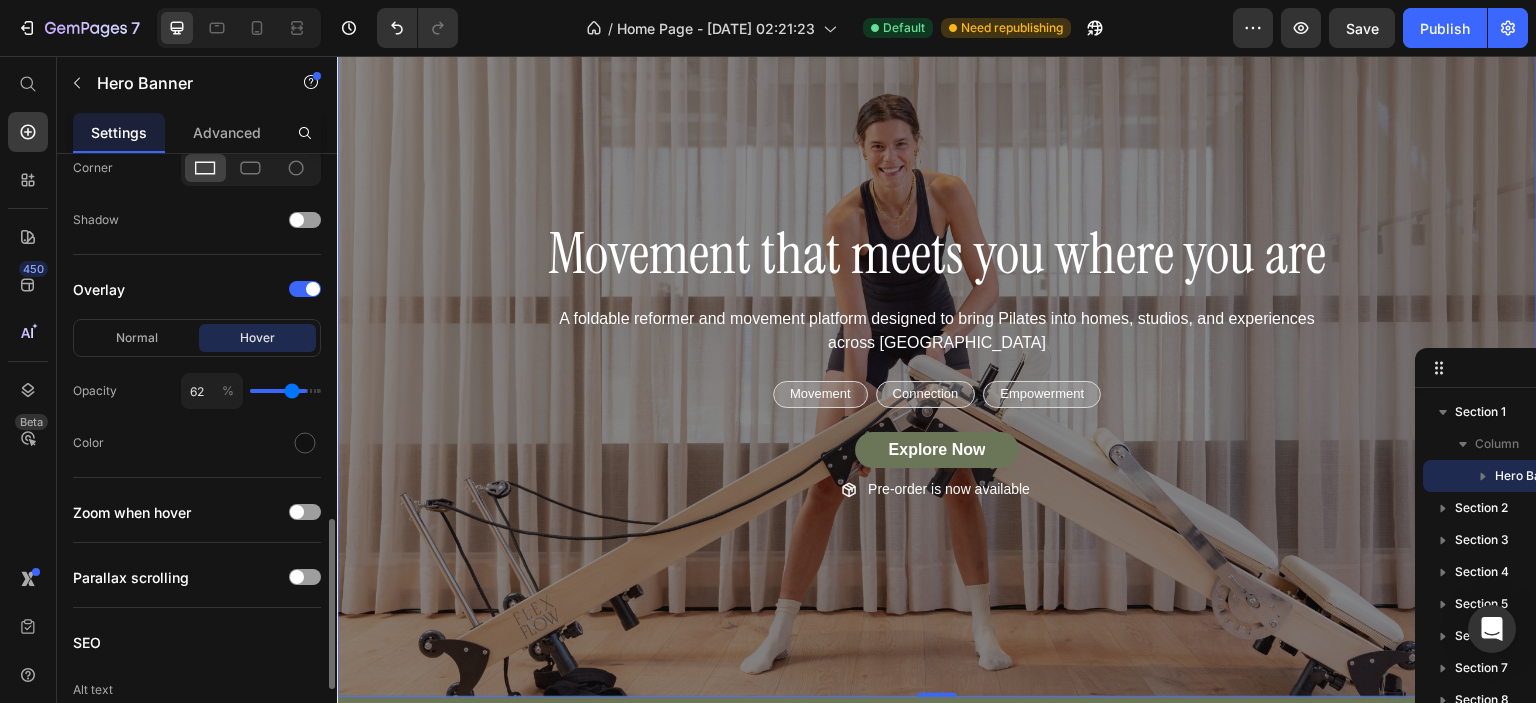 type on "59" 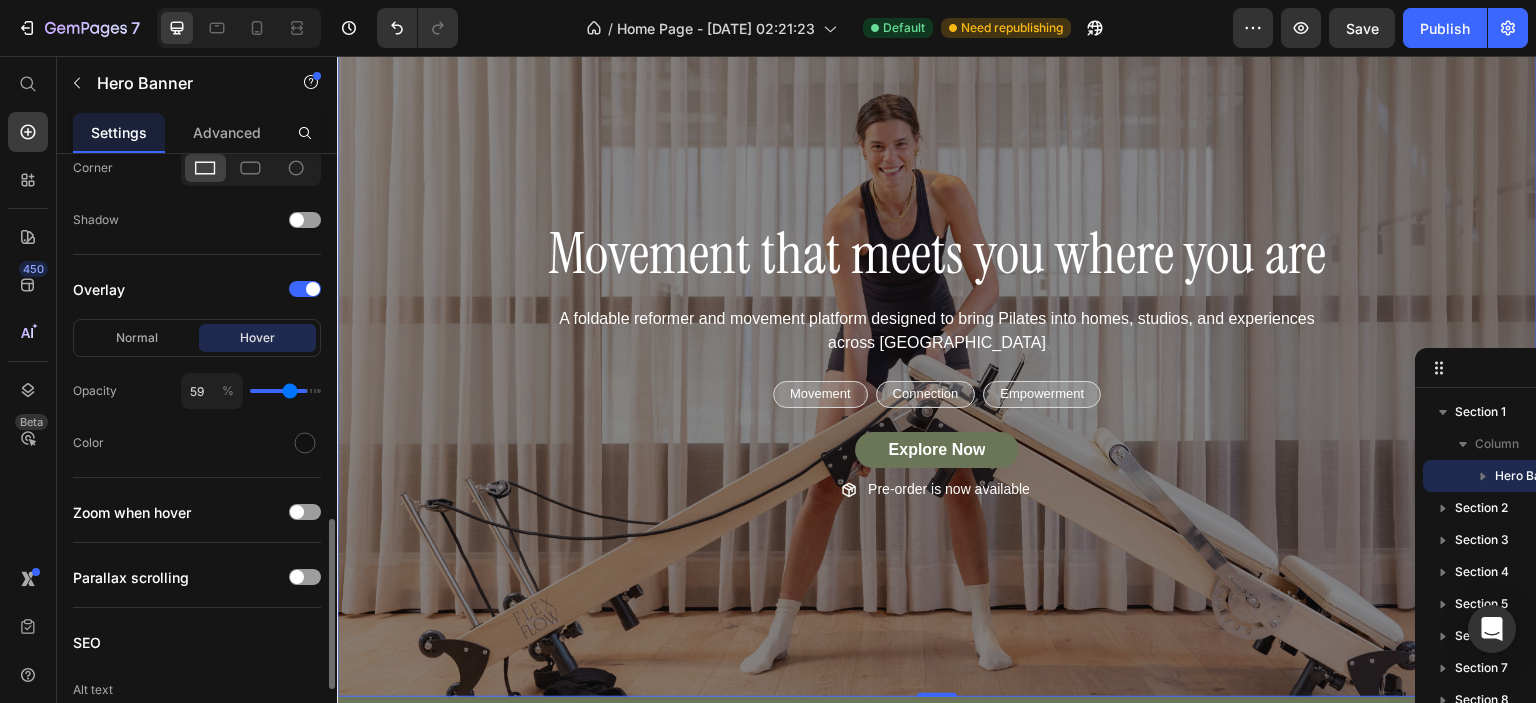 type on "56" 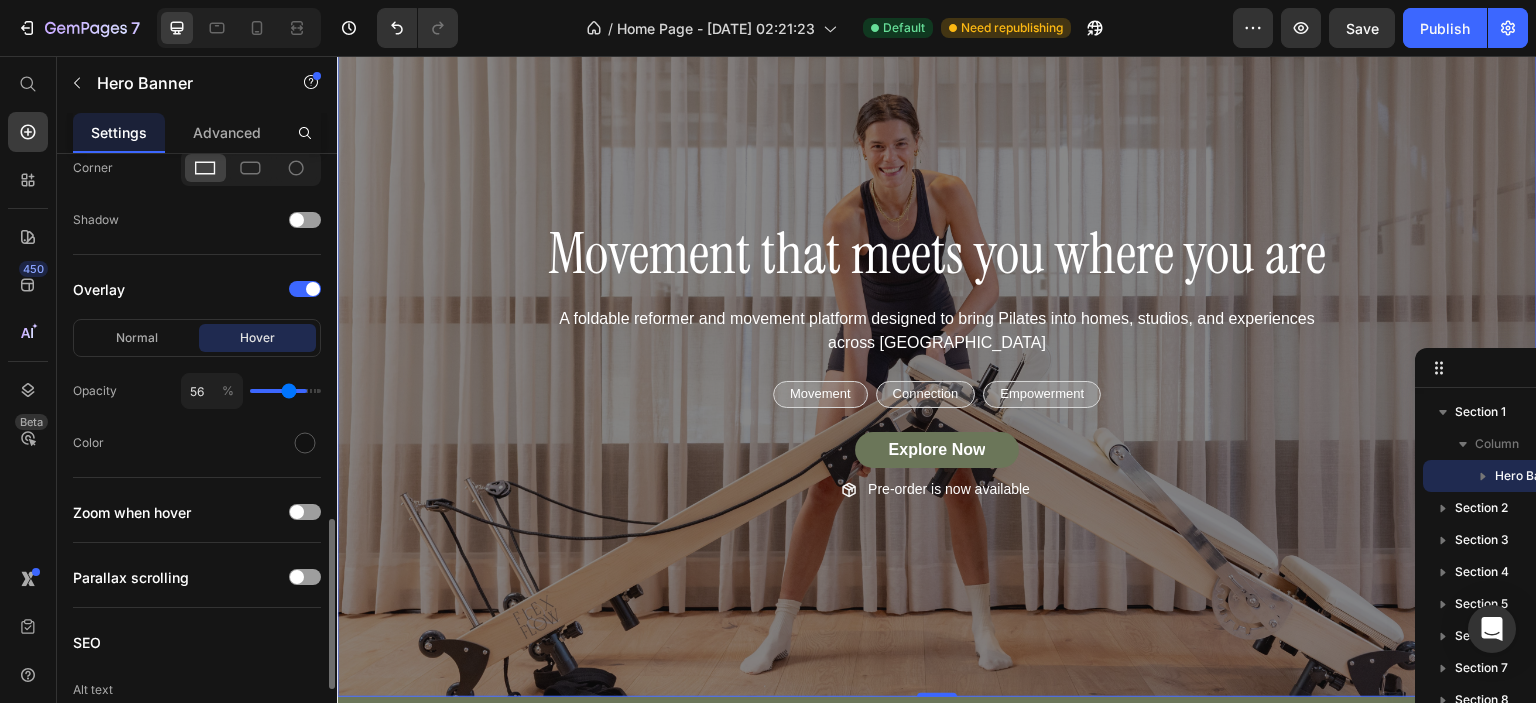 type on "52" 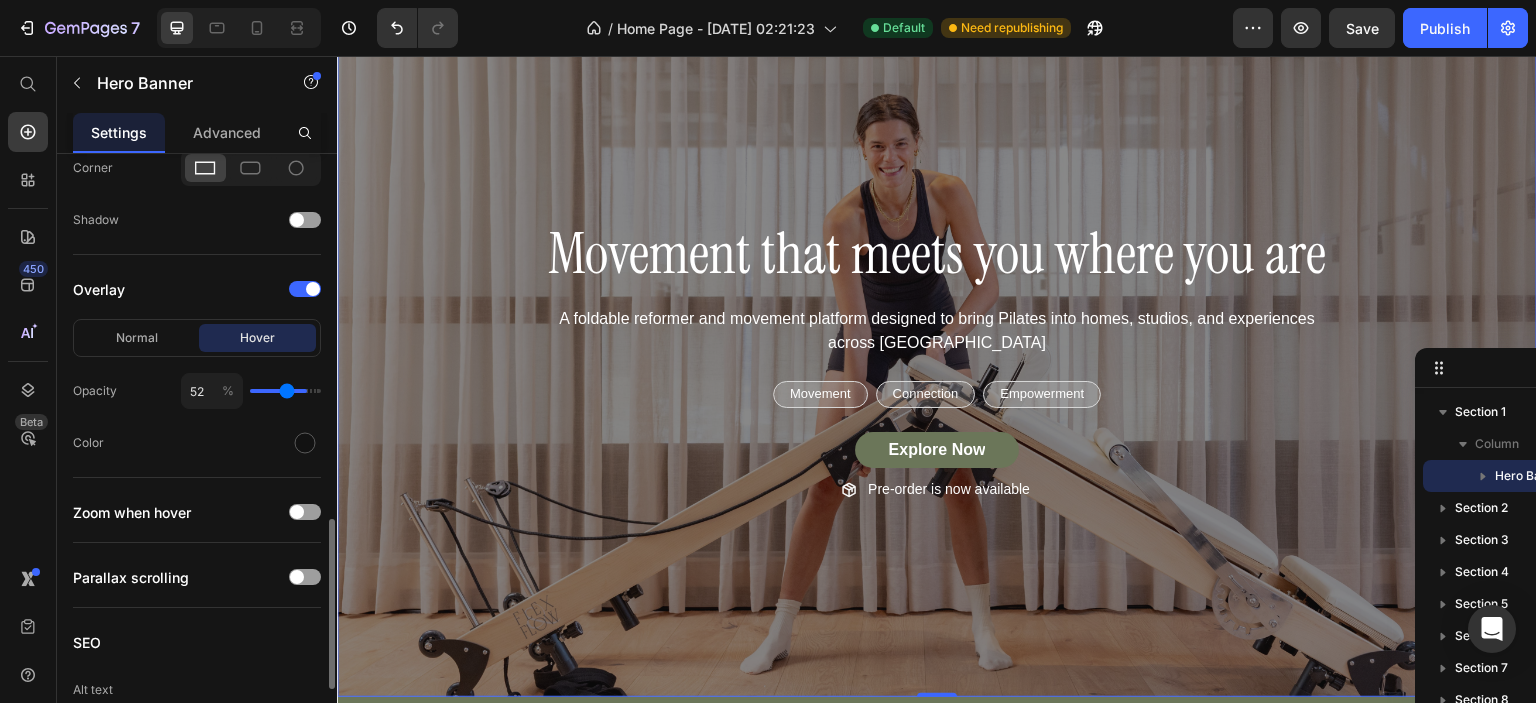 type on "50" 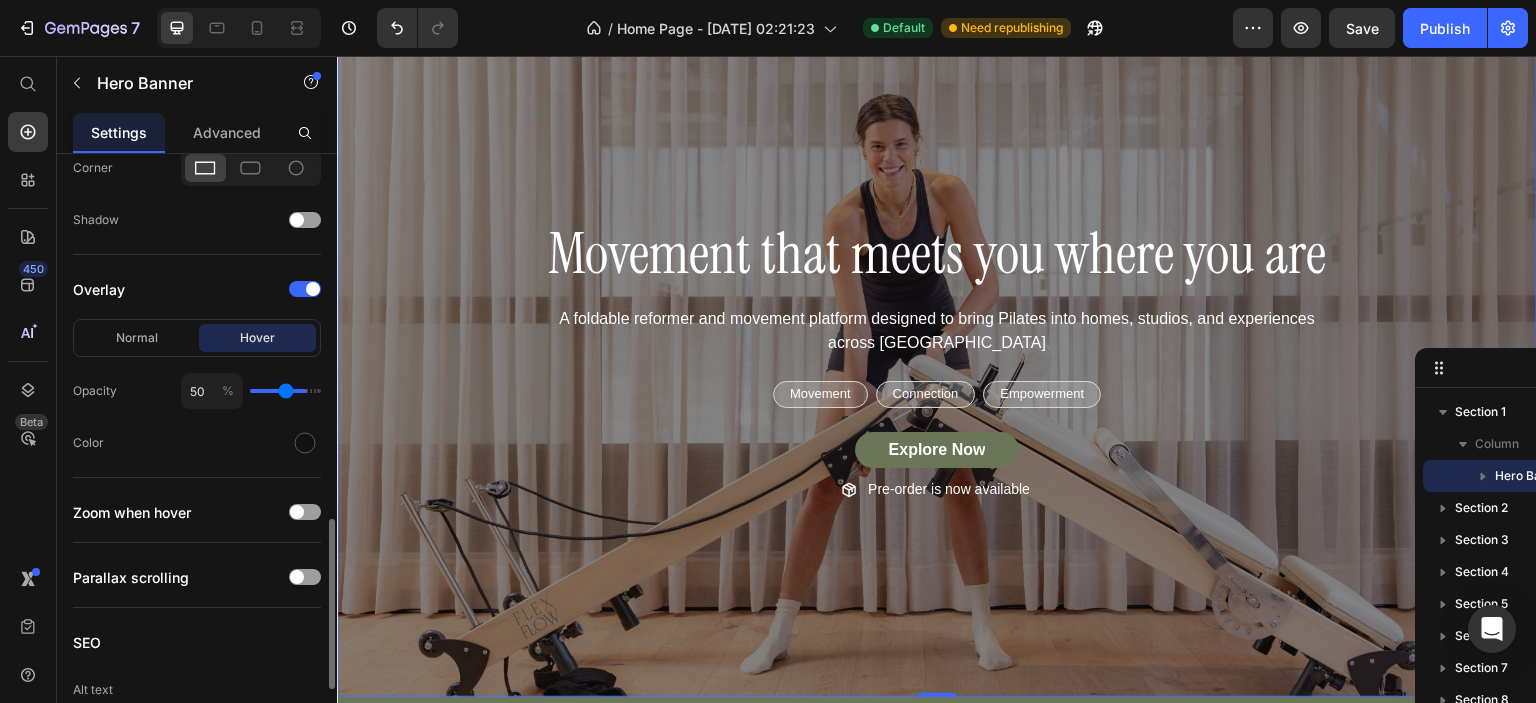 type on "47" 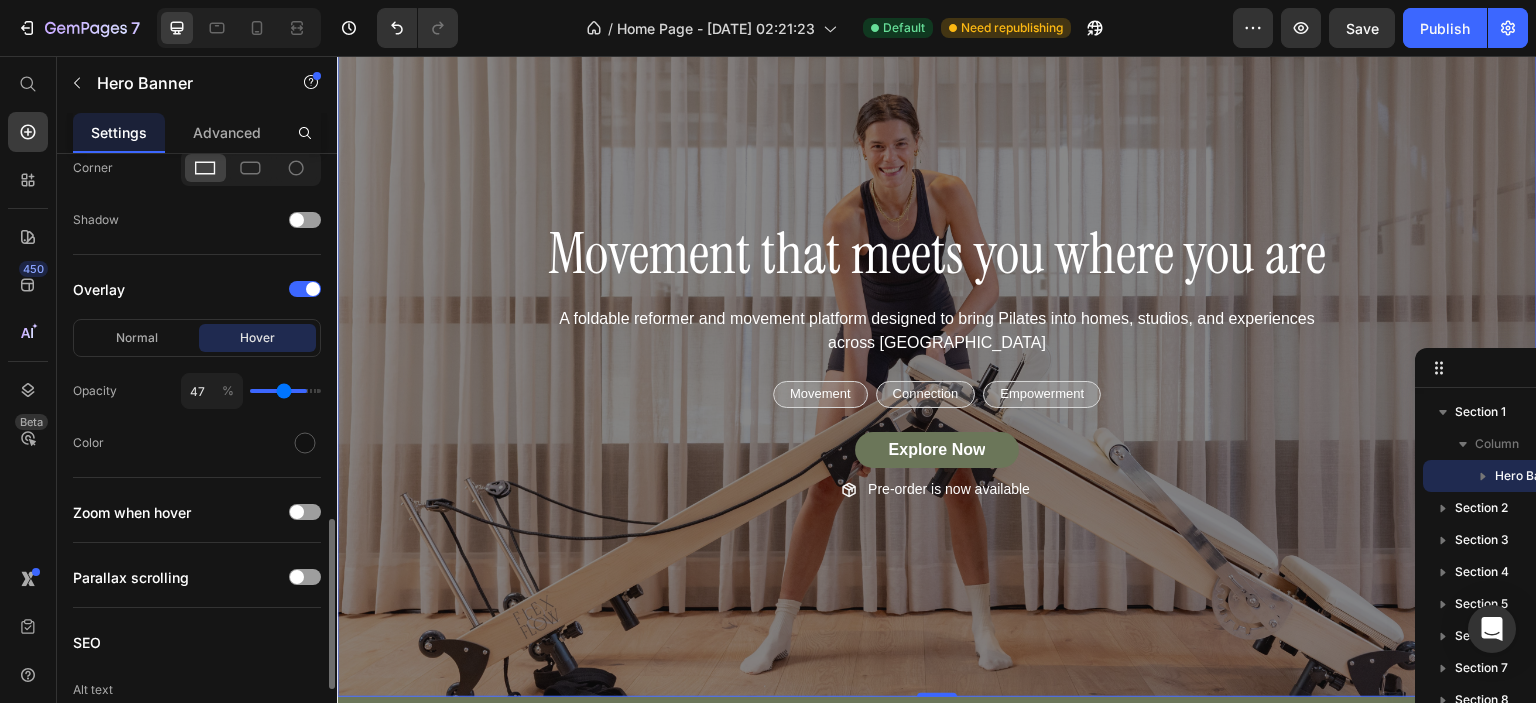 type on "46" 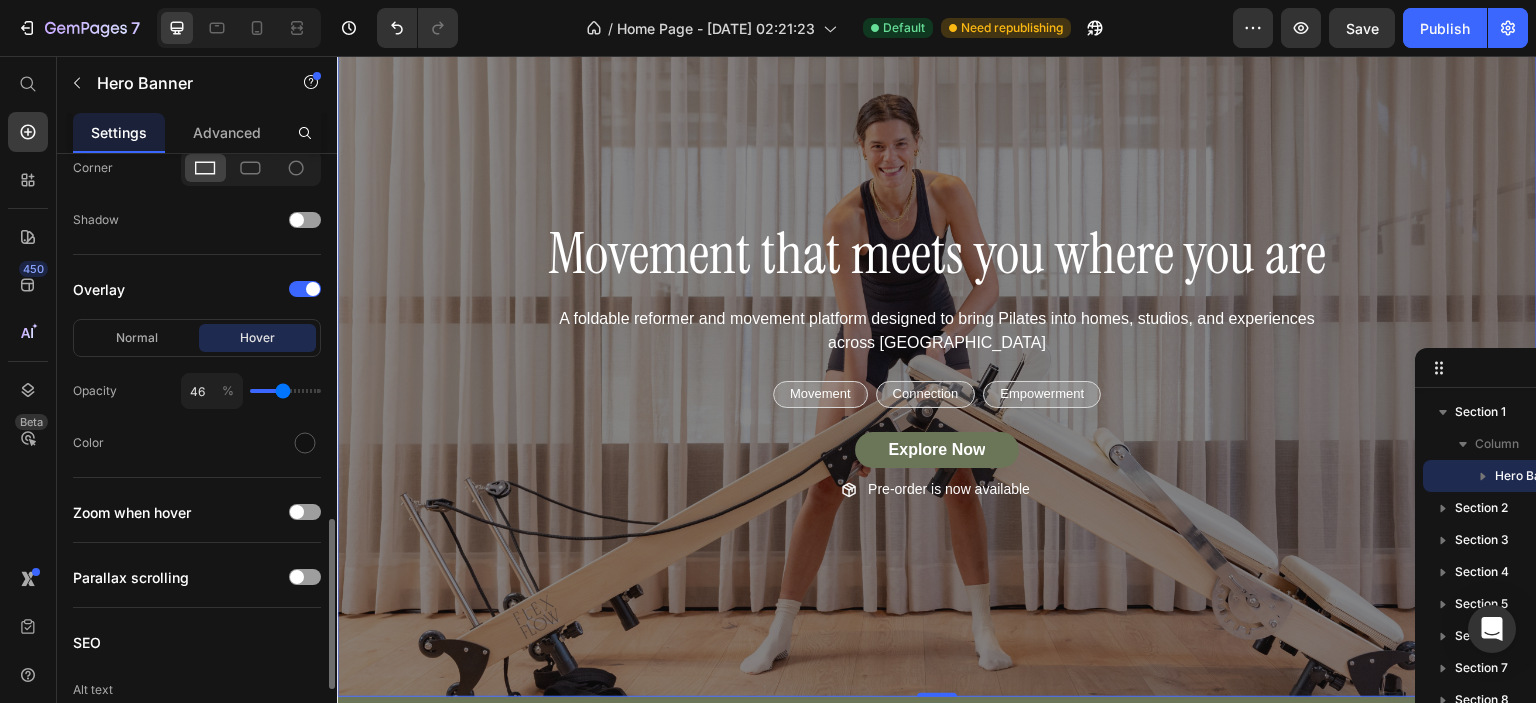 type on "44" 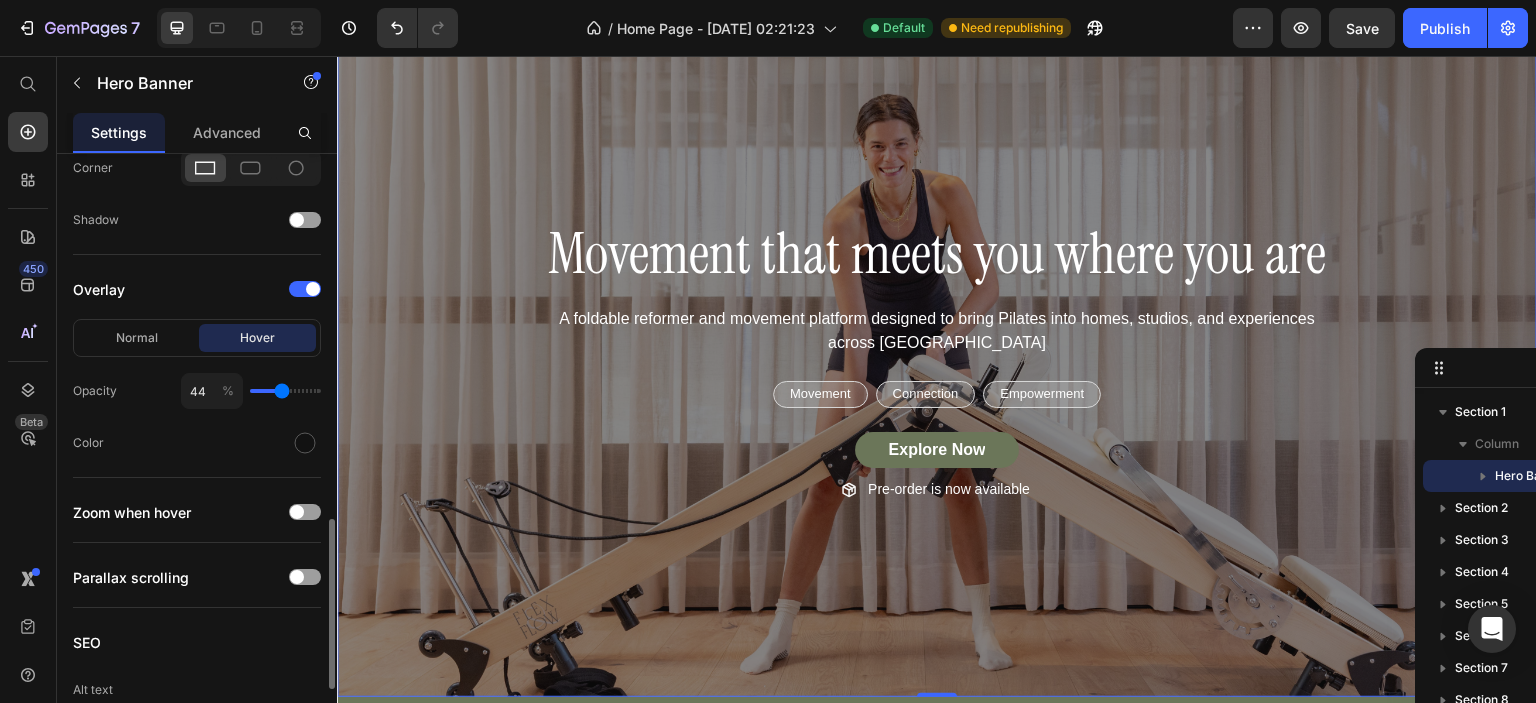 type on "43" 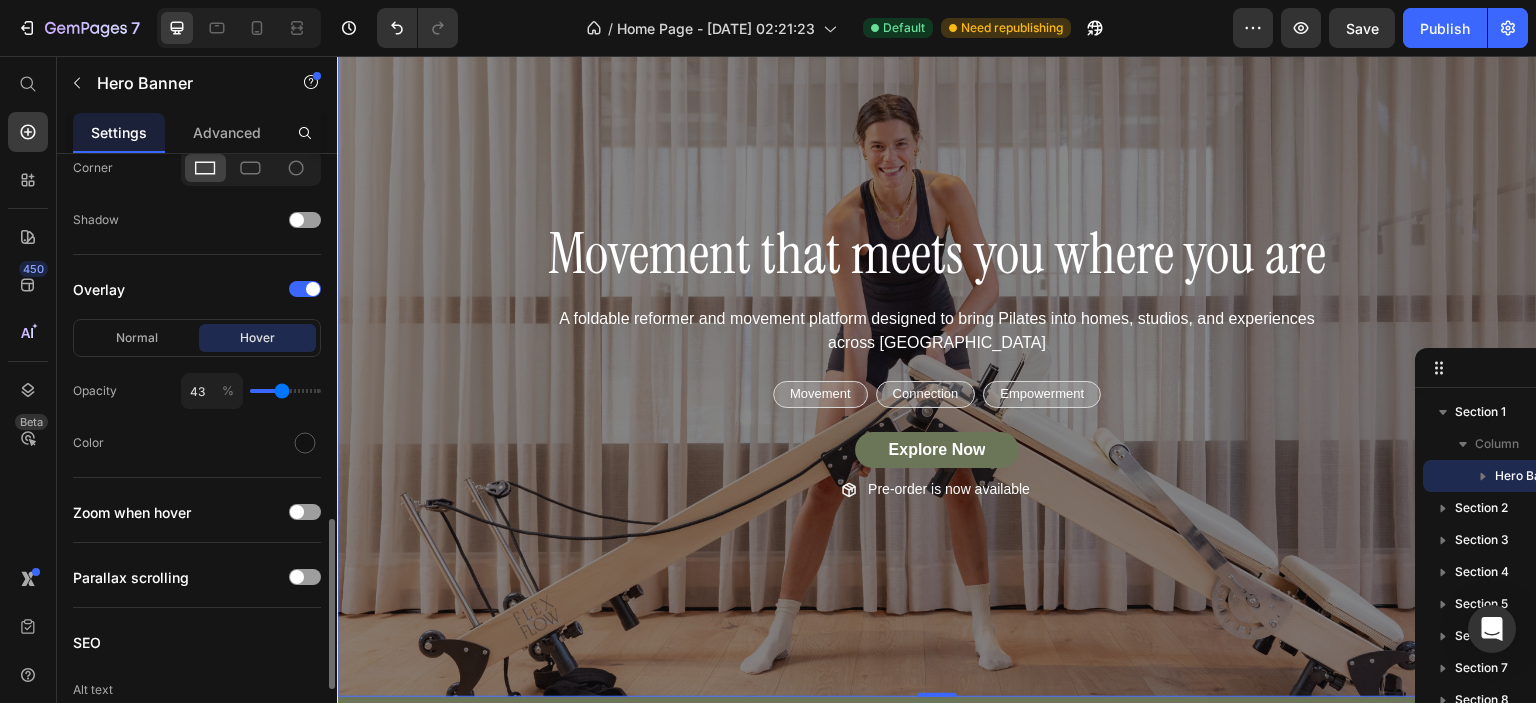type on "44" 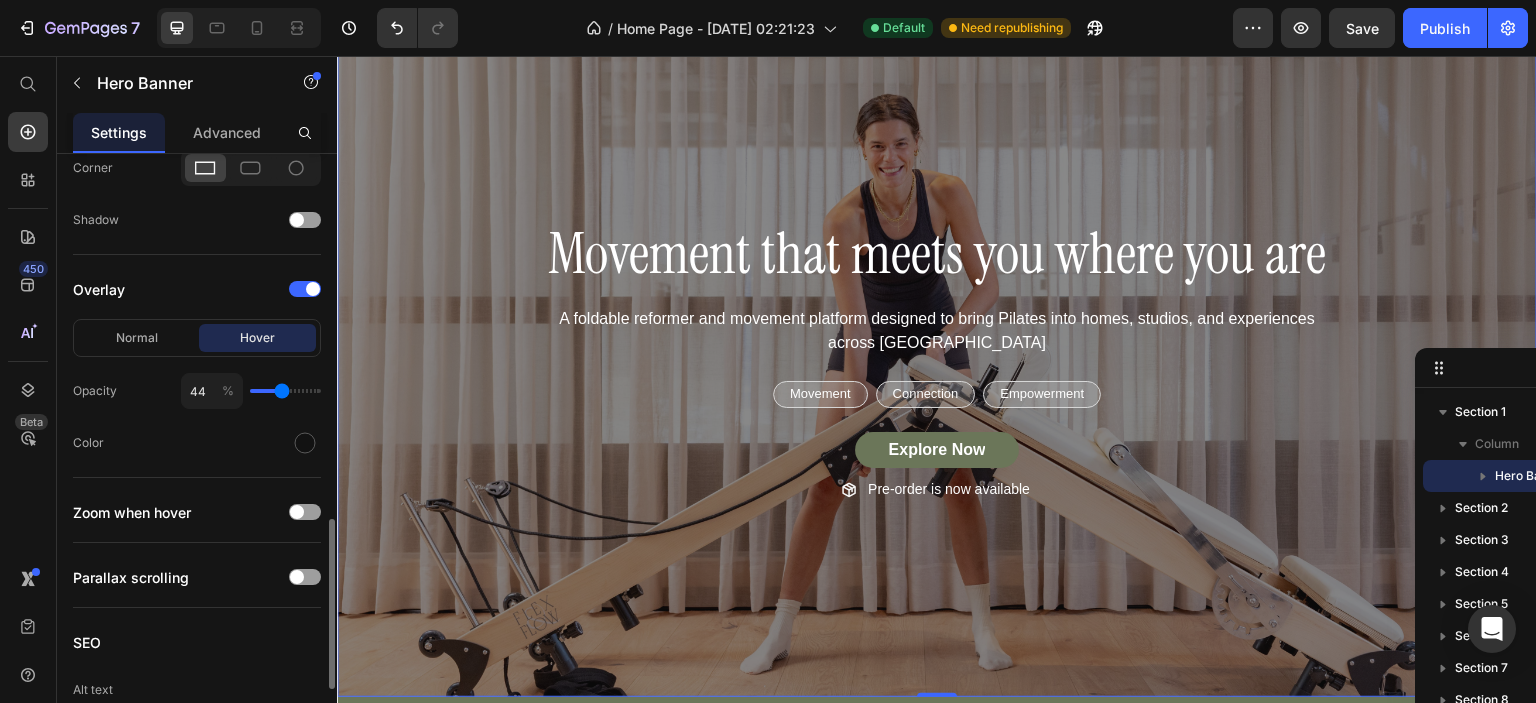 type on "46" 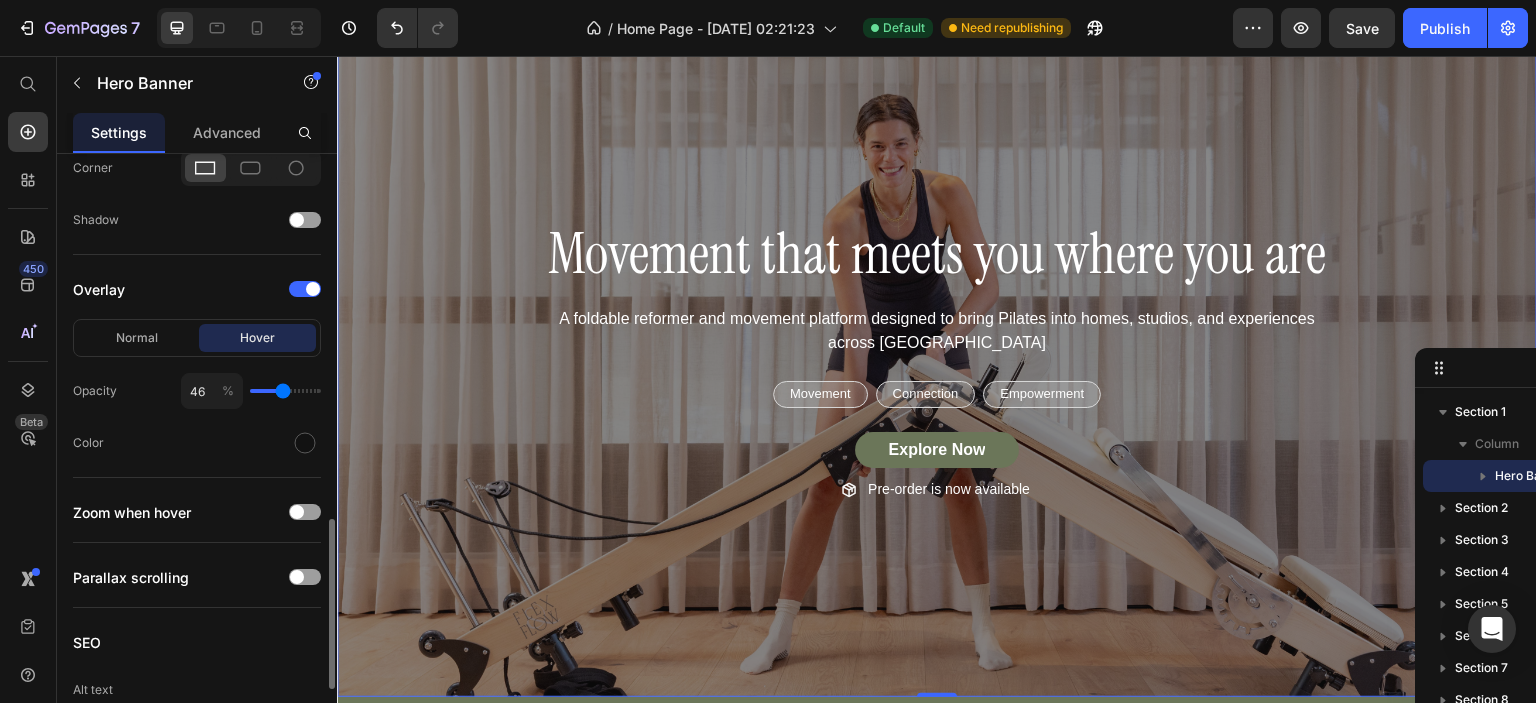 type on "49" 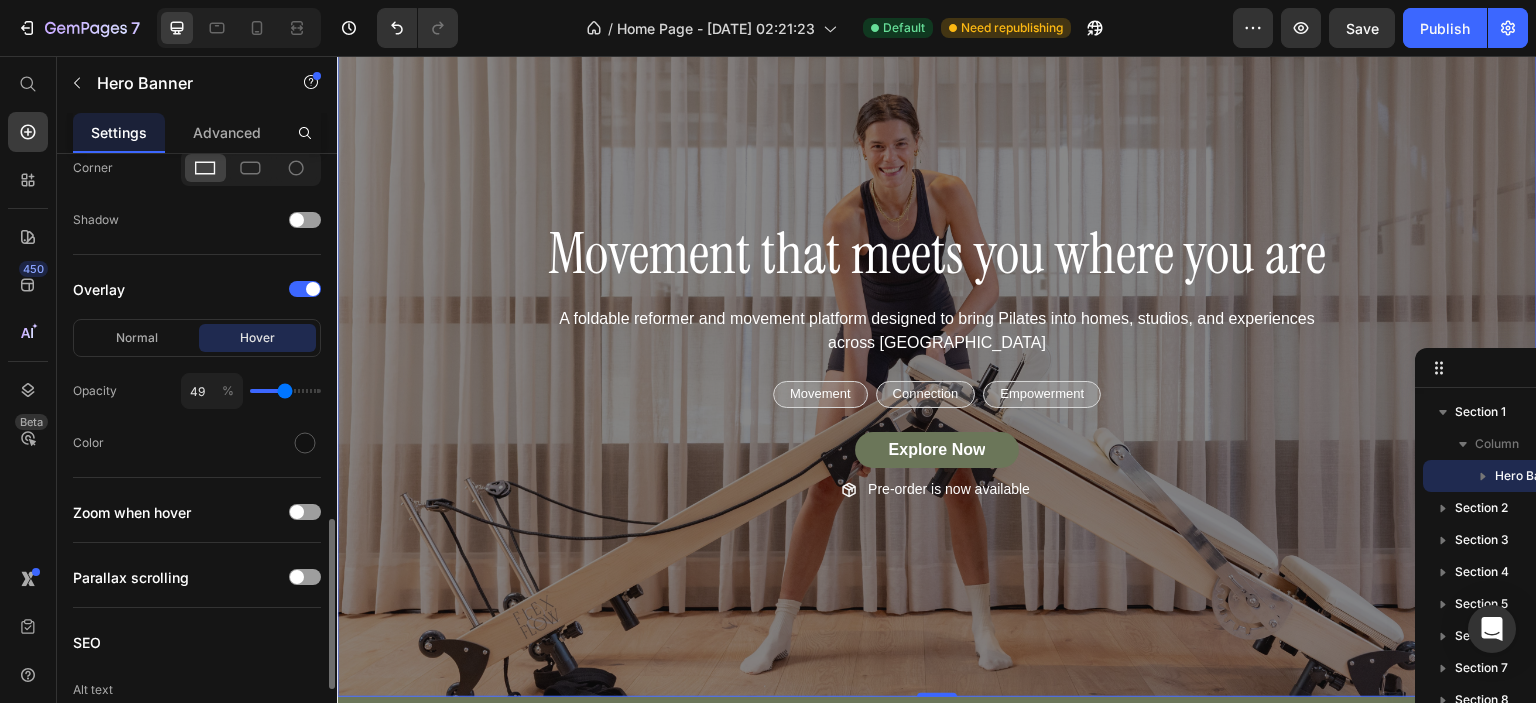 type on "50" 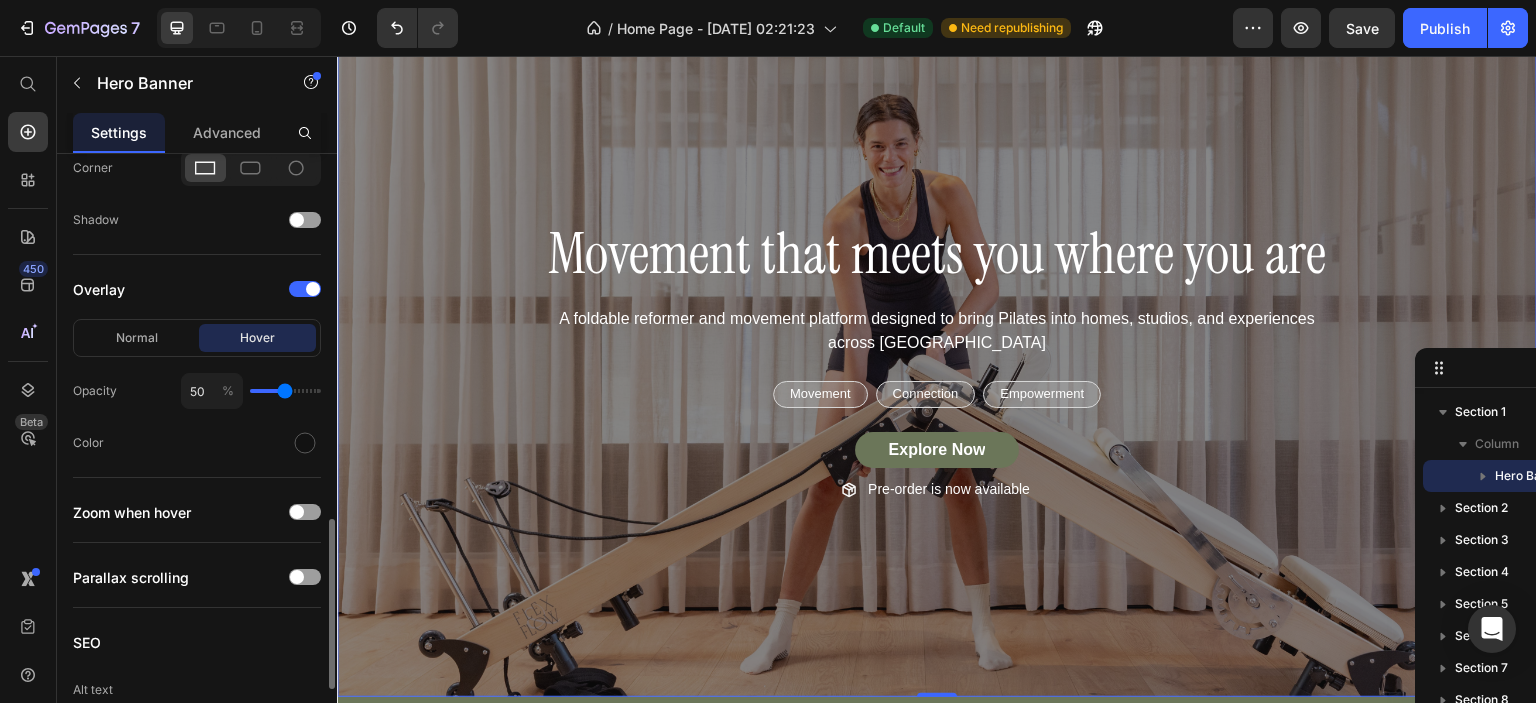 type on "50" 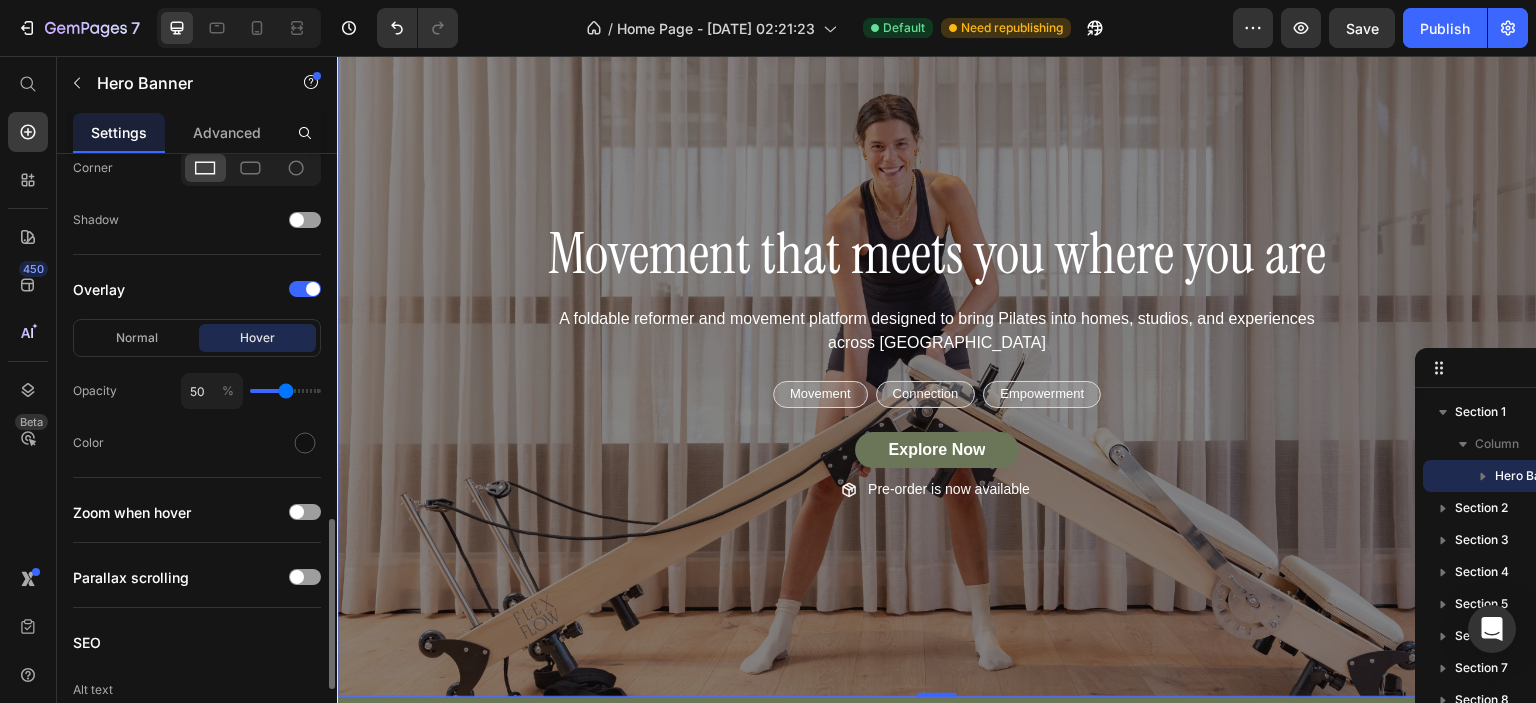 type on "52" 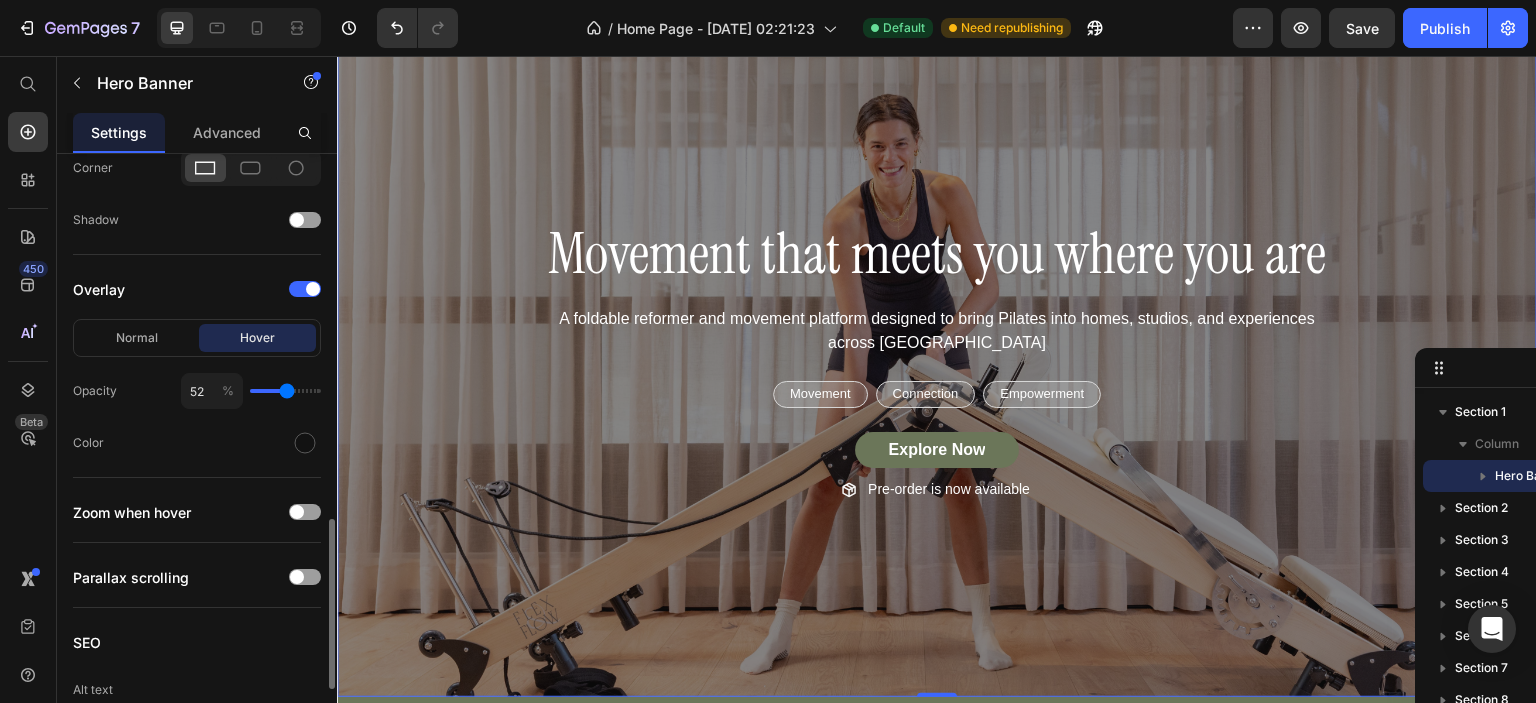 type on "50" 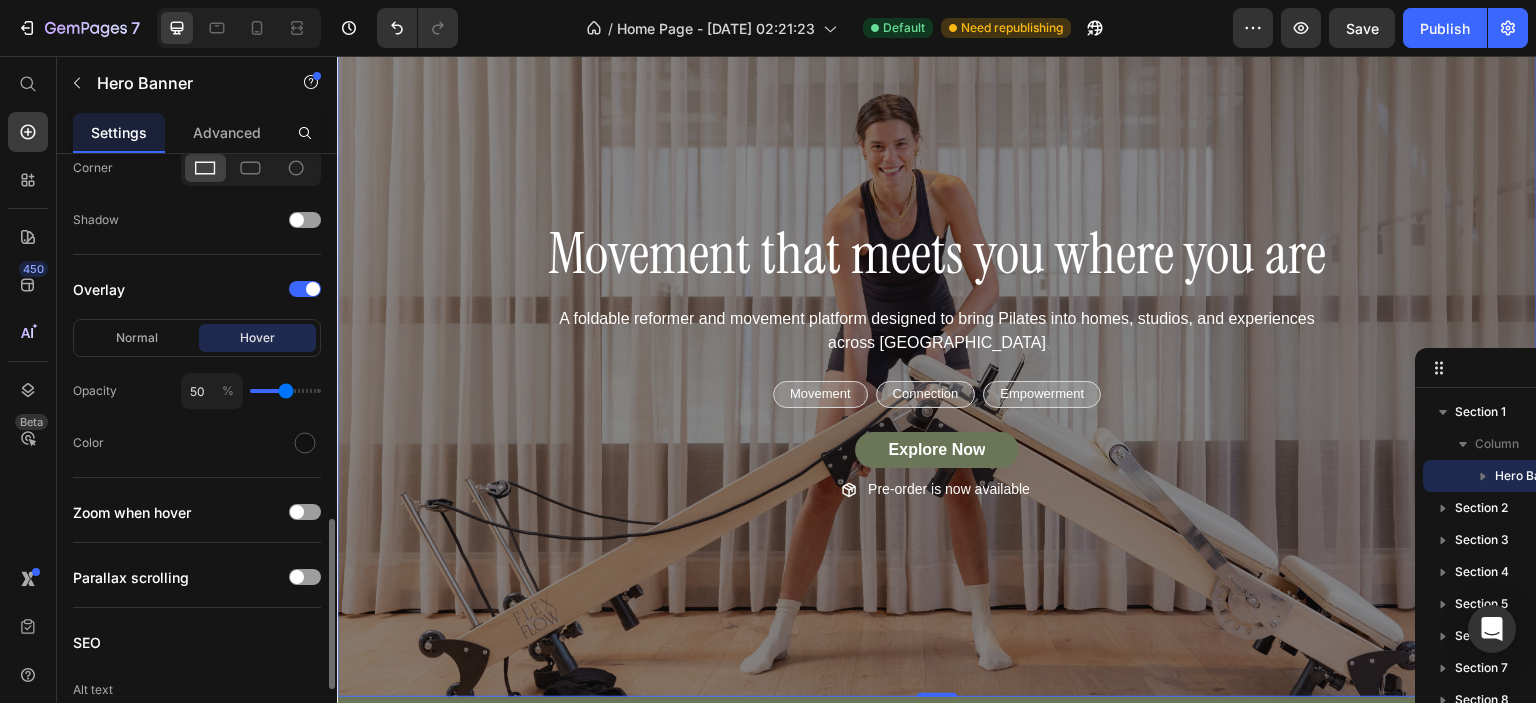 type on "49" 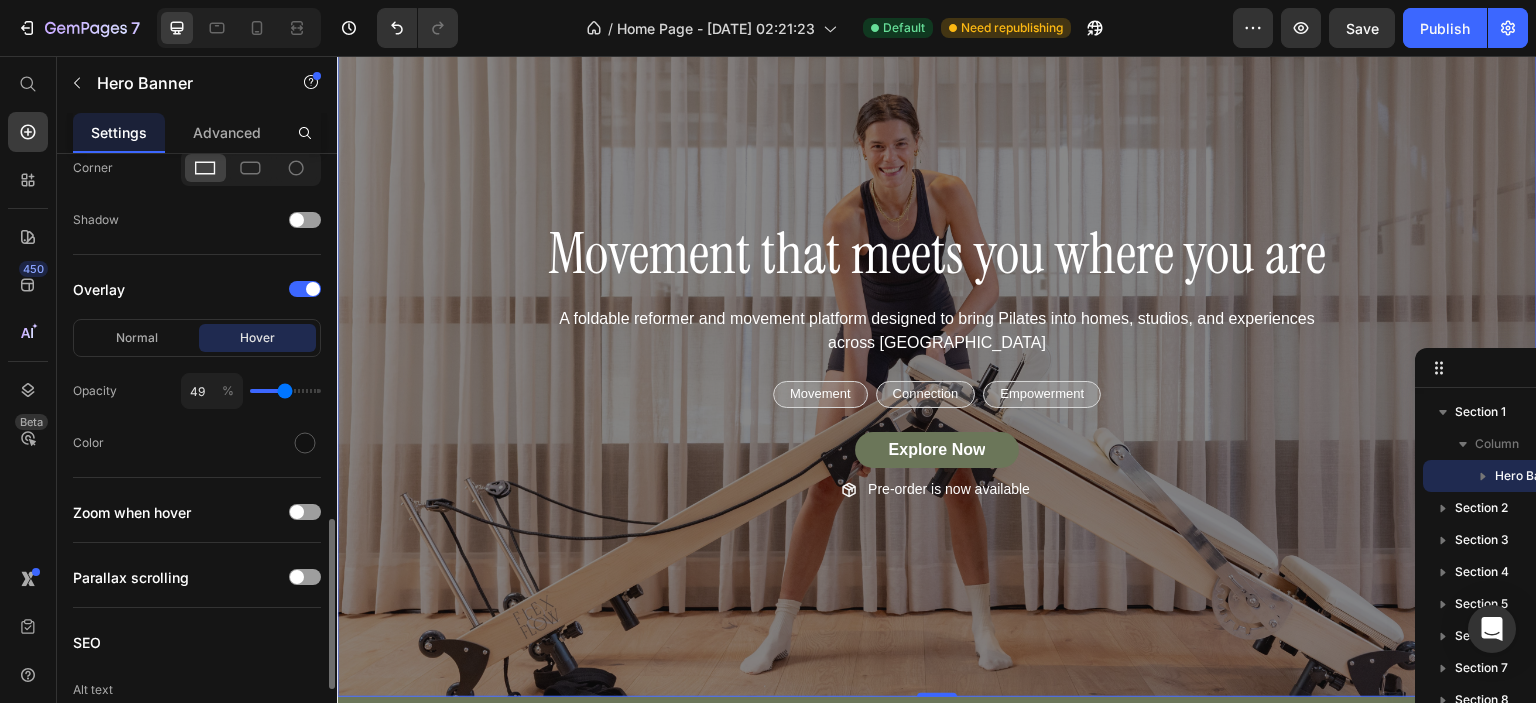type on "47" 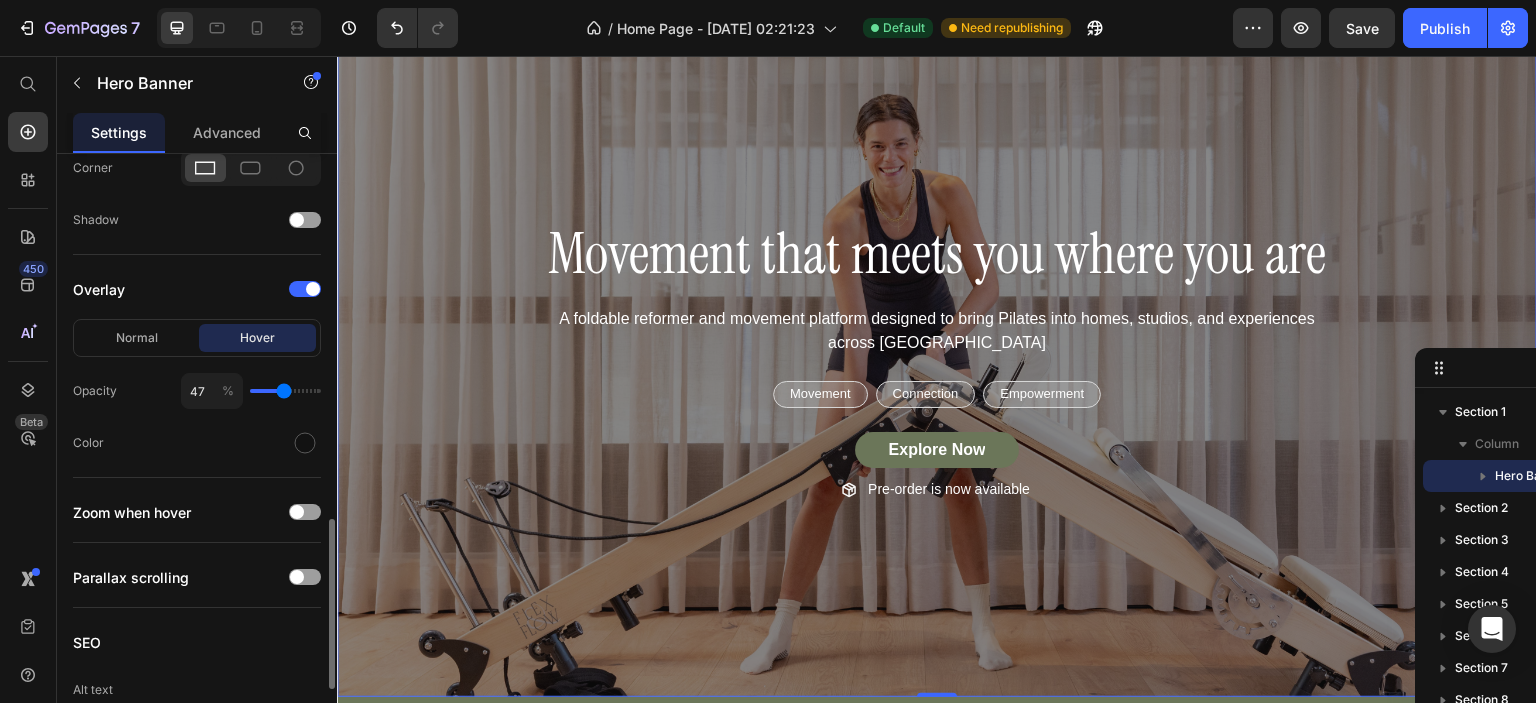 type on "49" 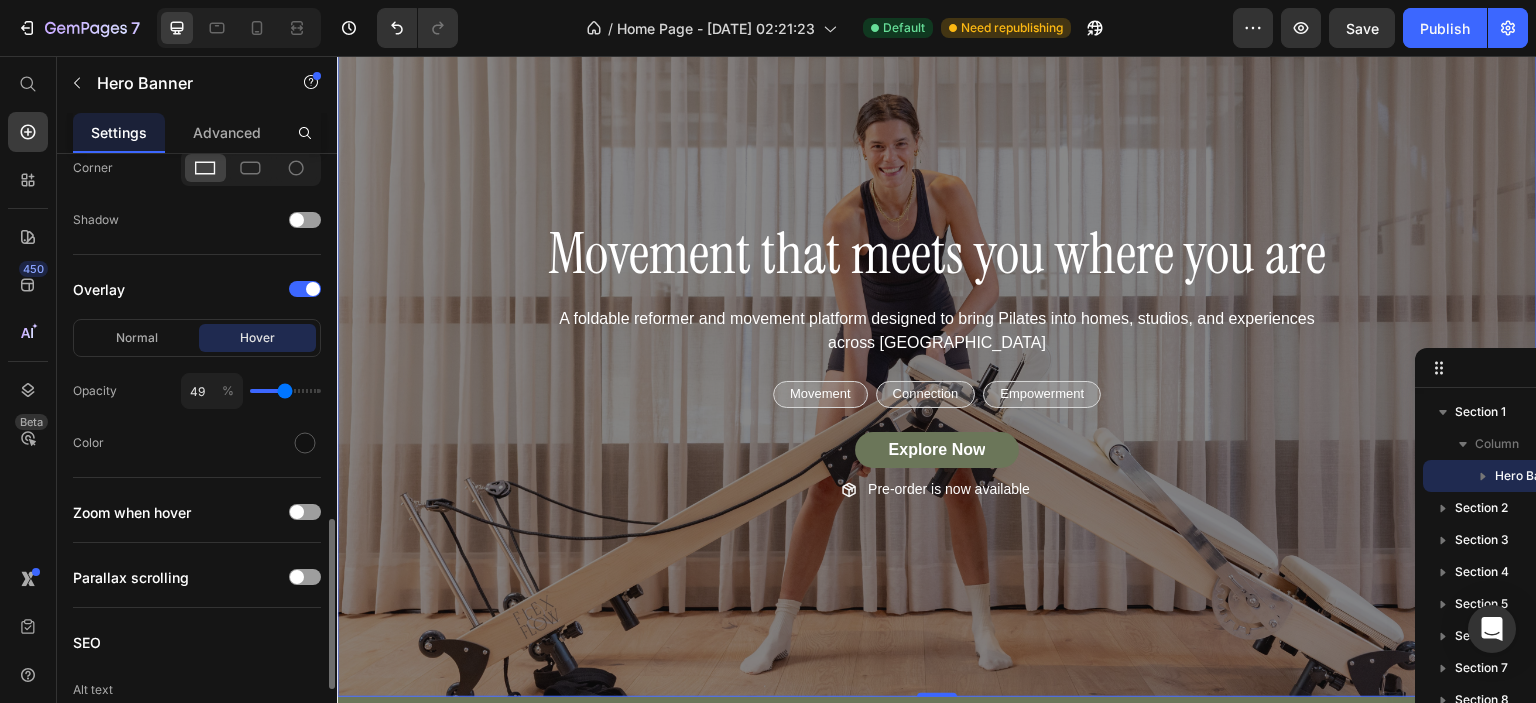 type on "50" 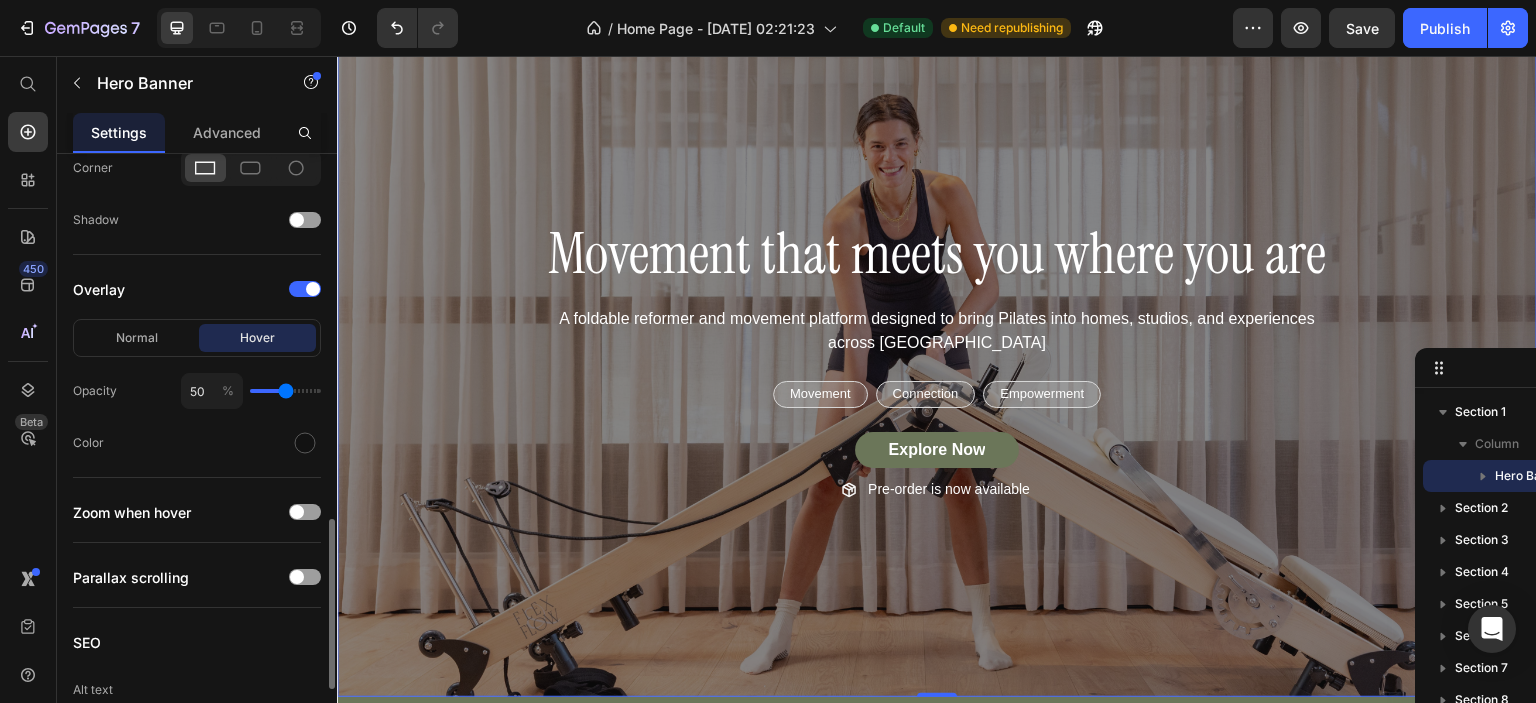 type on "52" 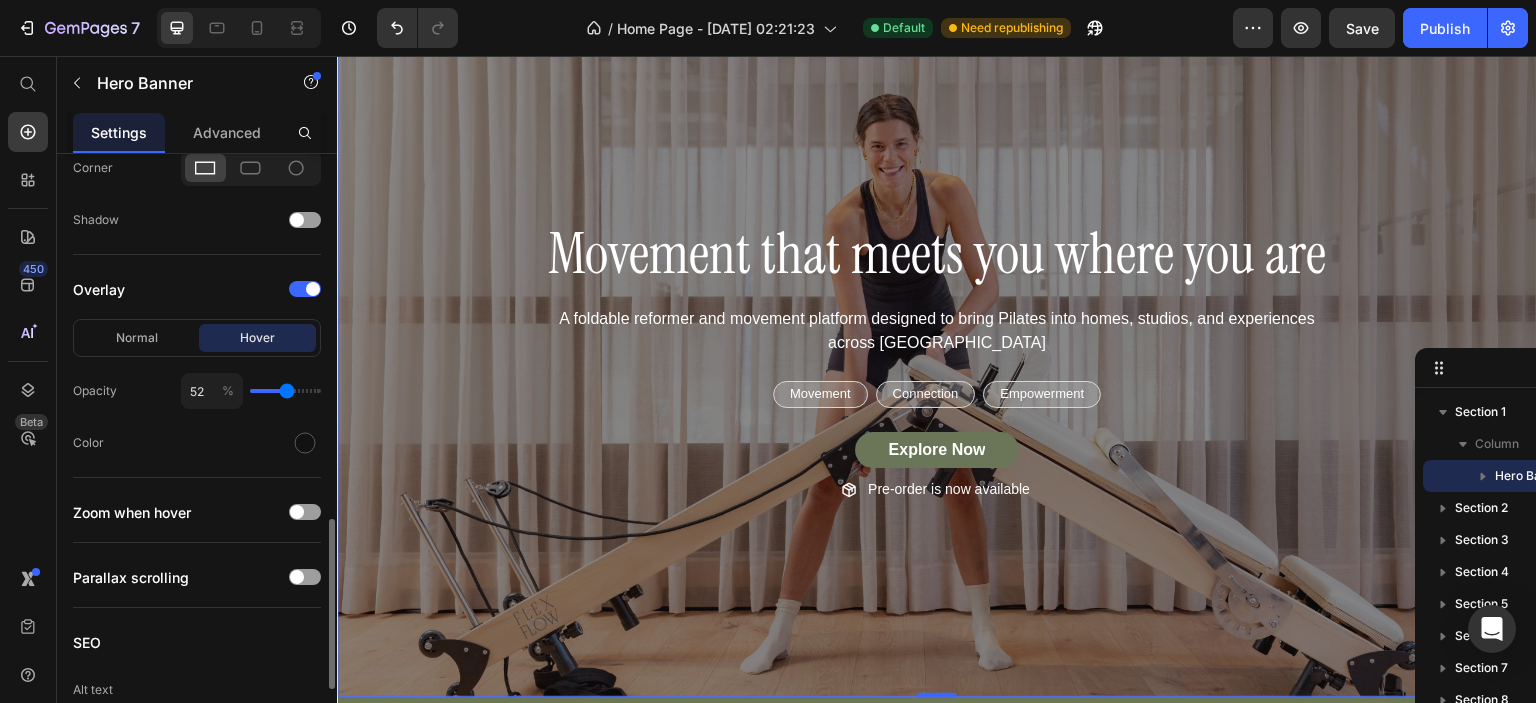 type on "53" 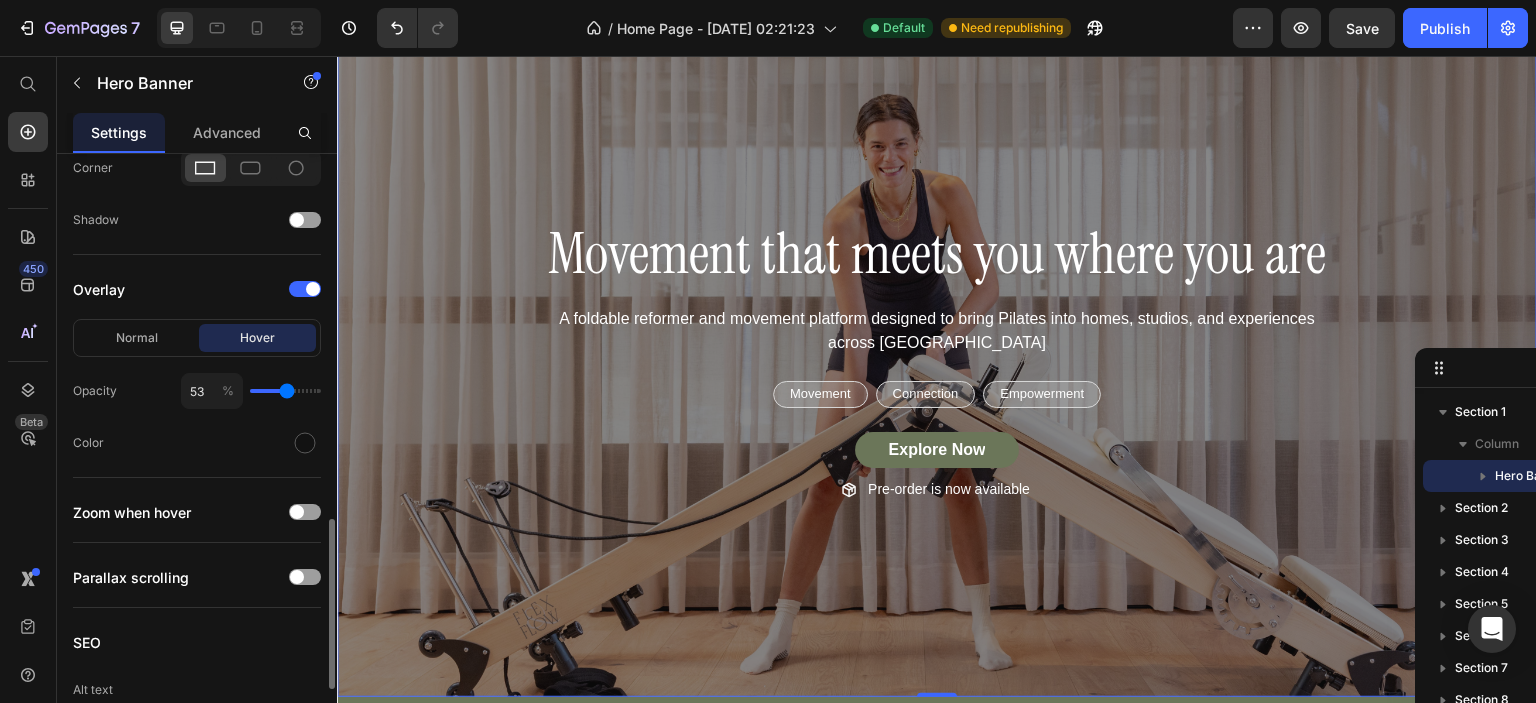 type on "55" 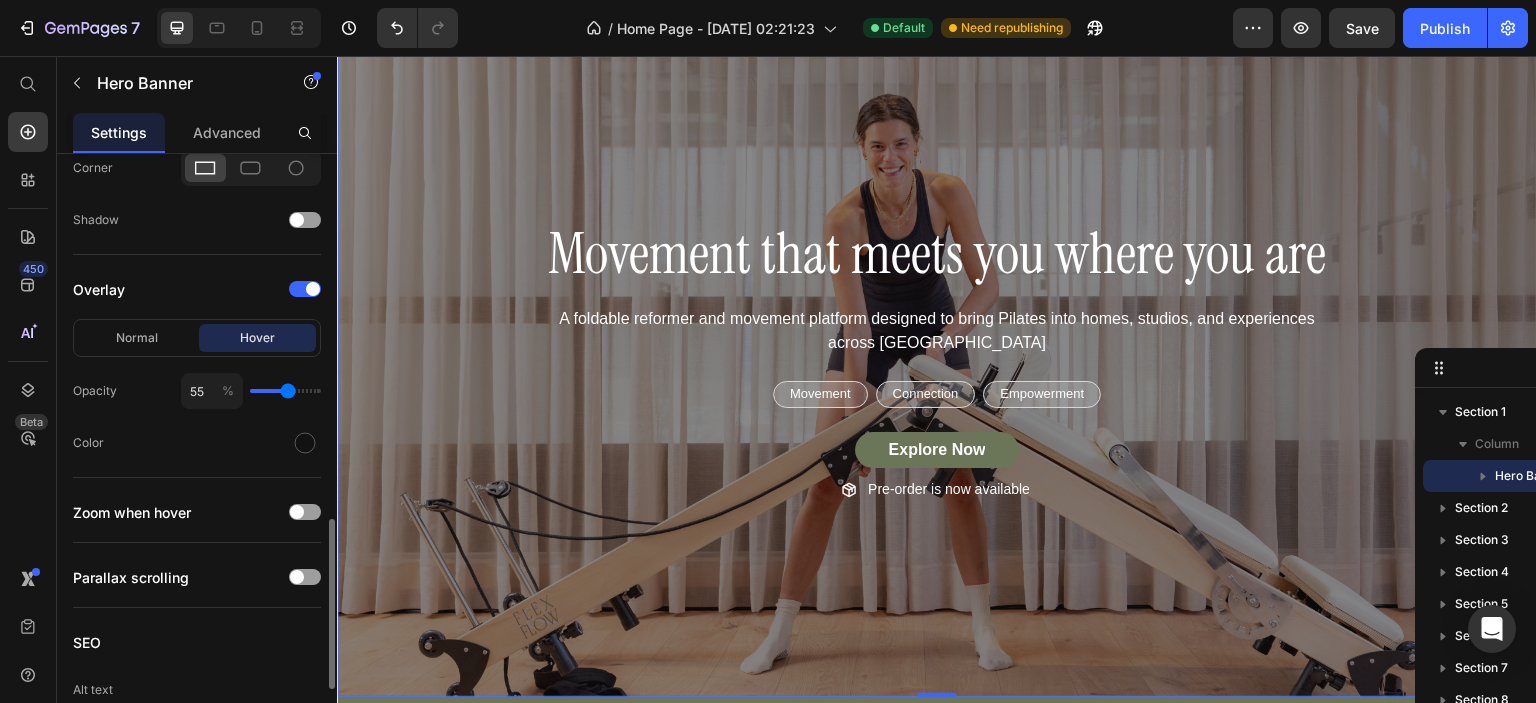 type on "56" 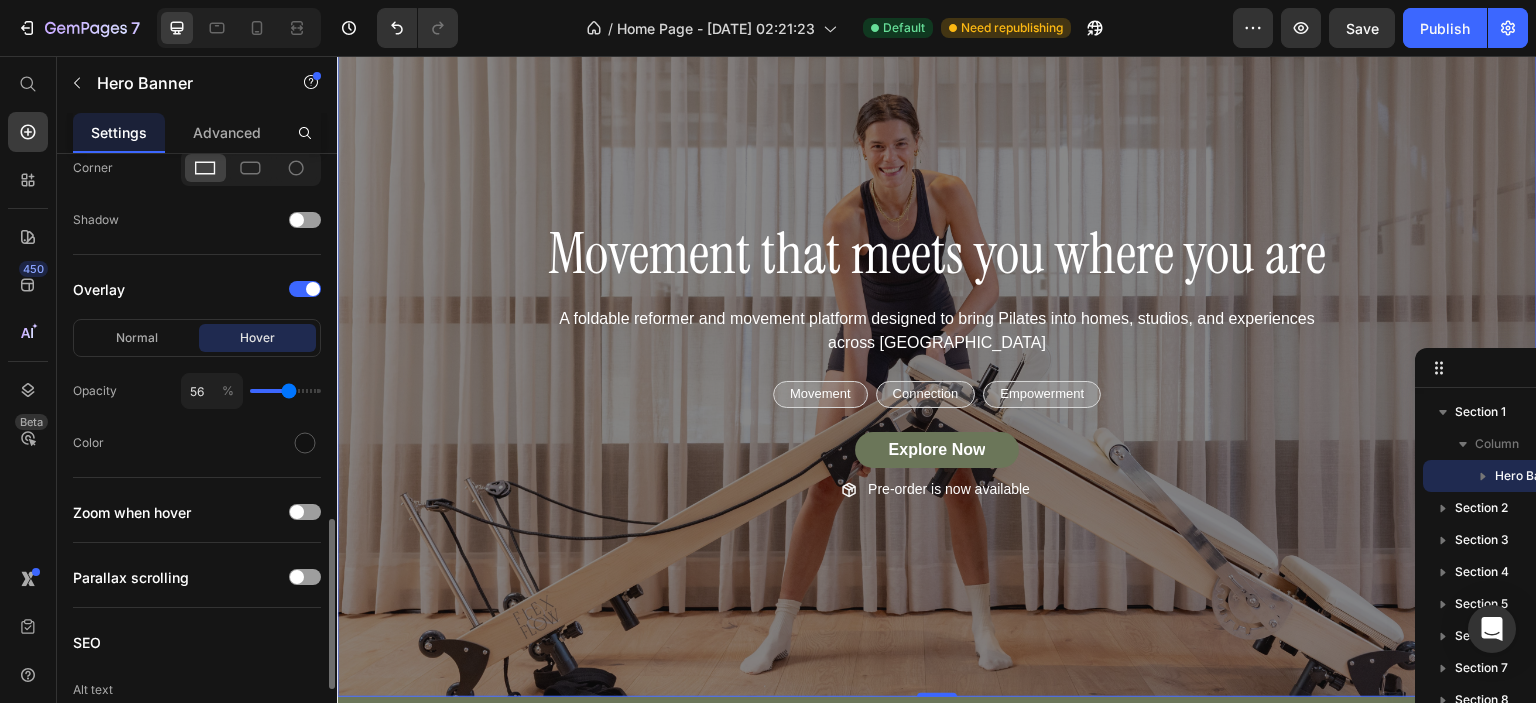 type on "55" 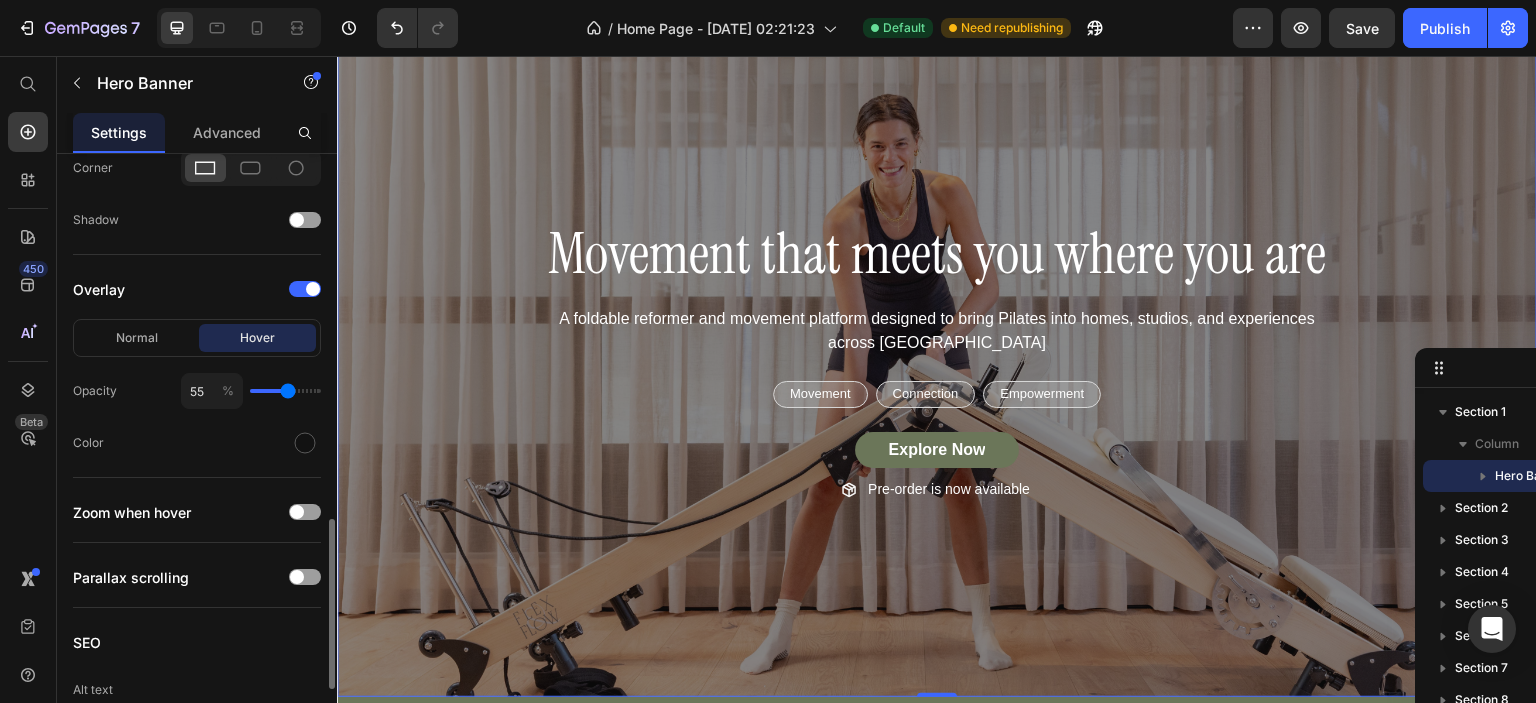 type on "53" 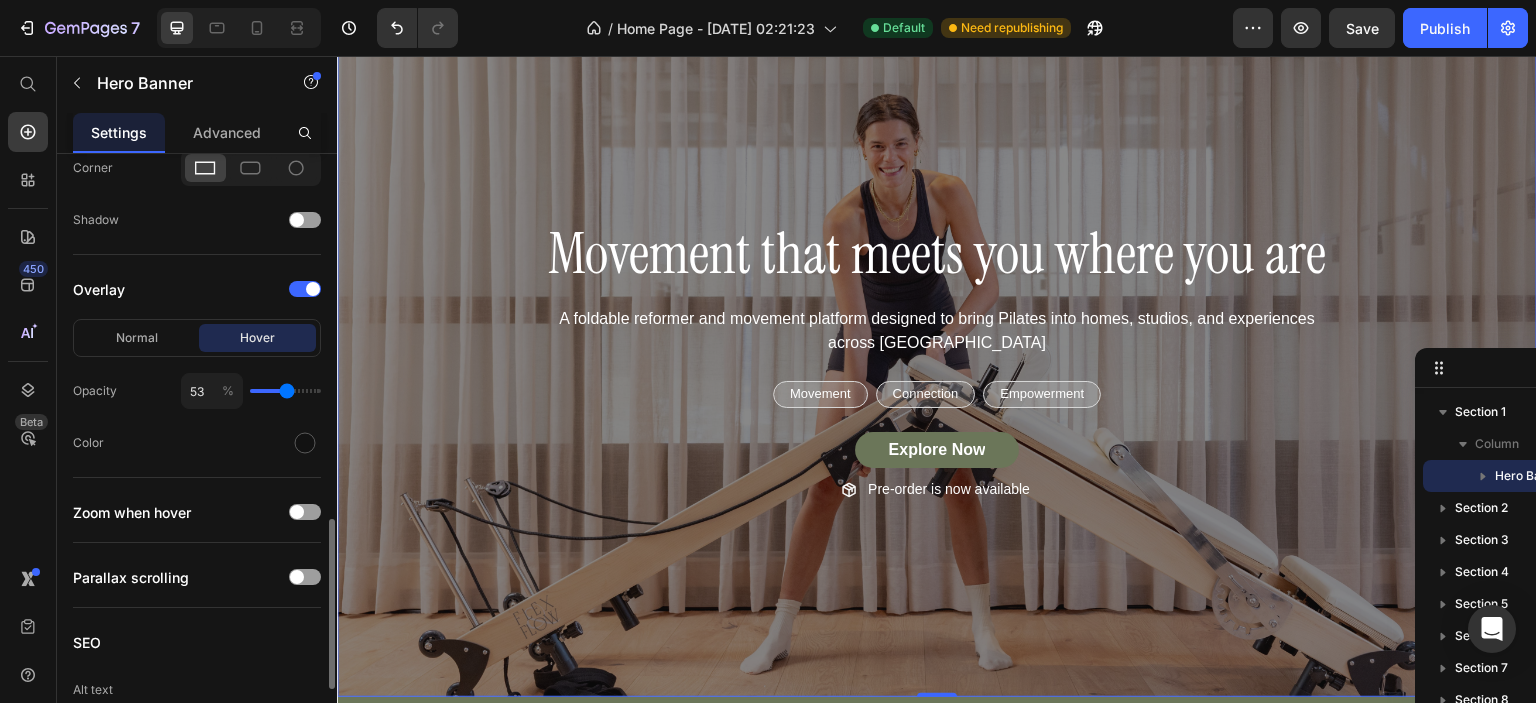 type on "55" 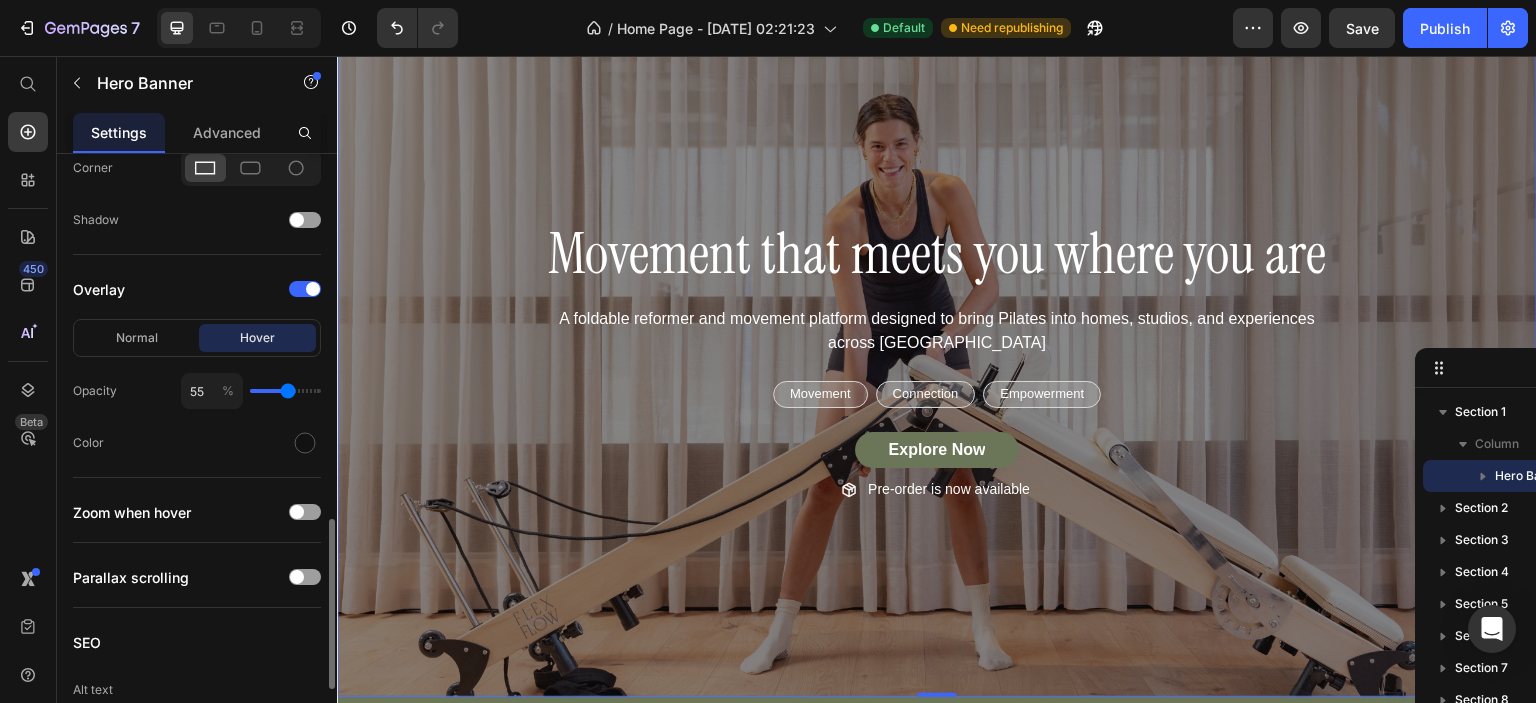 type on "56" 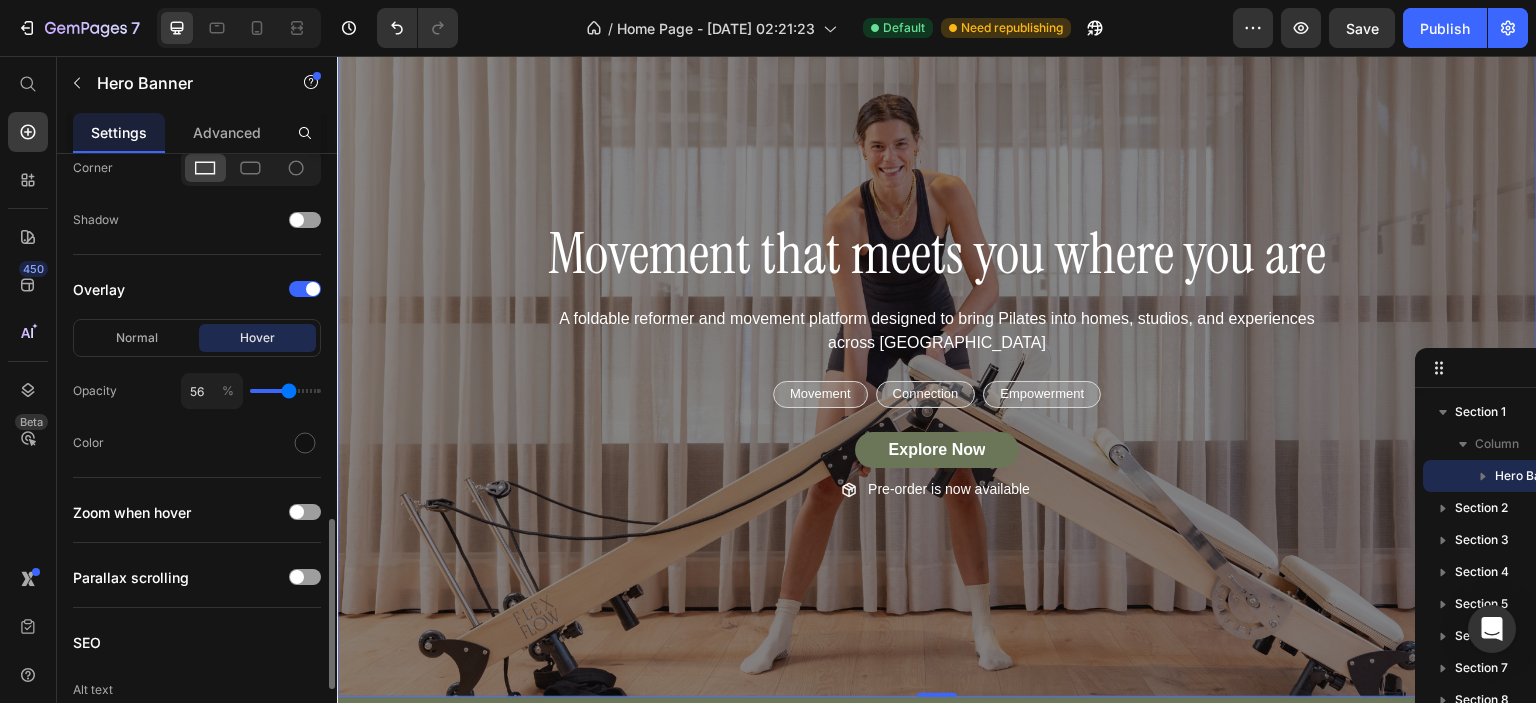 type on "55" 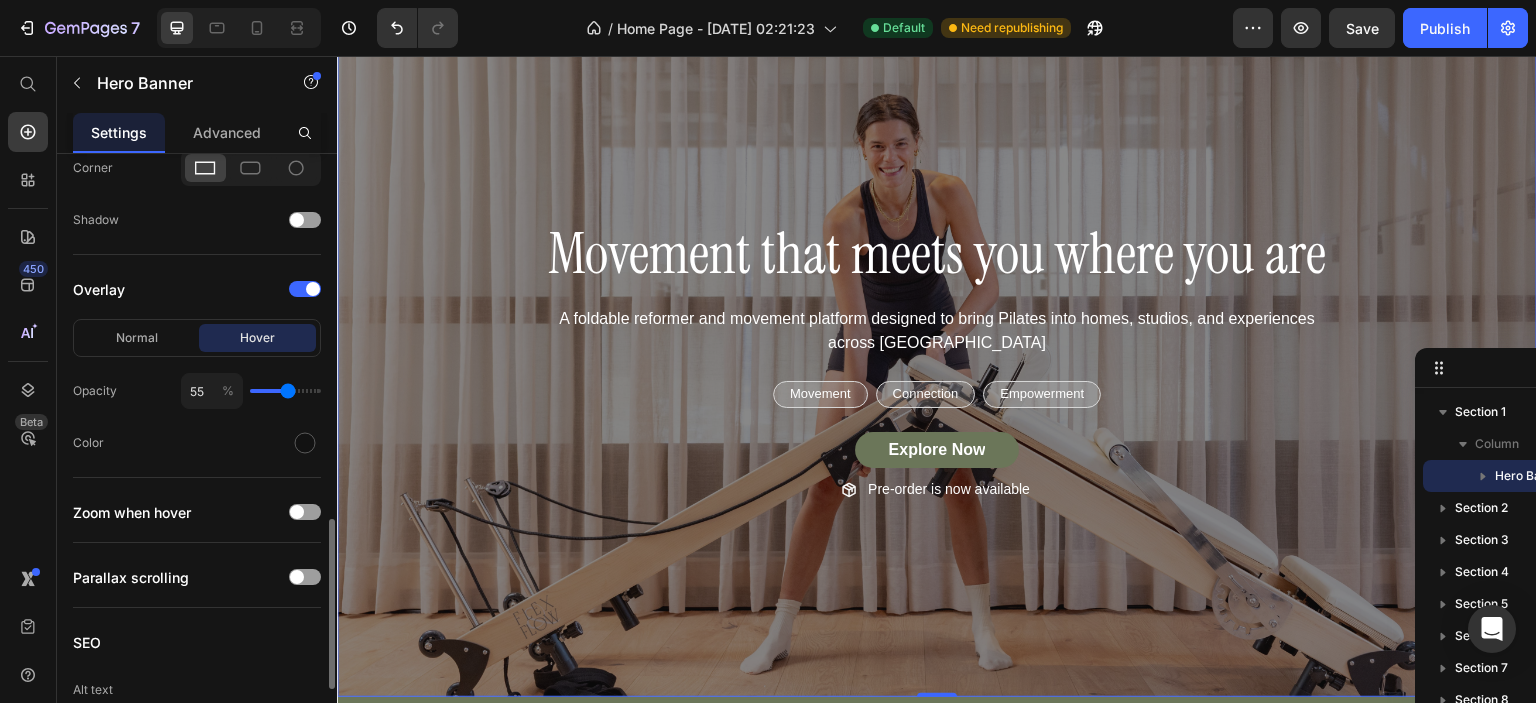 drag, startPoint x: 302, startPoint y: 390, endPoint x: 288, endPoint y: 388, distance: 14.142136 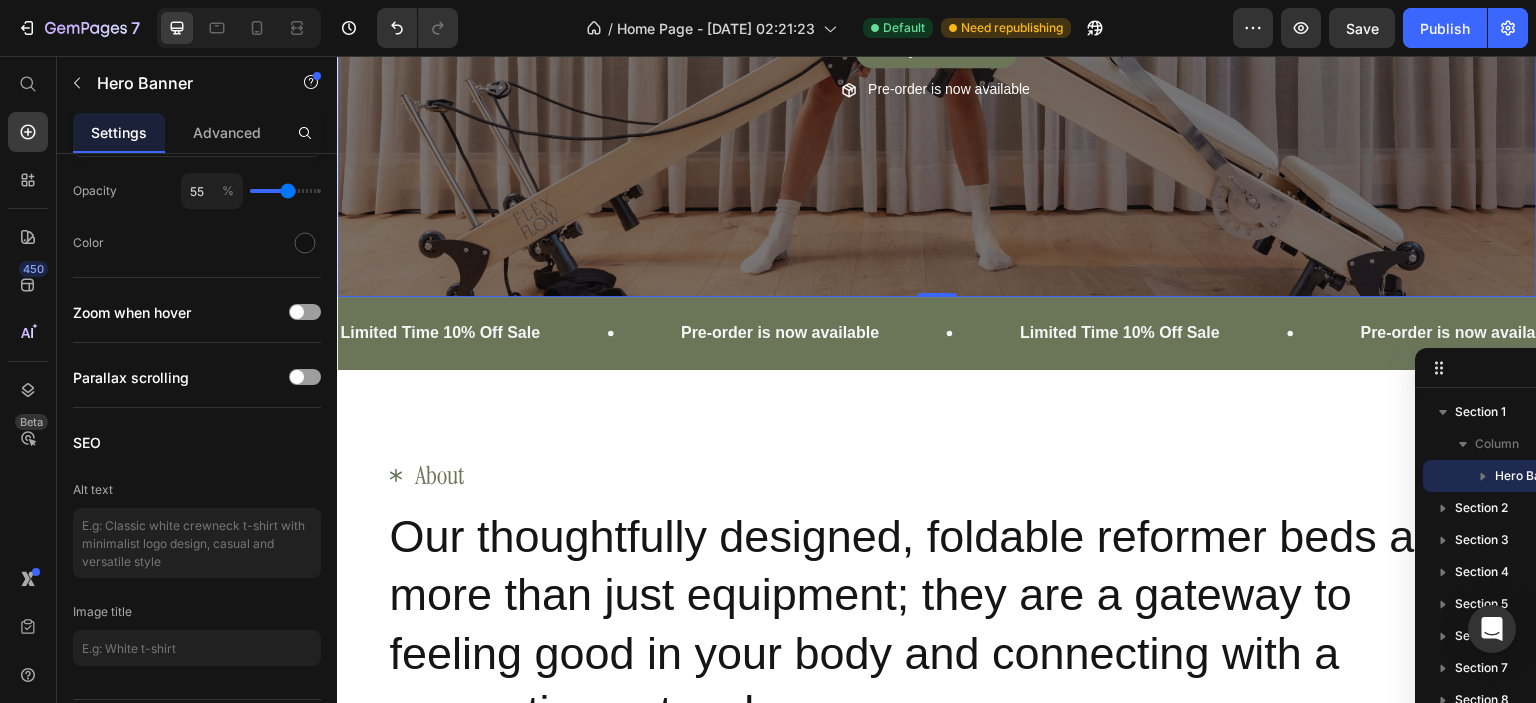scroll, scrollTop: 100, scrollLeft: 0, axis: vertical 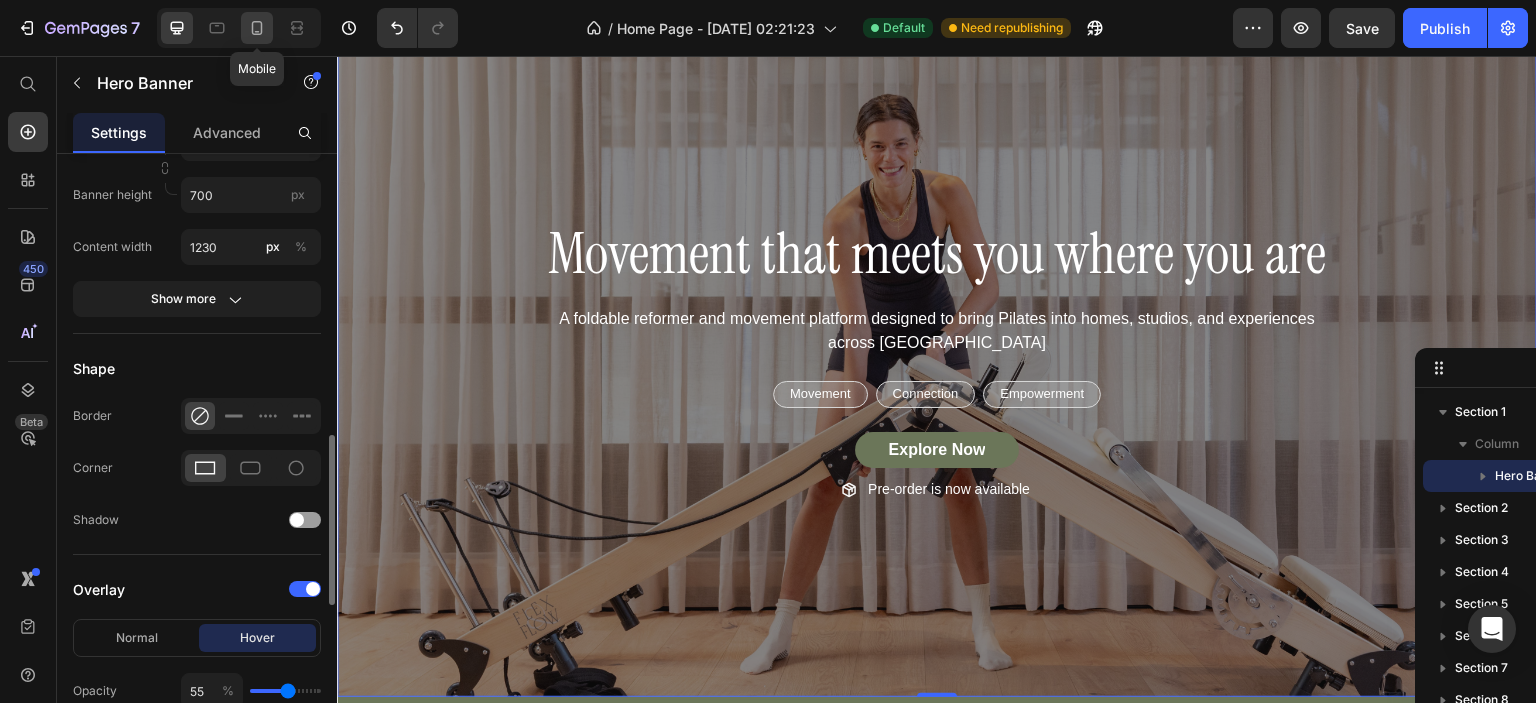 click 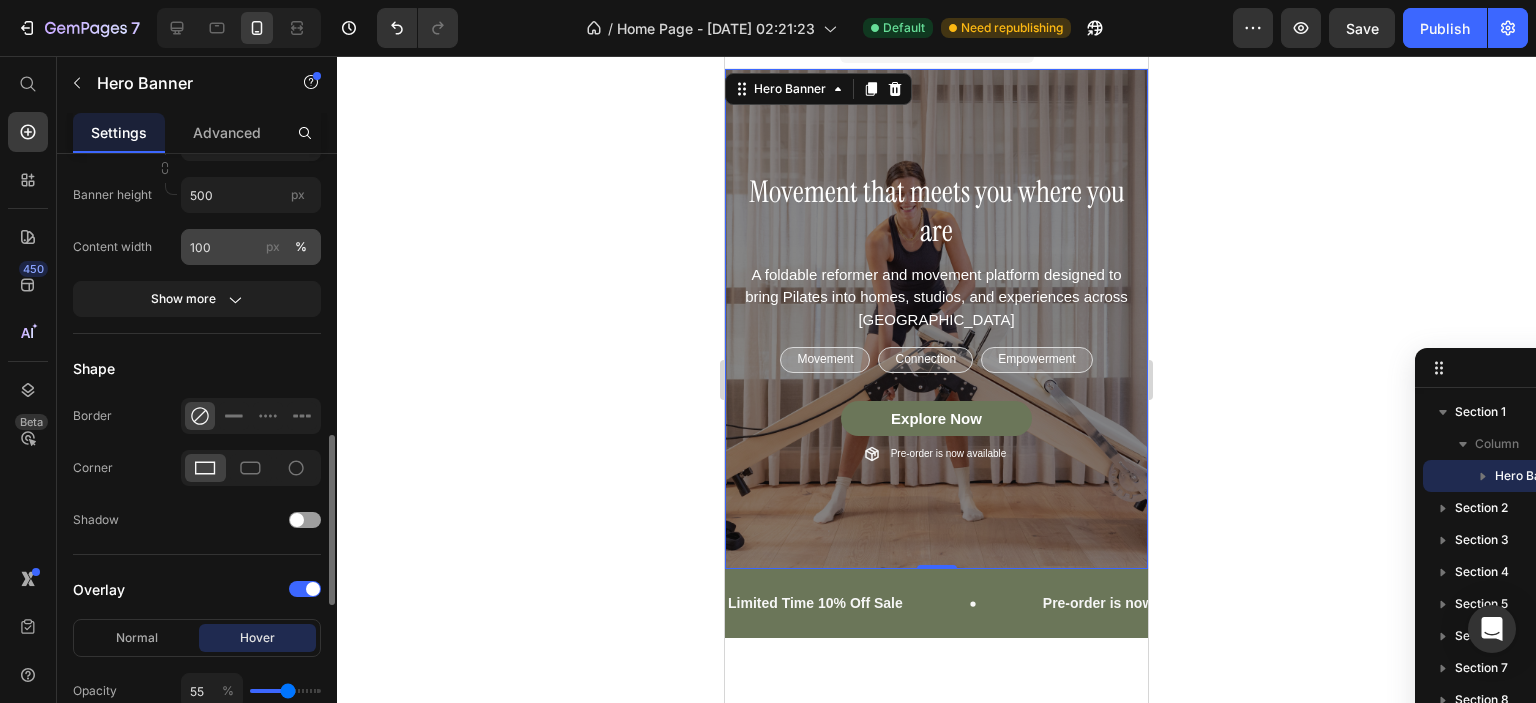 scroll, scrollTop: 0, scrollLeft: 0, axis: both 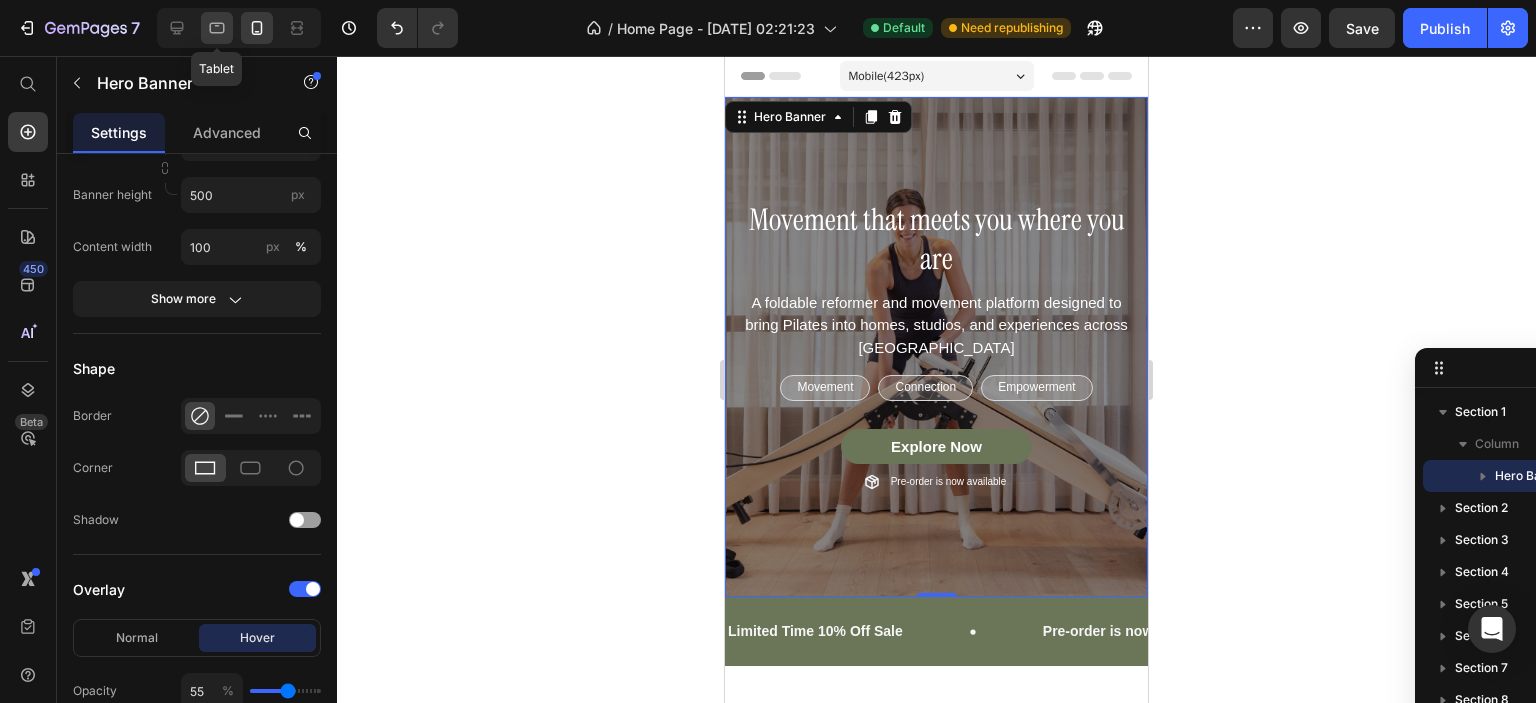 click 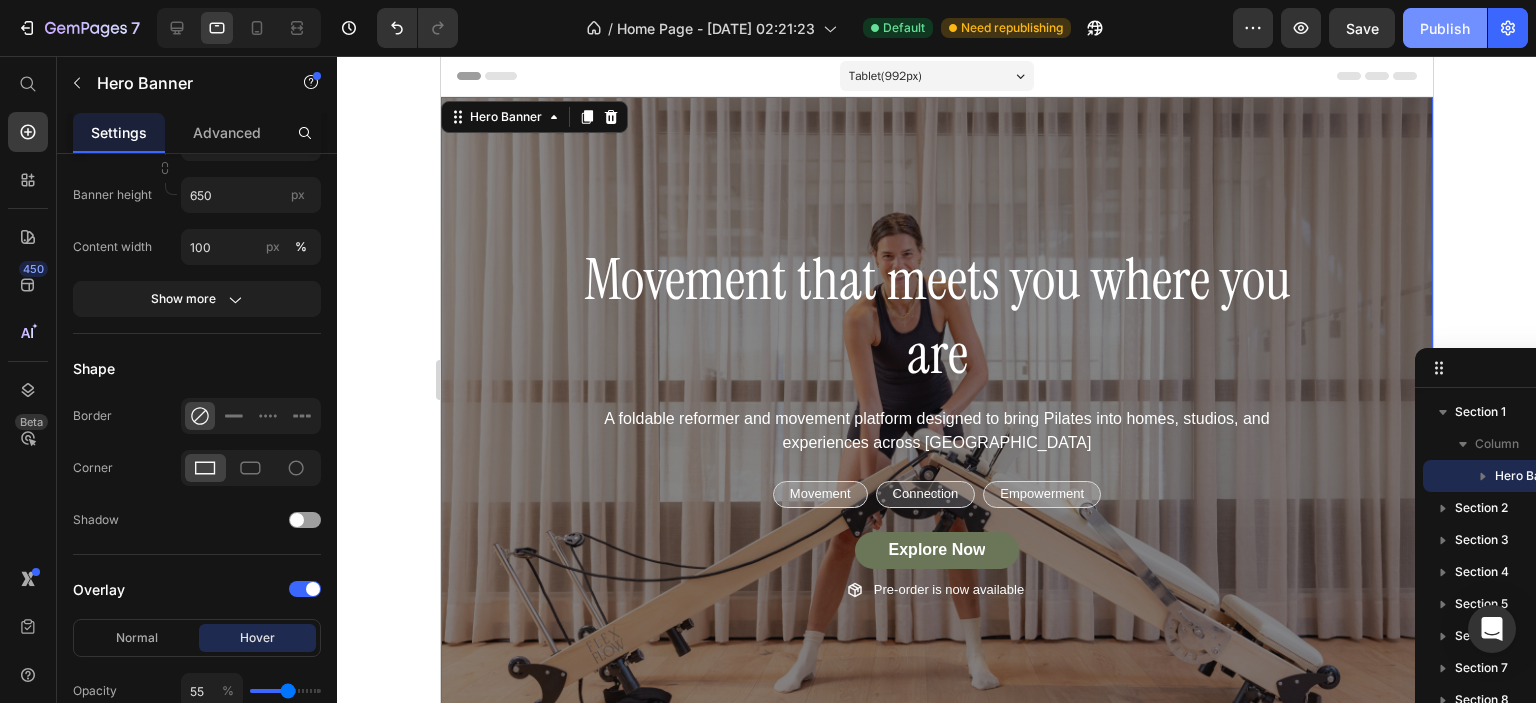 click on "Publish" at bounding box center [1445, 28] 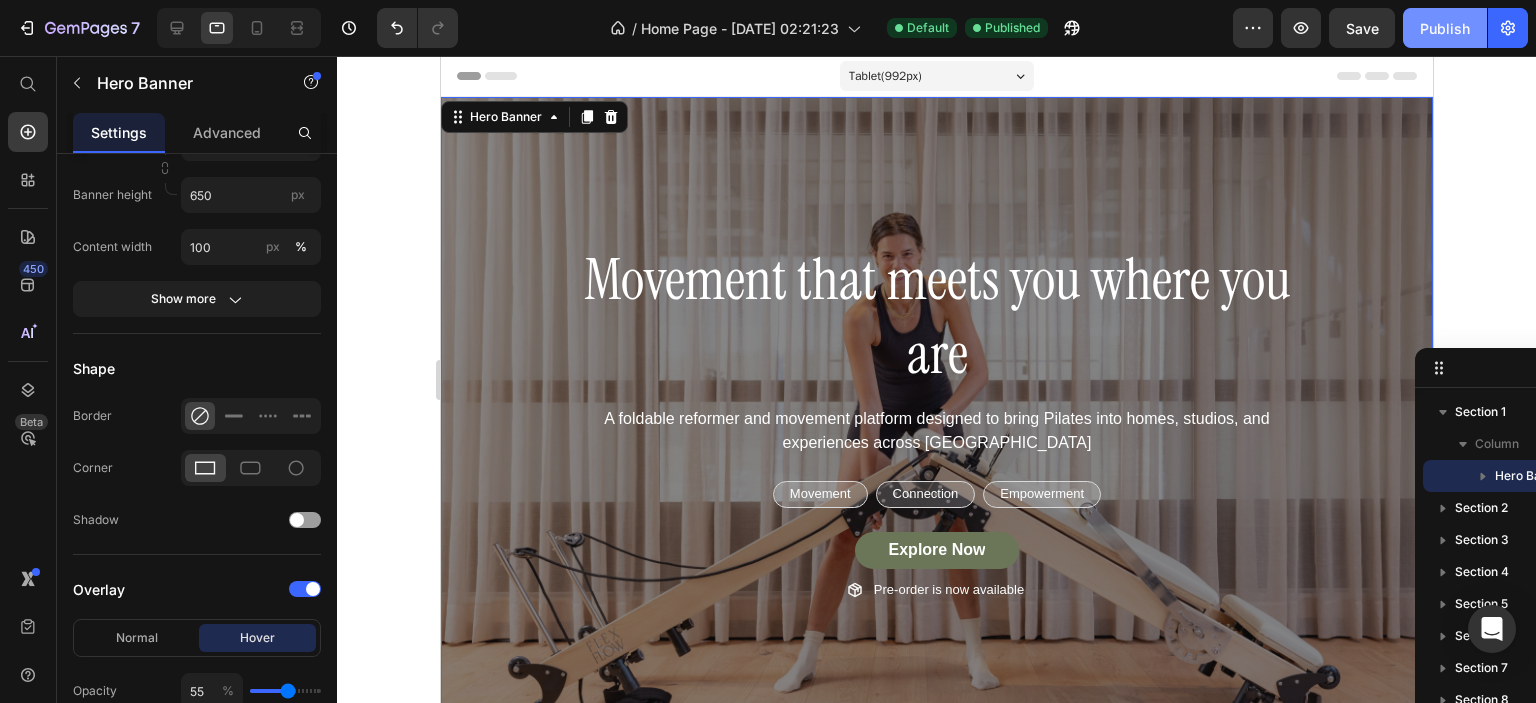 click on "Publish" at bounding box center [1445, 28] 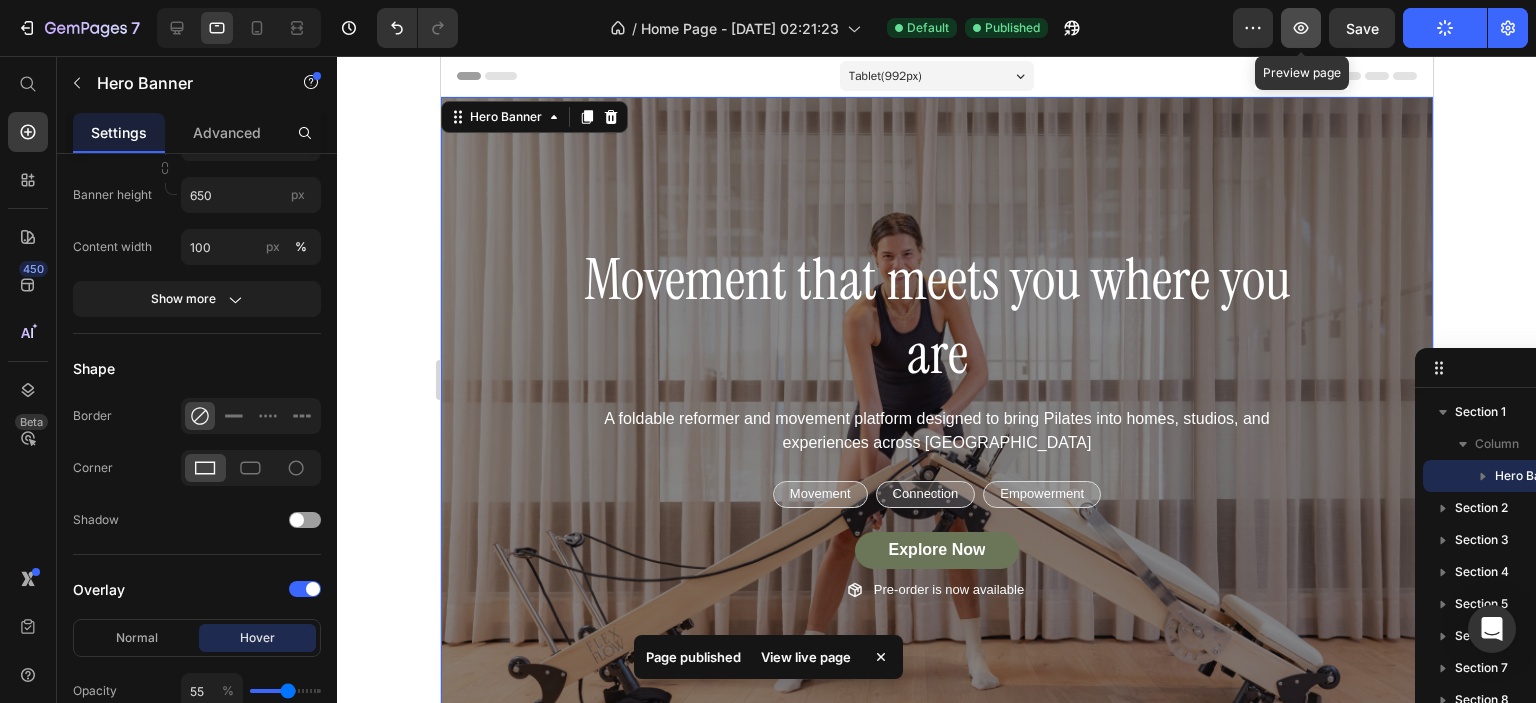 click 